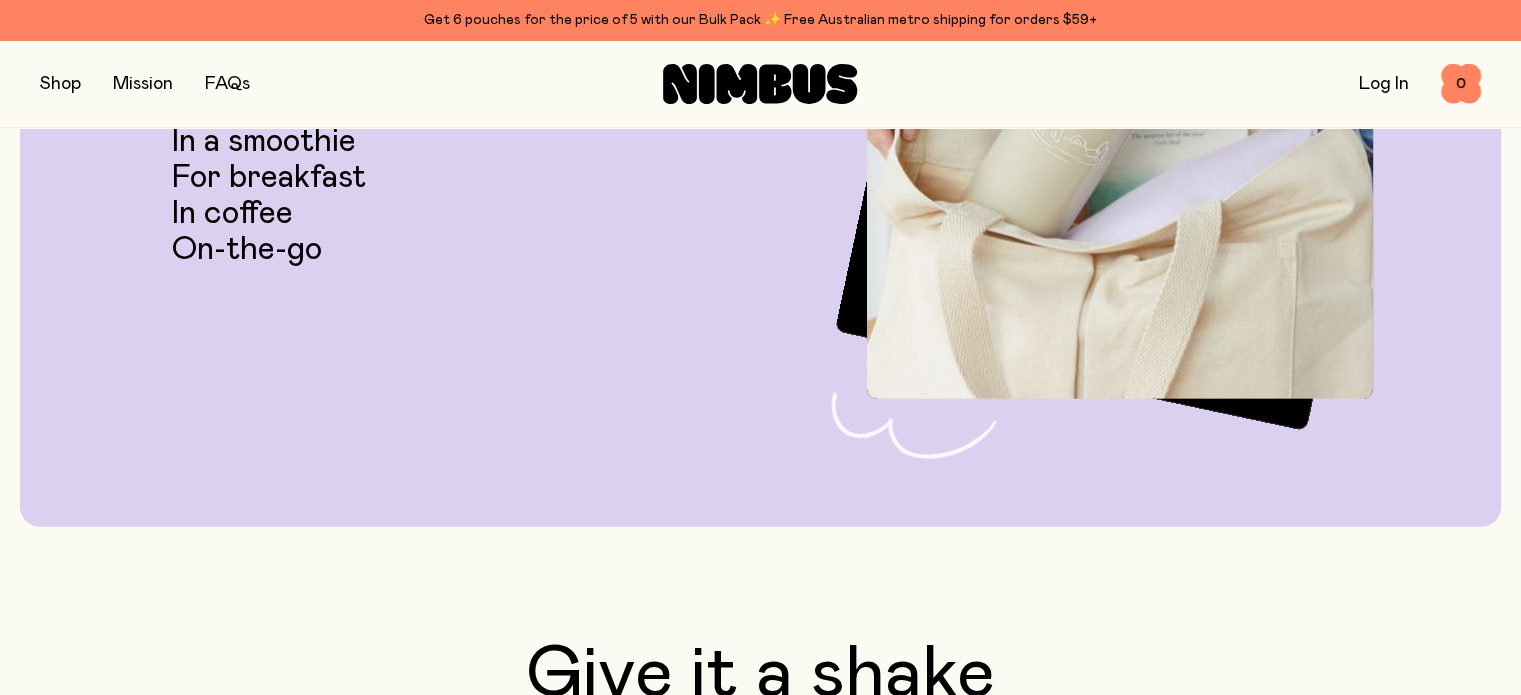 scroll, scrollTop: 5180, scrollLeft: 0, axis: vertical 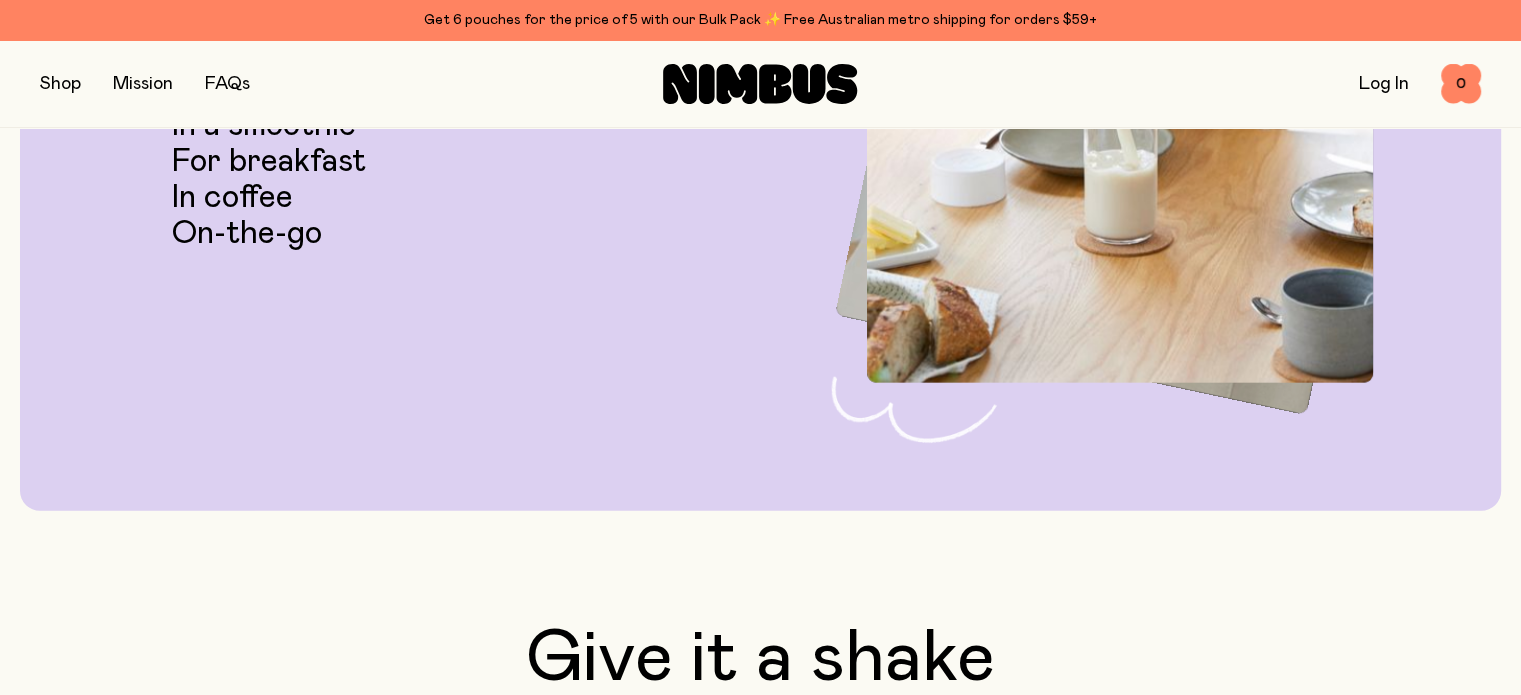 click at bounding box center [60, 84] 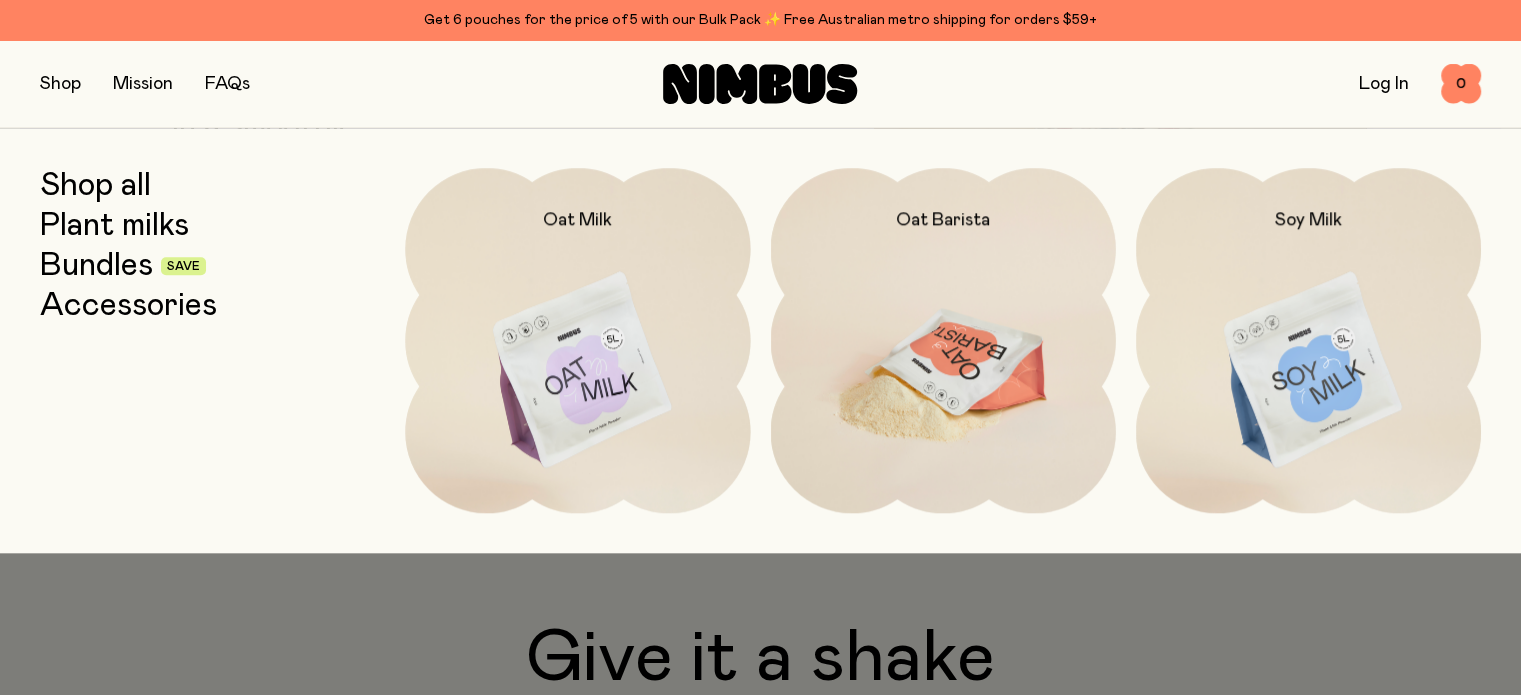click at bounding box center (943, 371) 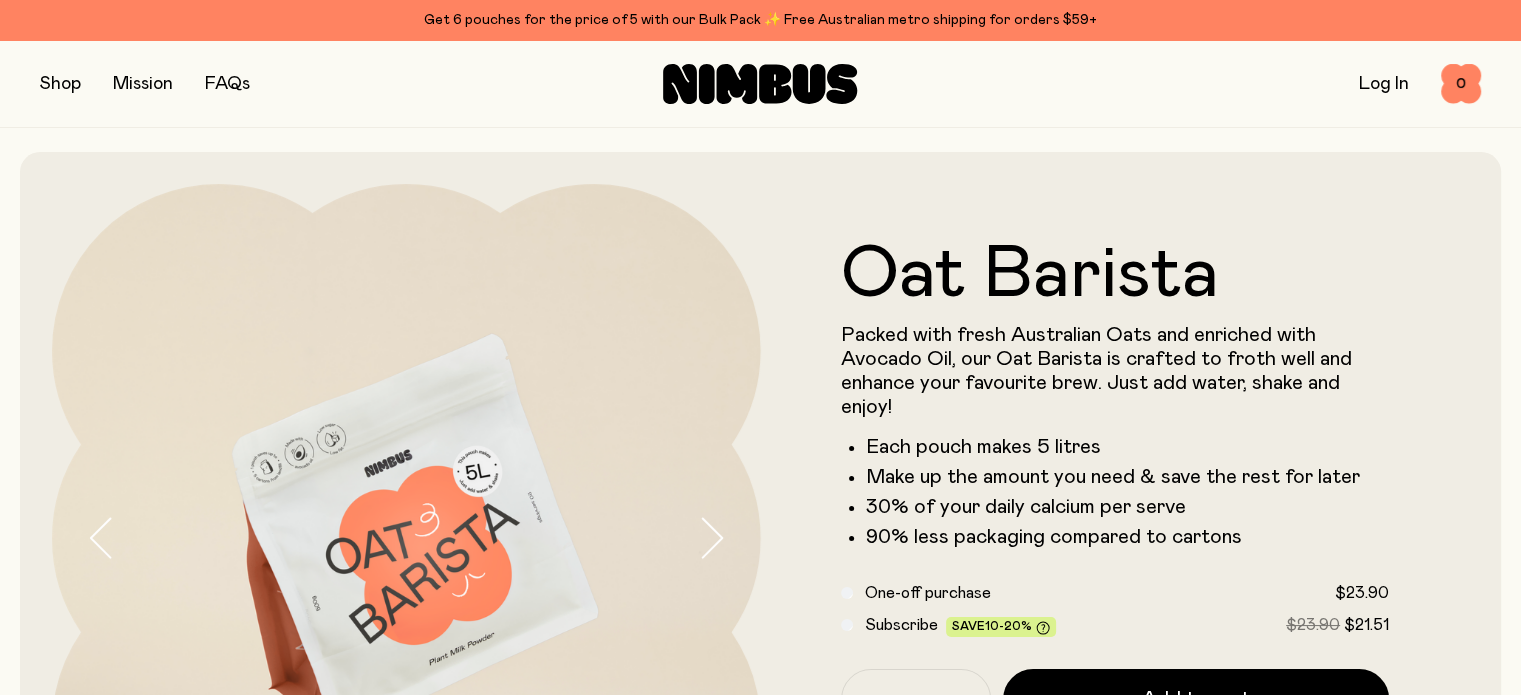 scroll, scrollTop: 0, scrollLeft: 0, axis: both 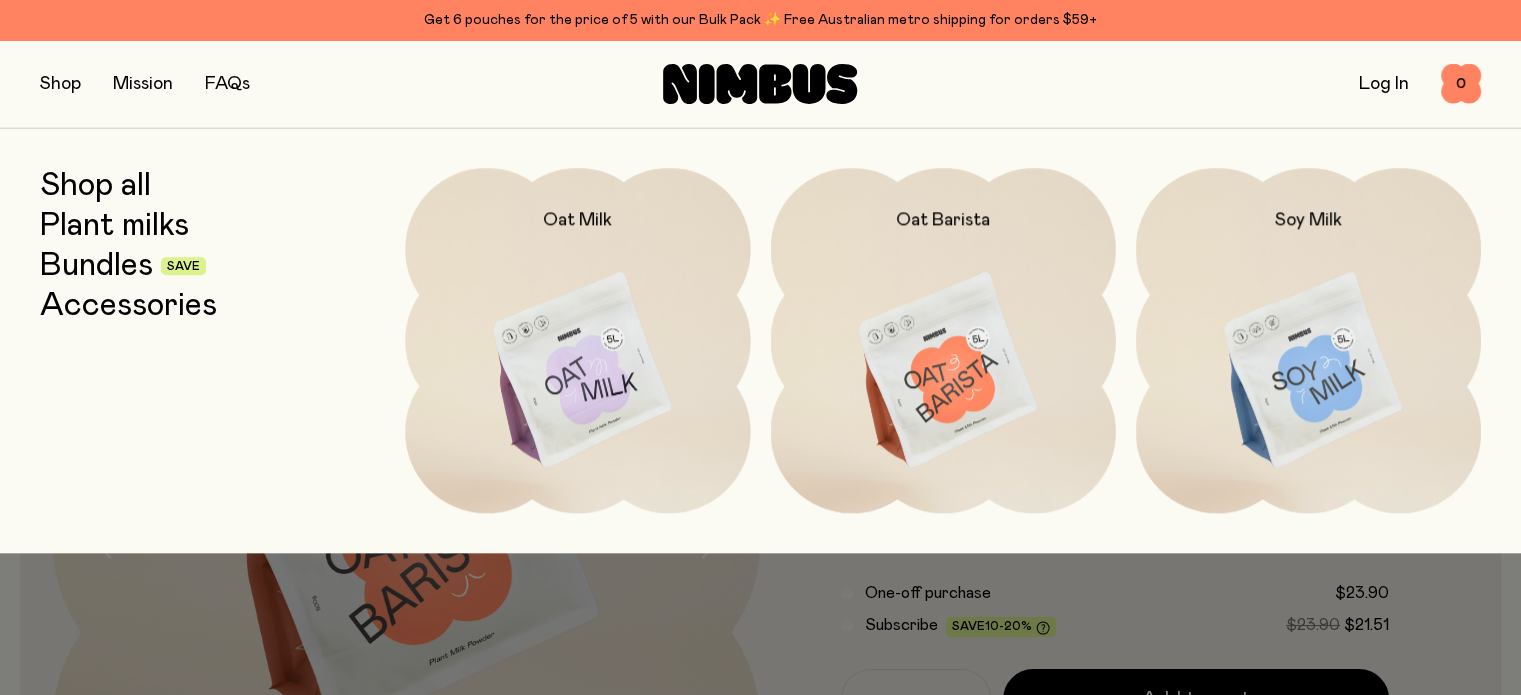 click at bounding box center (60, 84) 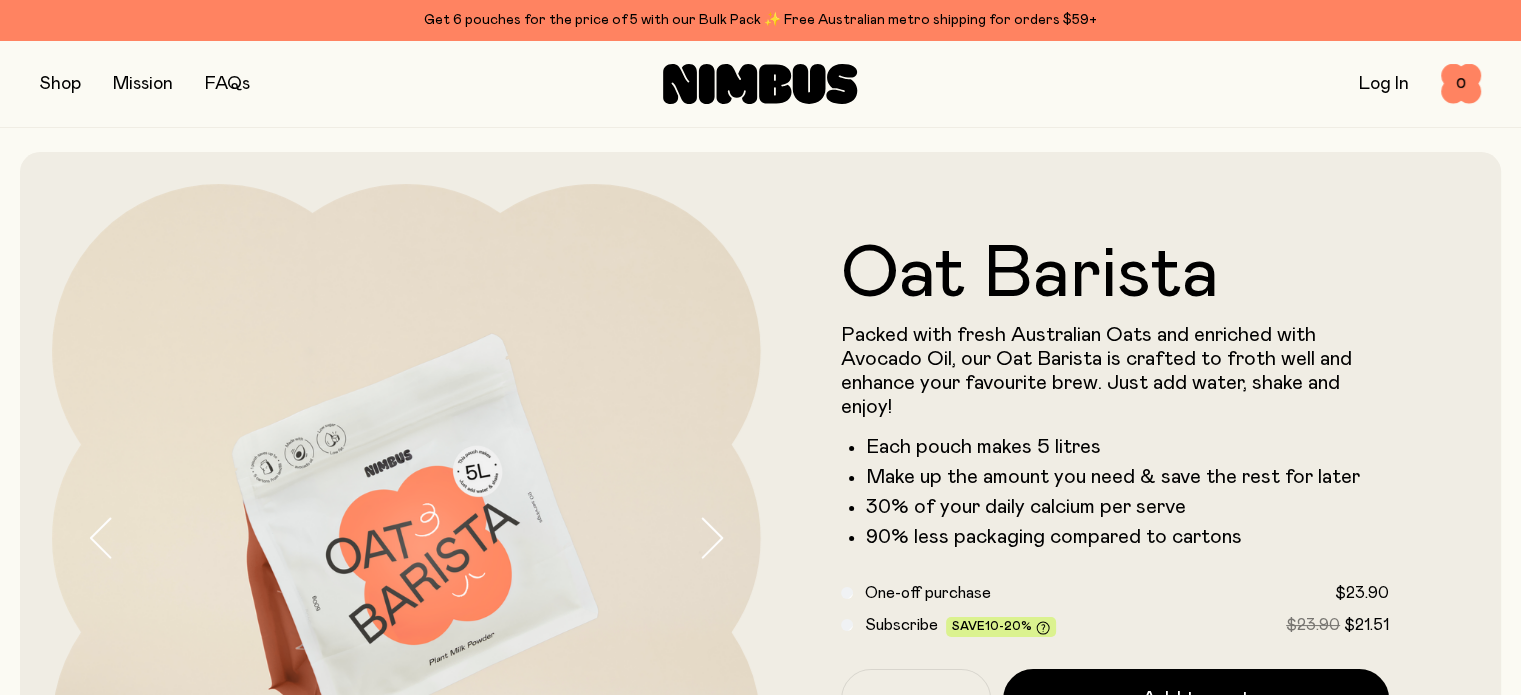 click at bounding box center [60, 84] 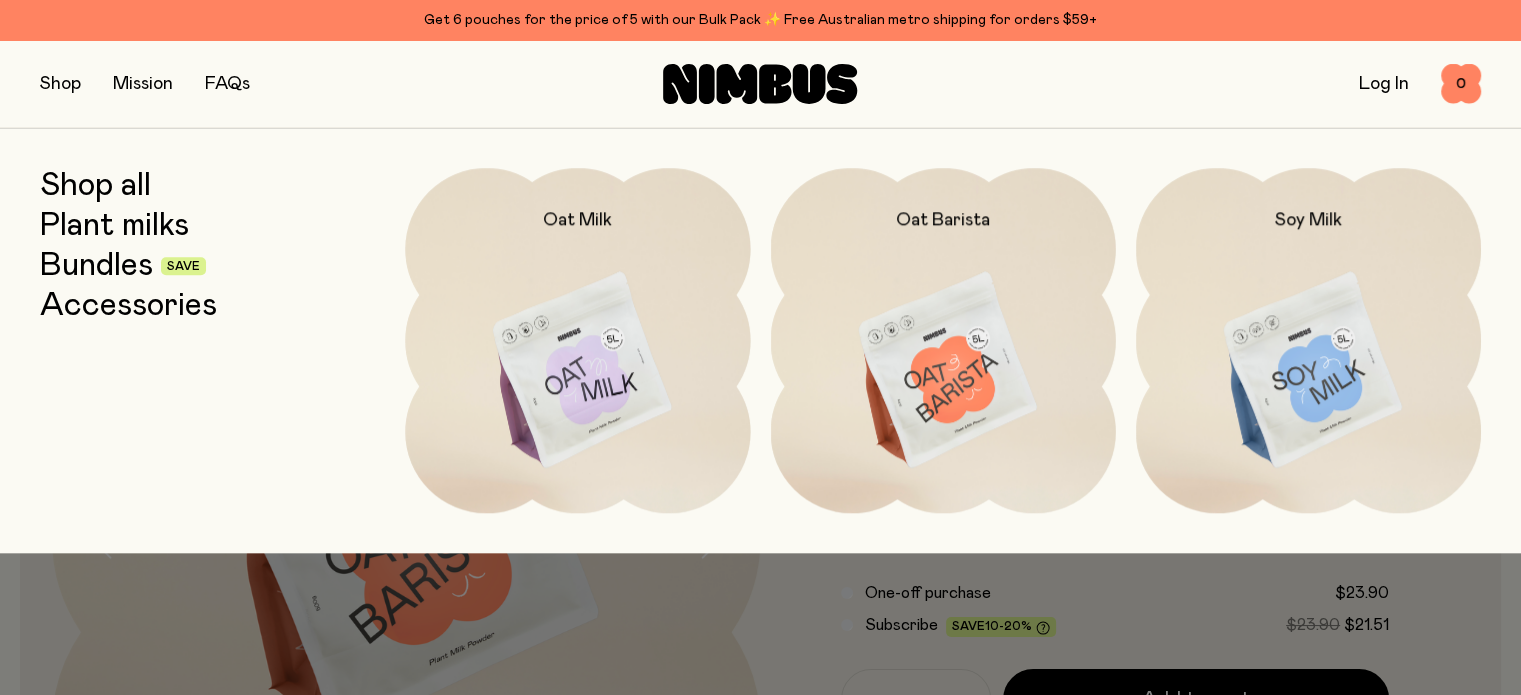 click on "Bundles" at bounding box center (96, 266) 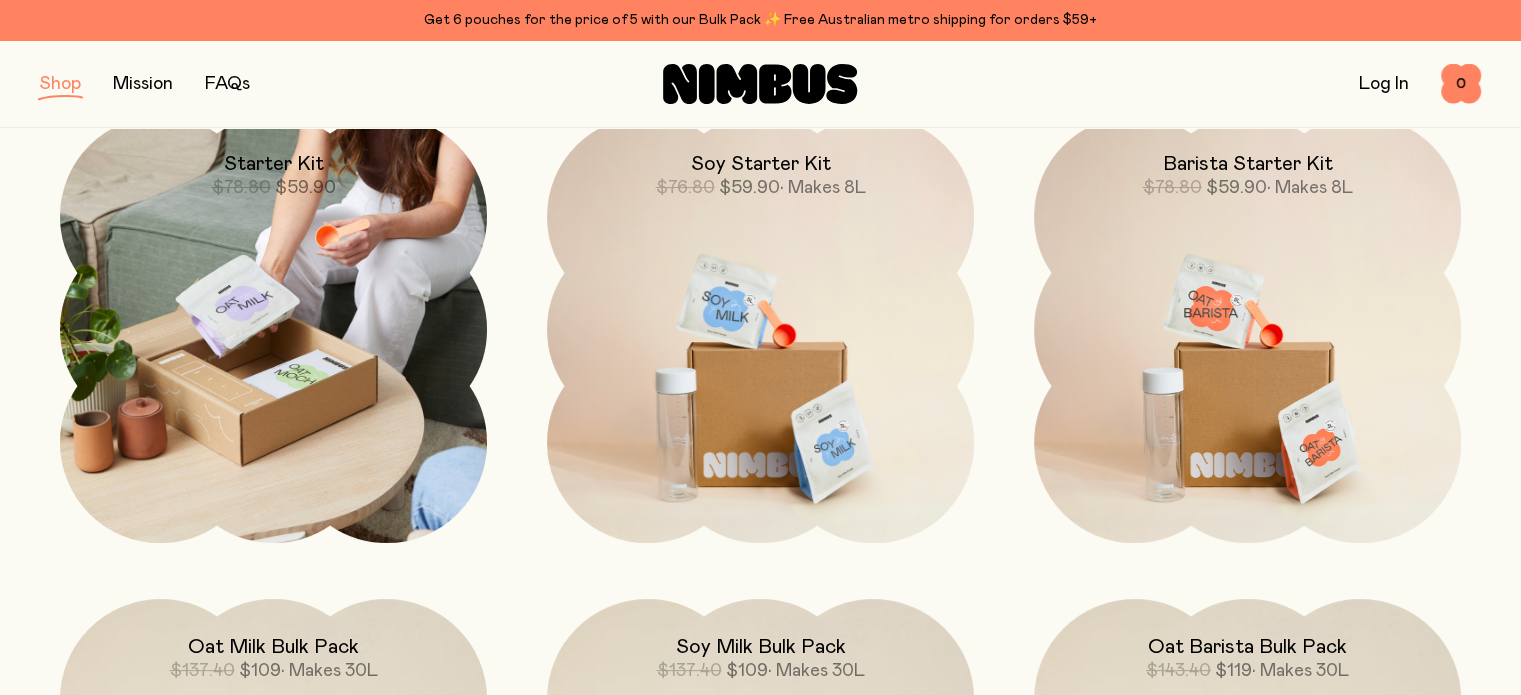 scroll, scrollTop: 307, scrollLeft: 0, axis: vertical 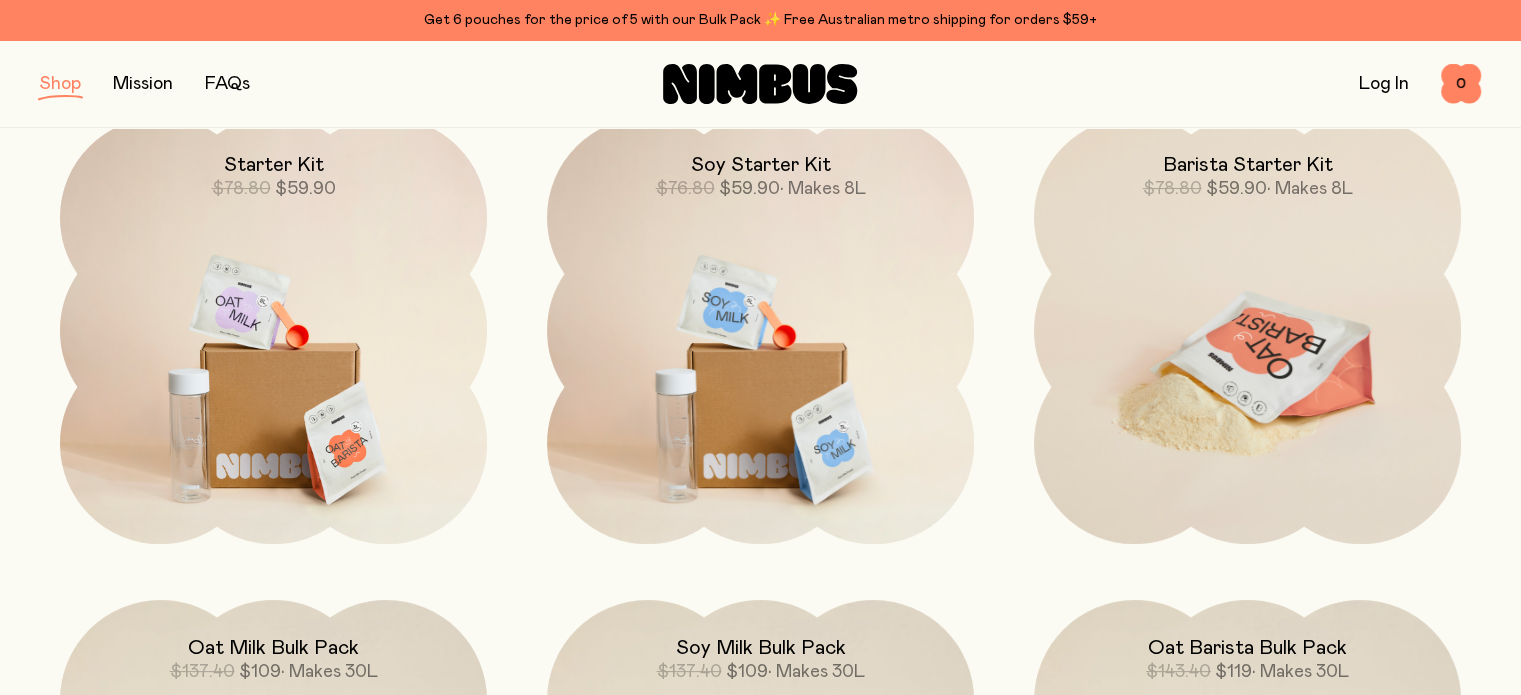 click at bounding box center (1247, 368) 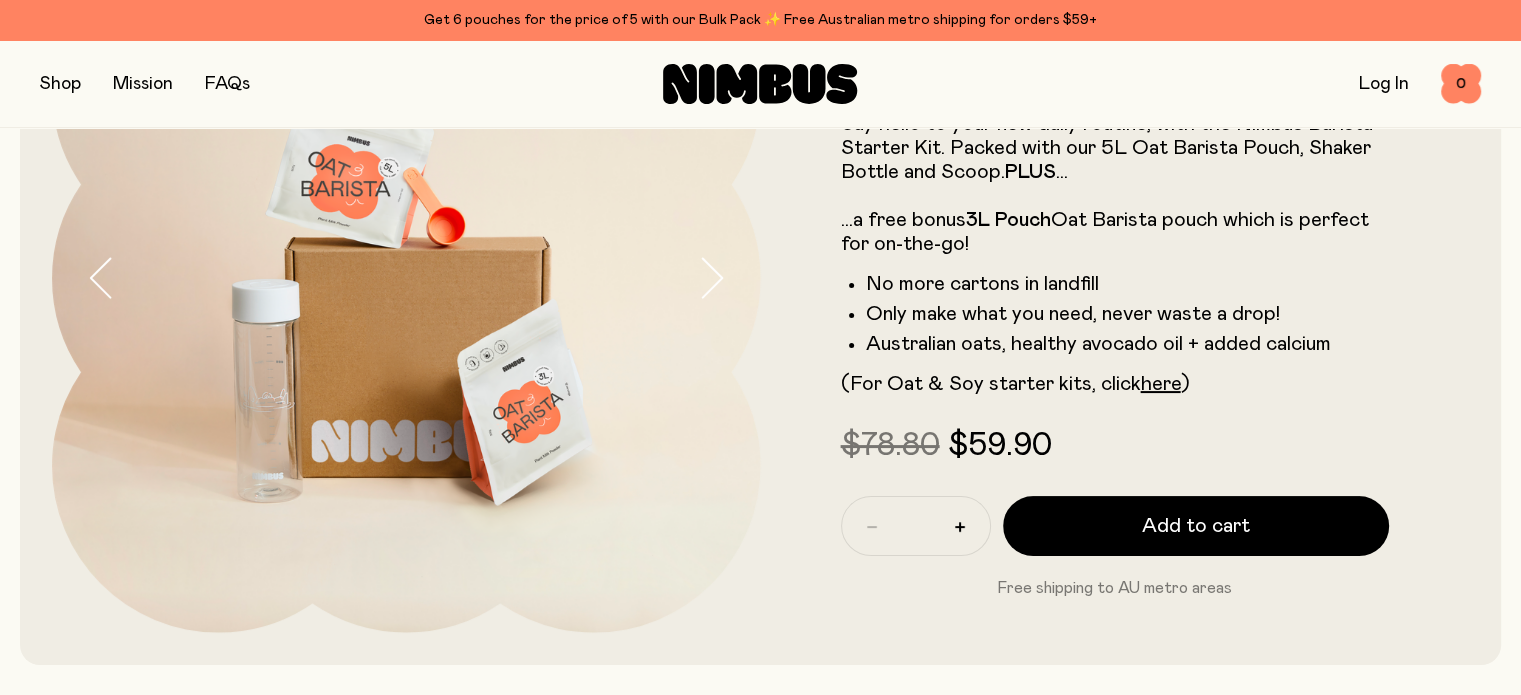 scroll, scrollTop: 236, scrollLeft: 0, axis: vertical 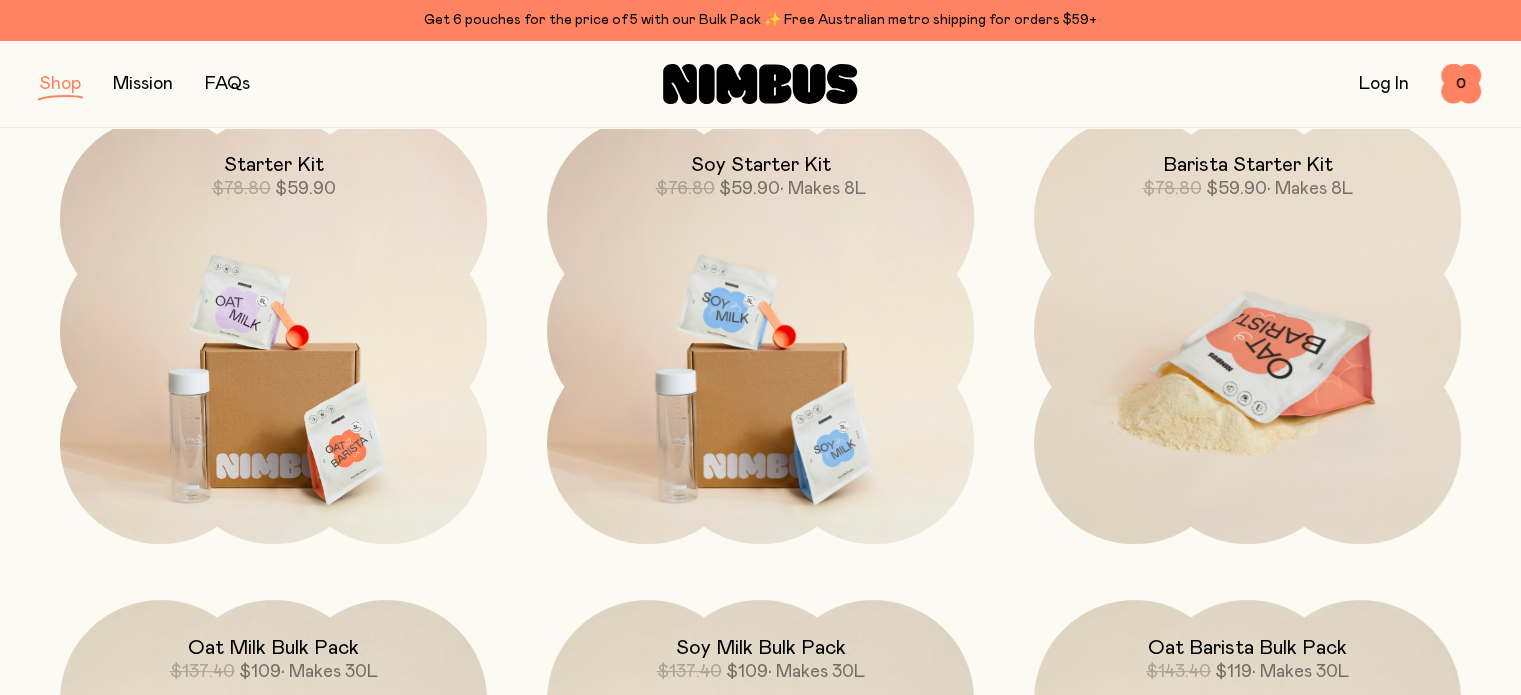 click at bounding box center [1247, 368] 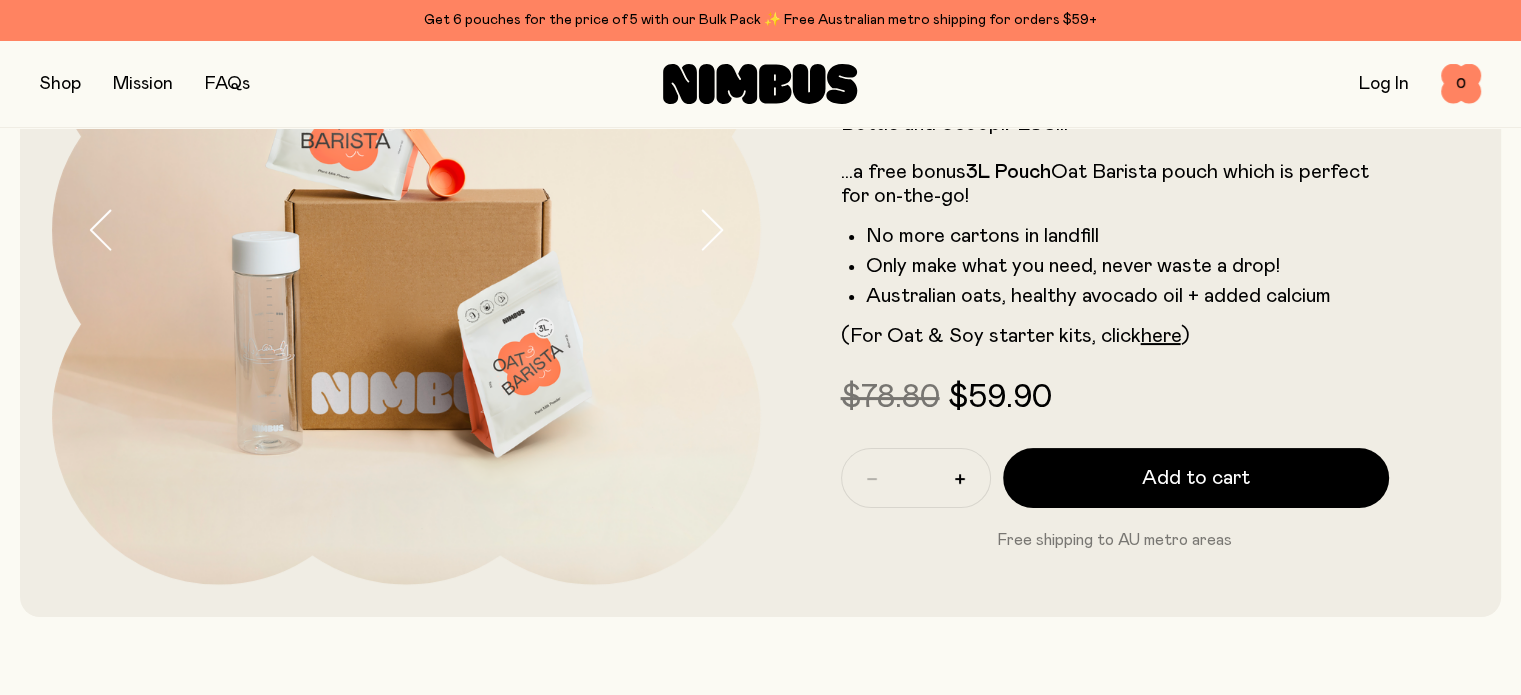 scroll, scrollTop: 0, scrollLeft: 0, axis: both 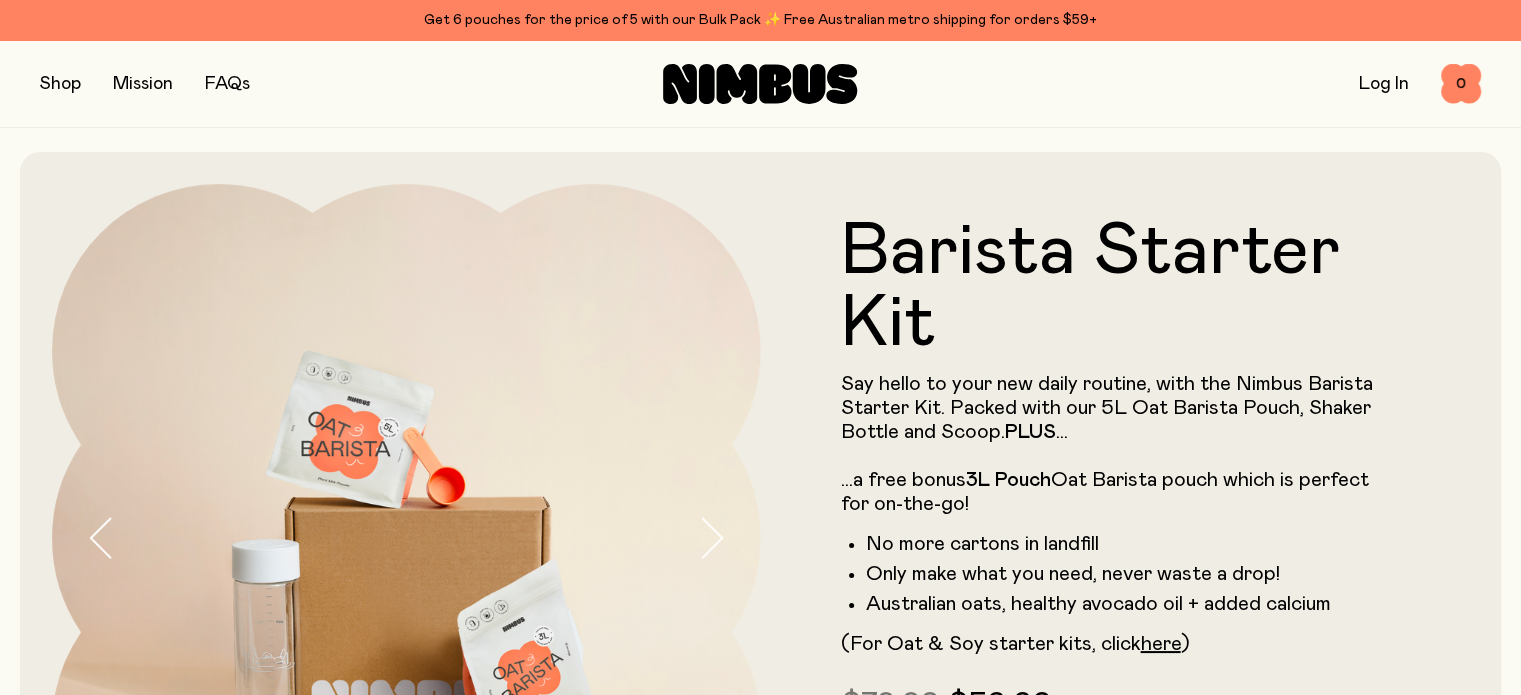 click at bounding box center (60, 84) 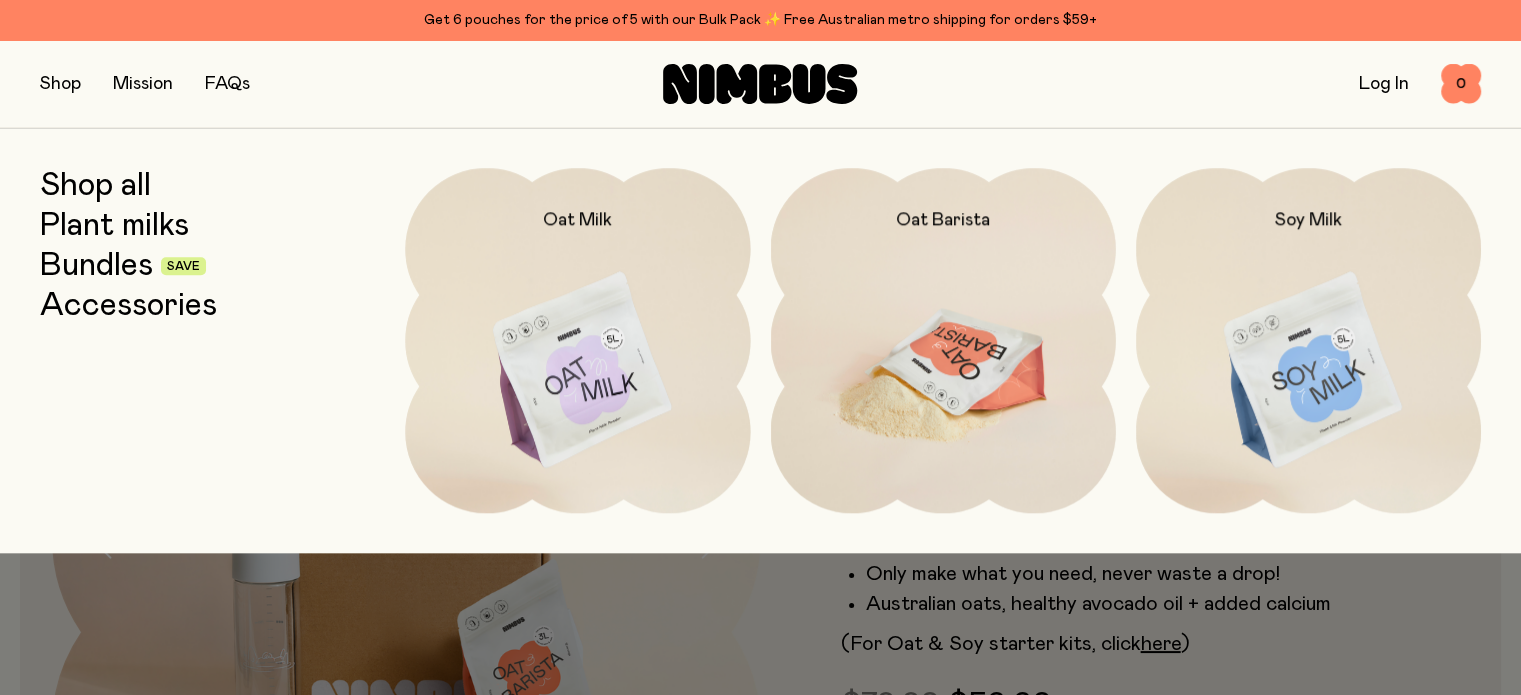 click at bounding box center [943, 371] 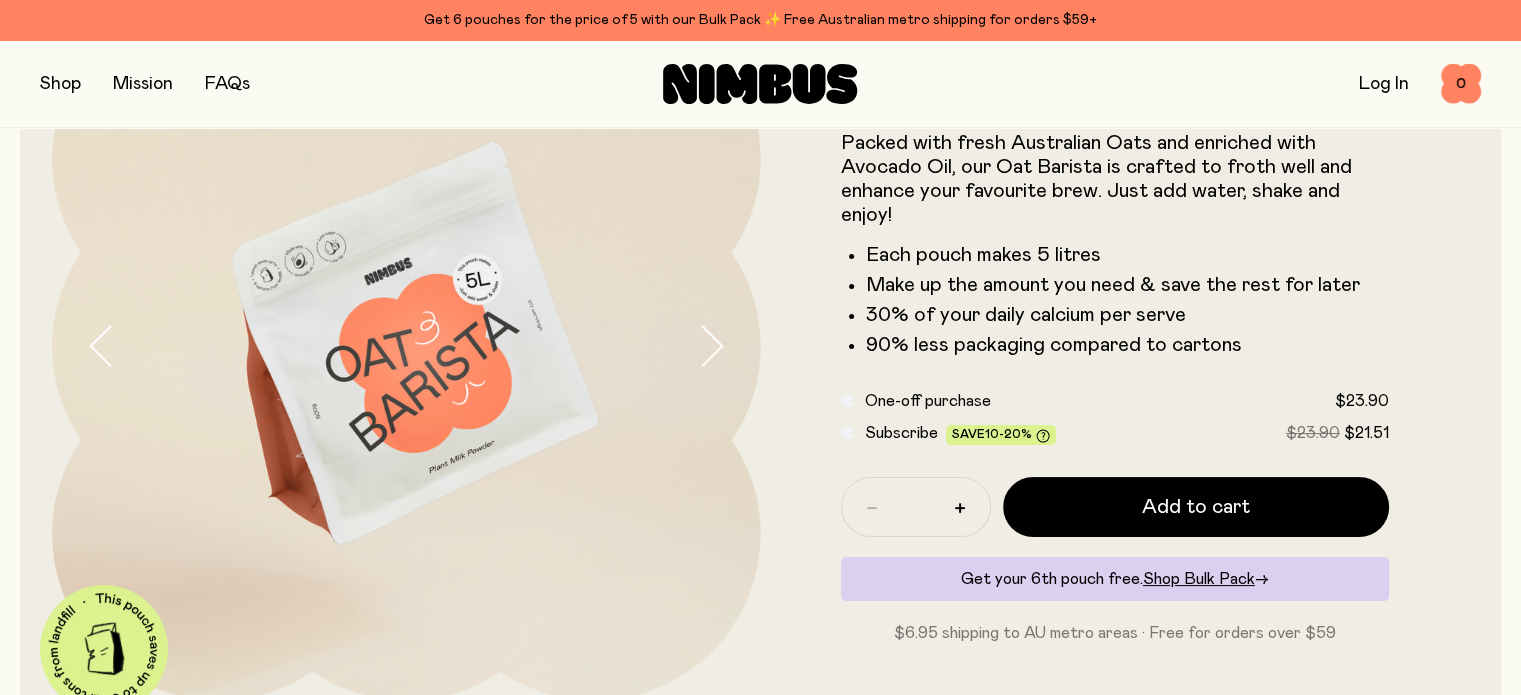 scroll, scrollTop: 208, scrollLeft: 0, axis: vertical 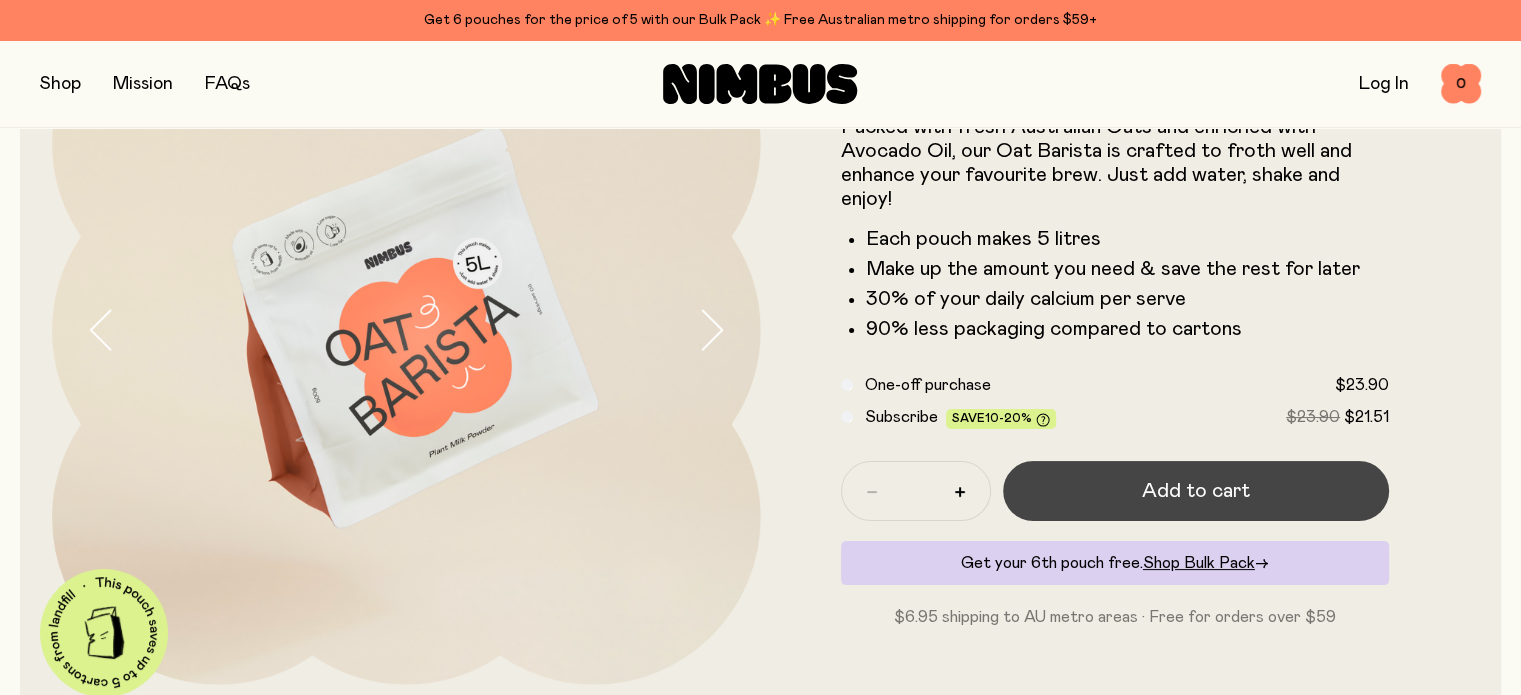 click on "Add to cart" at bounding box center (1196, 491) 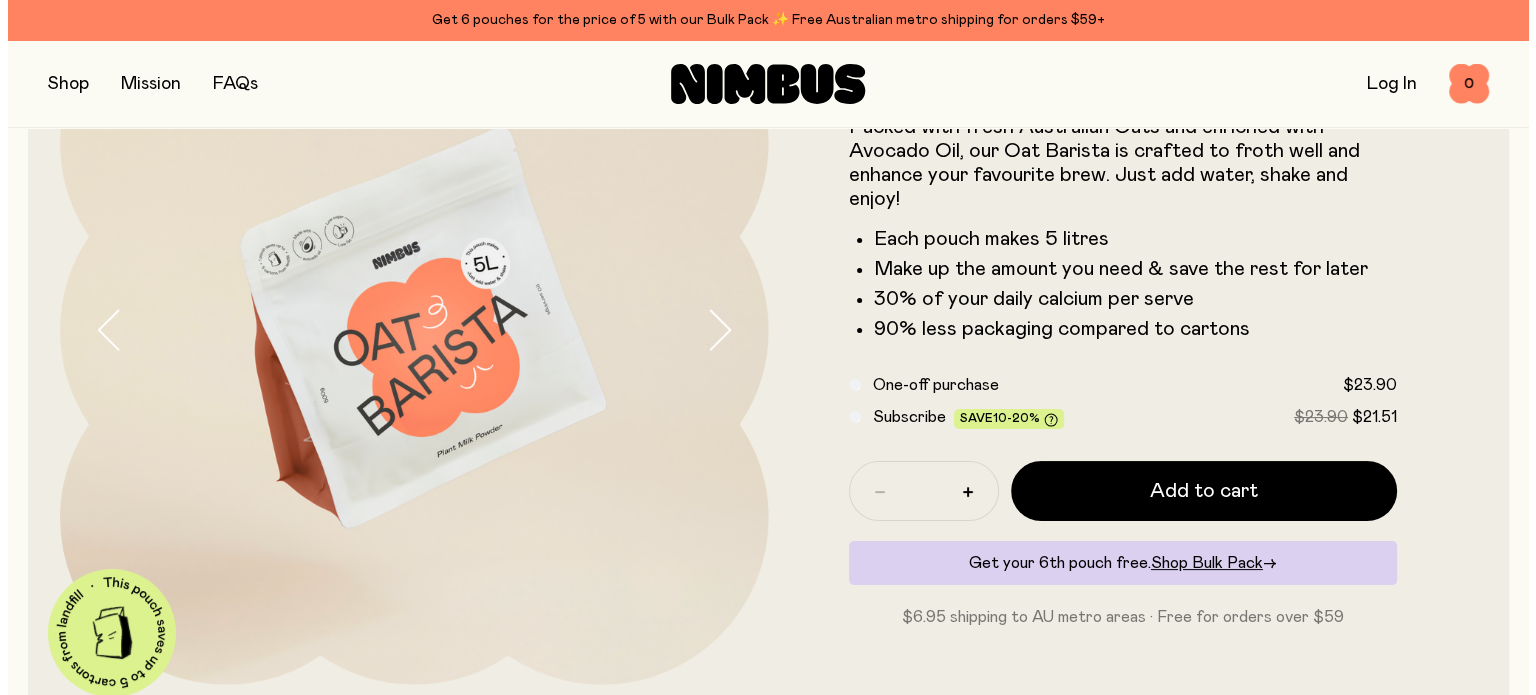 scroll, scrollTop: 0, scrollLeft: 0, axis: both 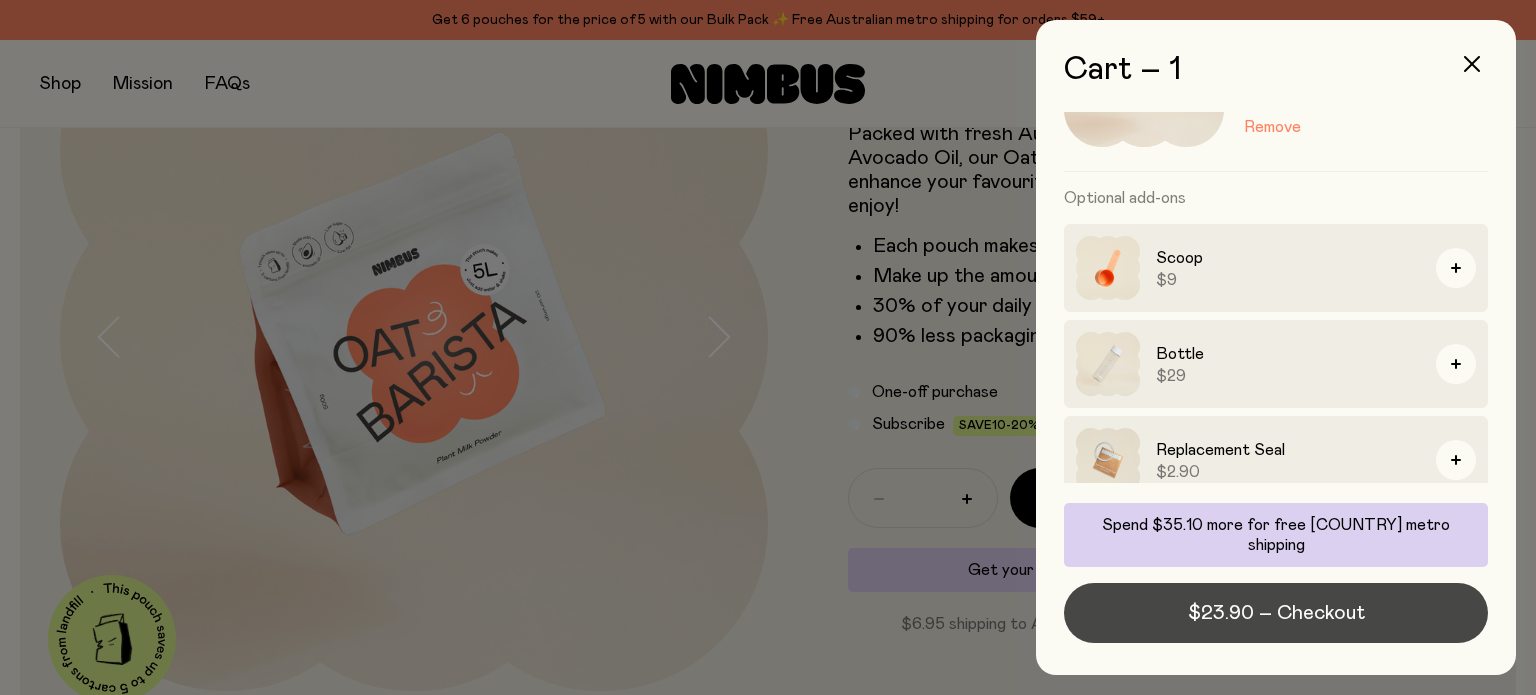 click on "$23.90 – Checkout" at bounding box center [1276, 613] 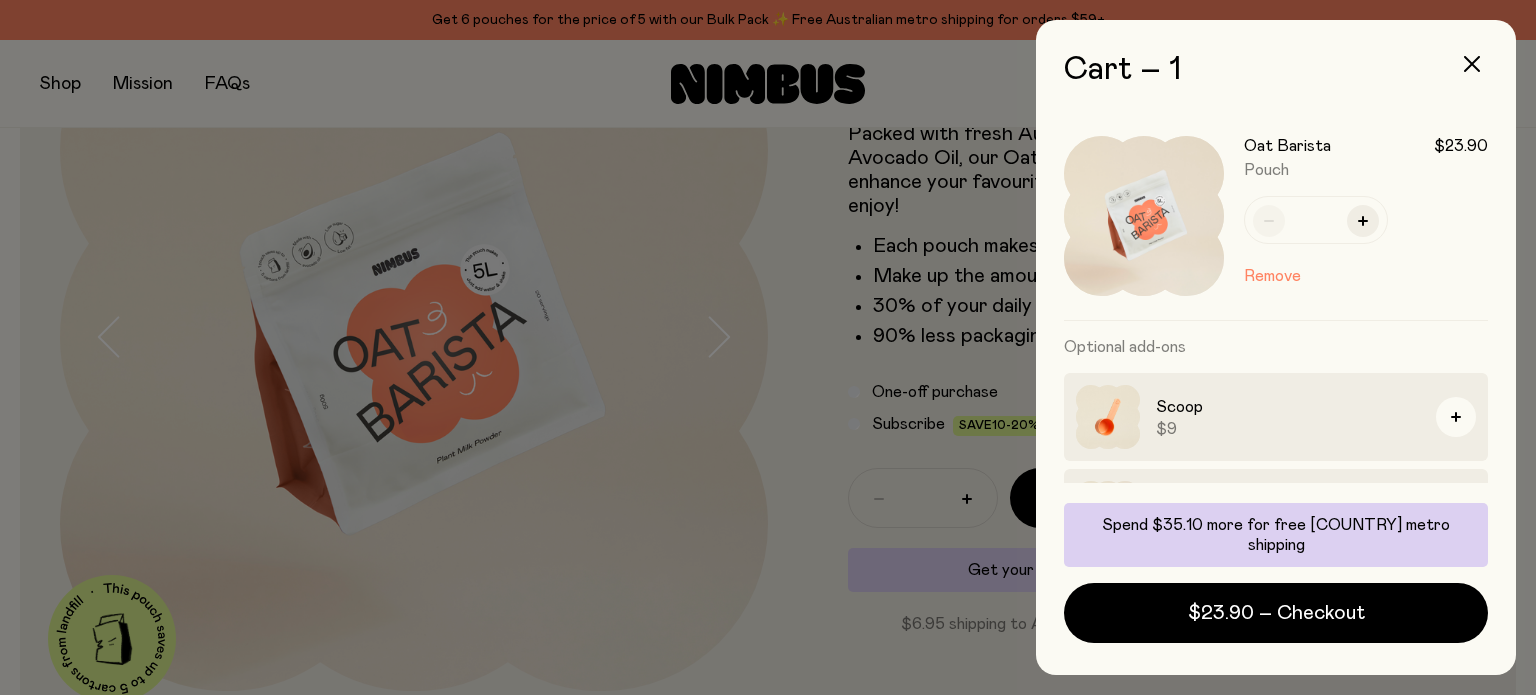 scroll, scrollTop: 149, scrollLeft: 0, axis: vertical 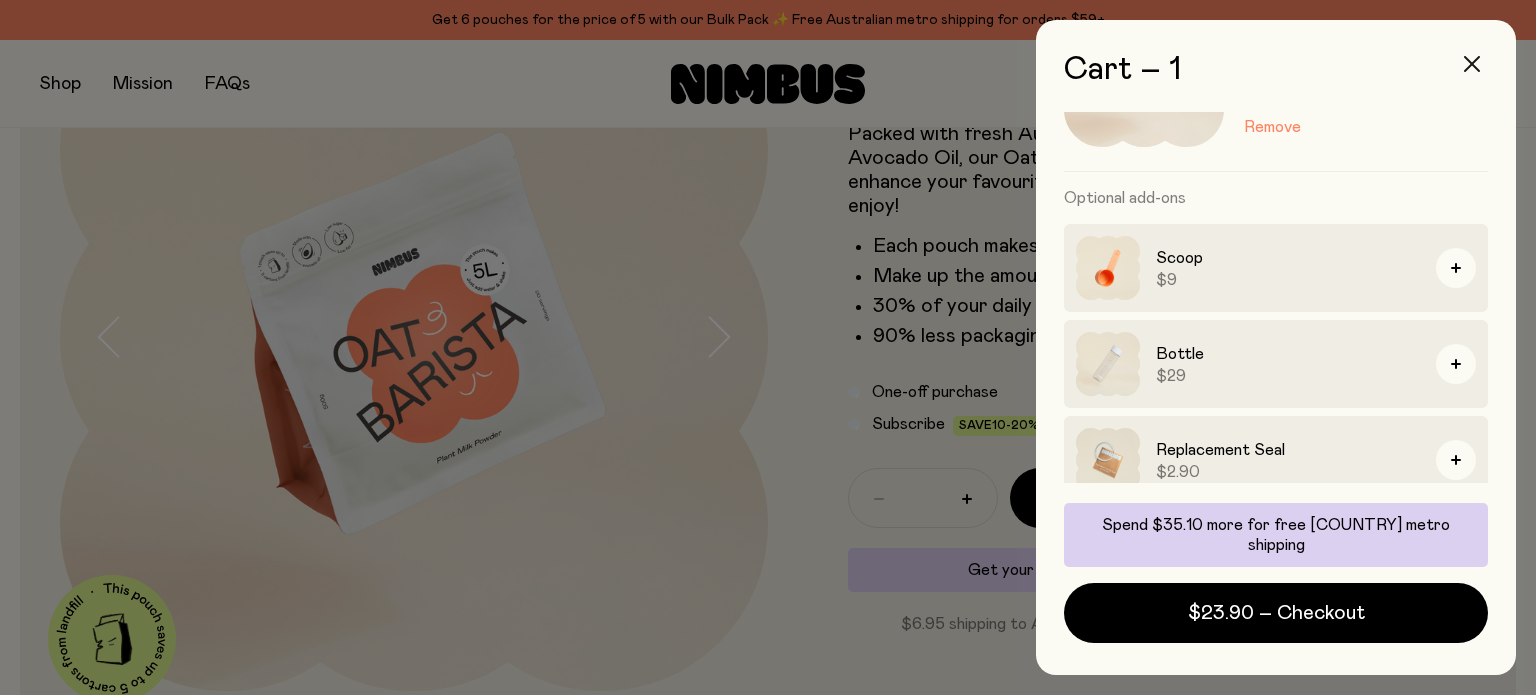click at bounding box center (1472, 64) 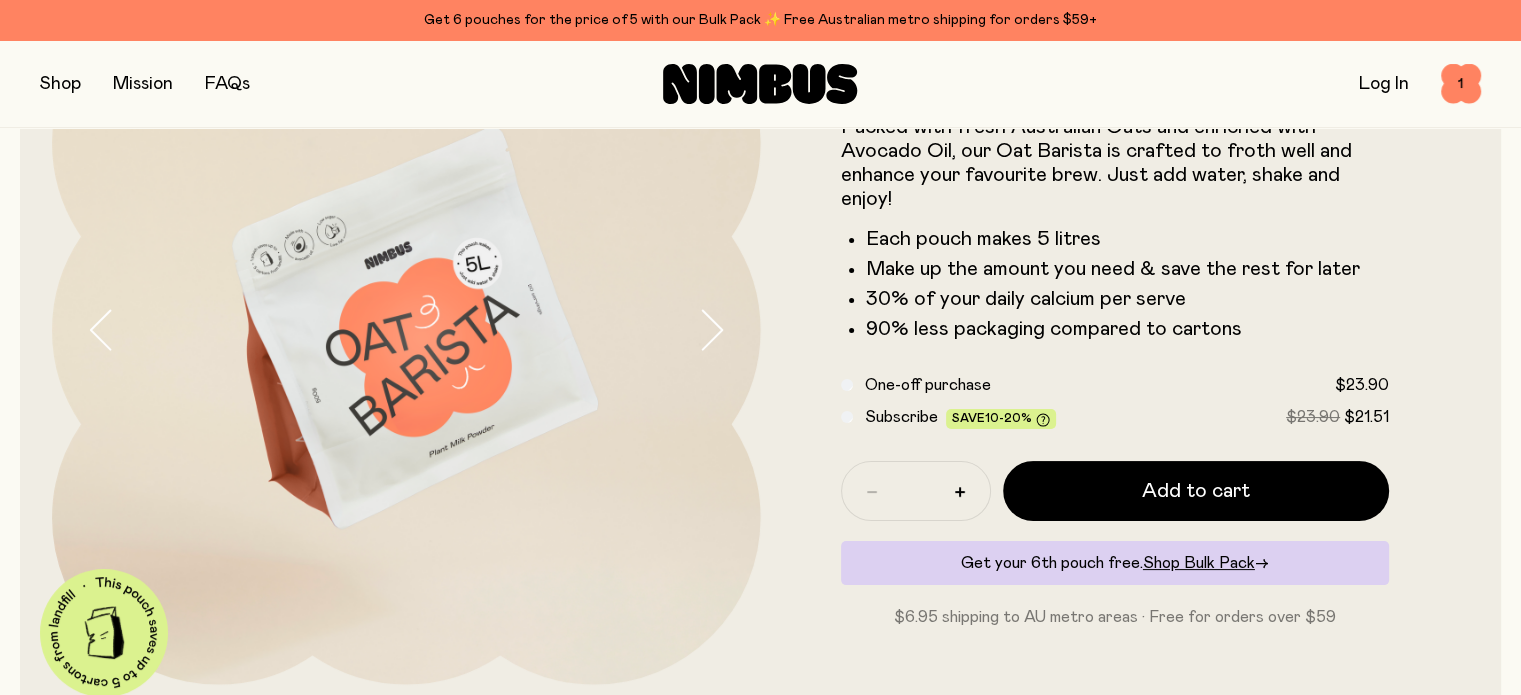 scroll, scrollTop: 0, scrollLeft: 0, axis: both 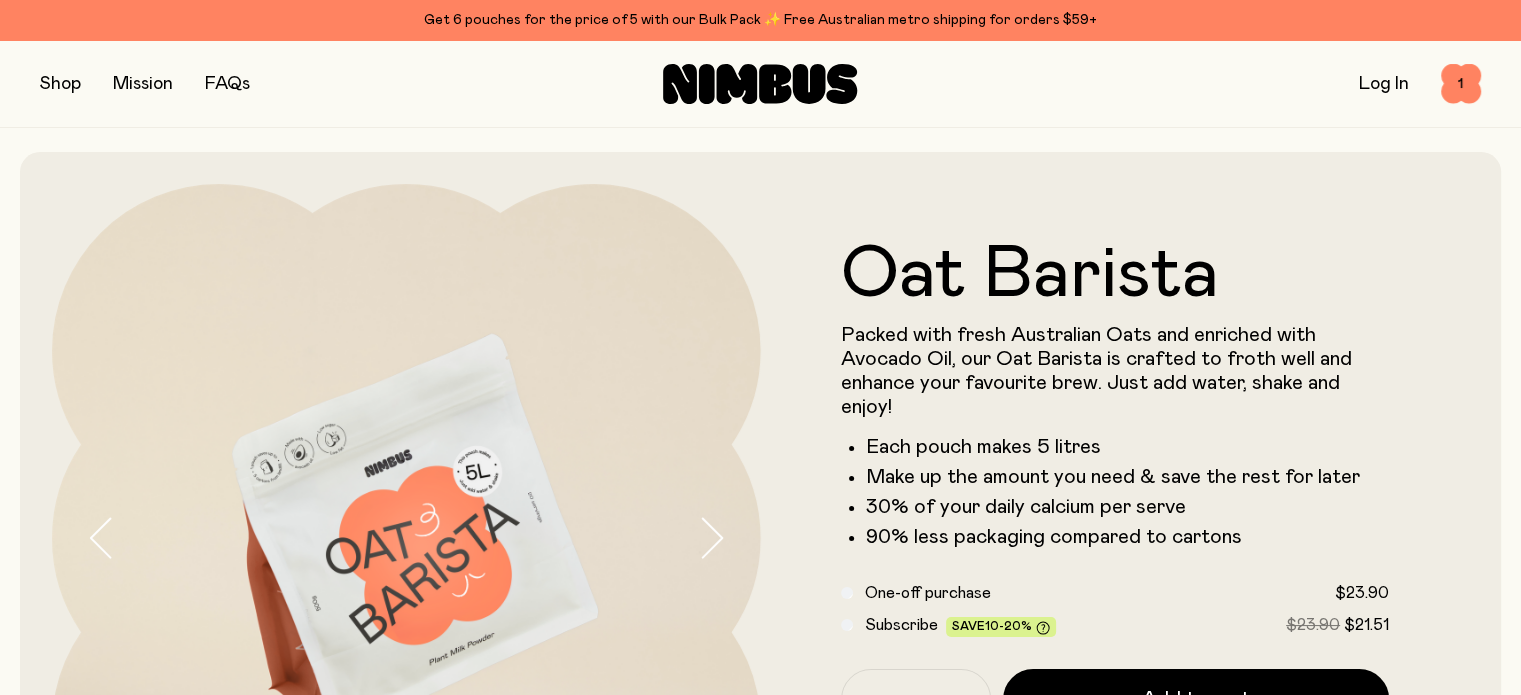 click at bounding box center [60, 84] 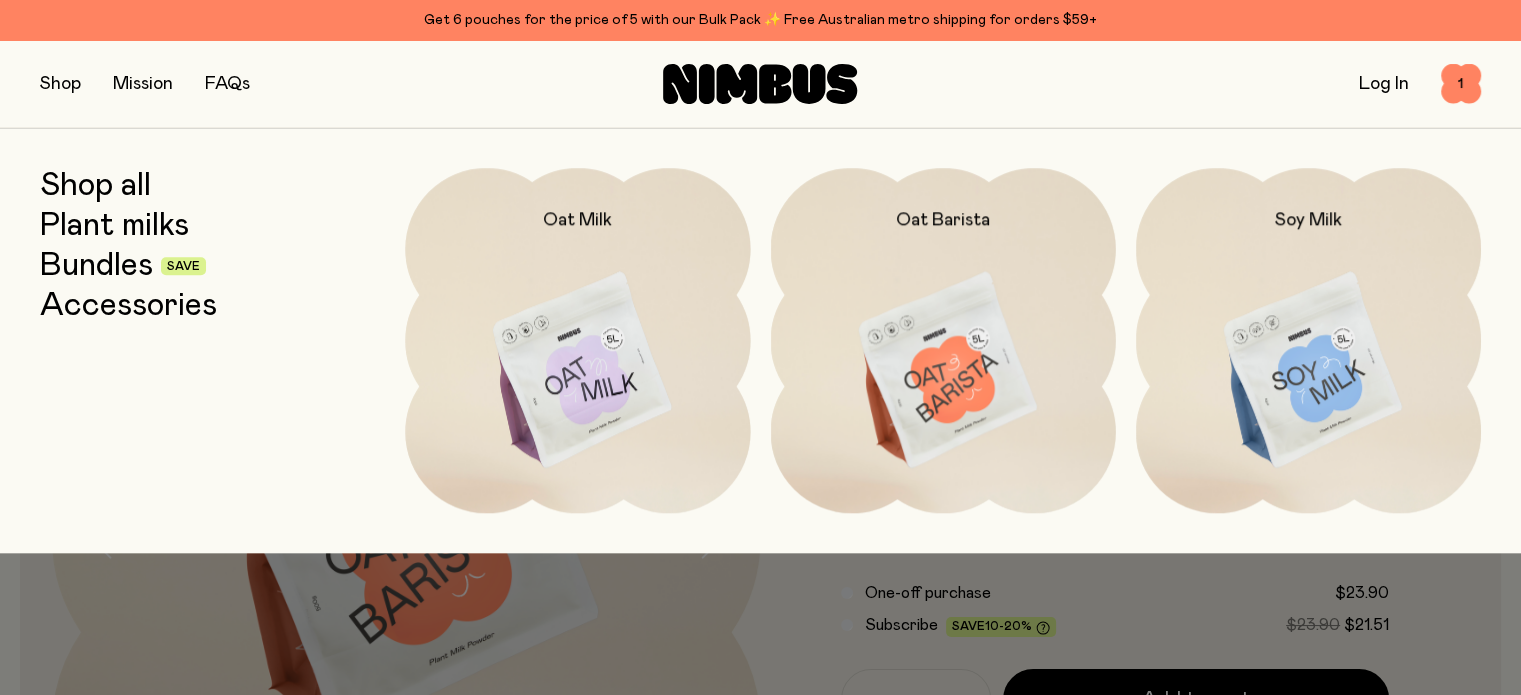 click on "Plant milks" at bounding box center (114, 226) 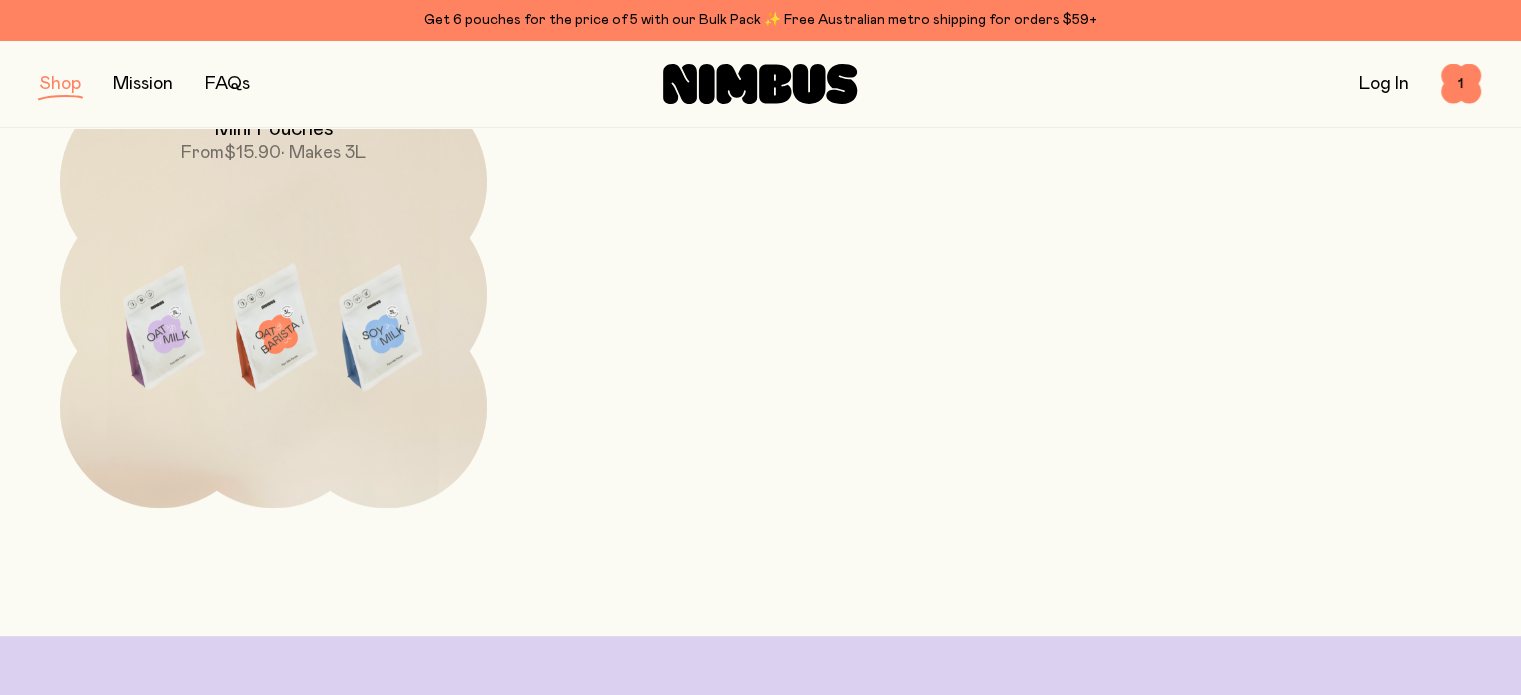 scroll, scrollTop: 846, scrollLeft: 0, axis: vertical 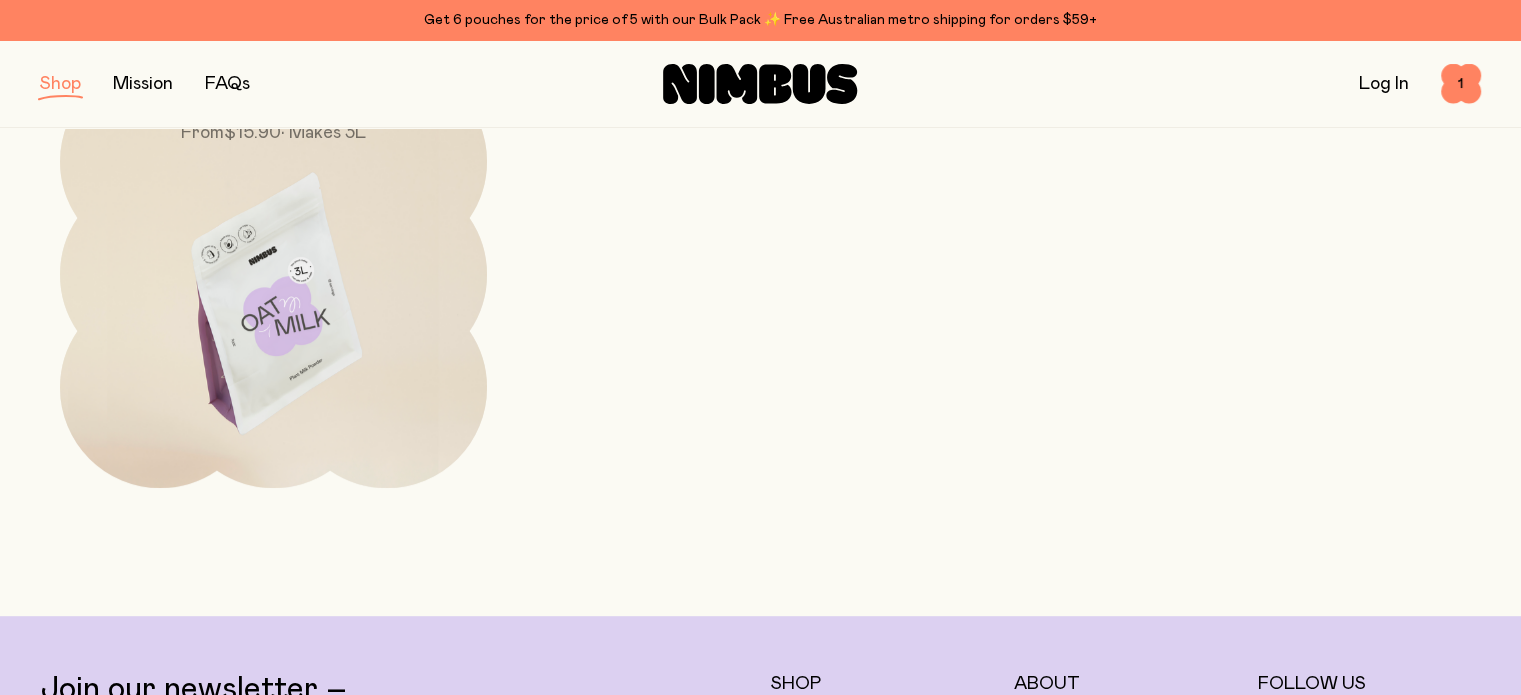 click at bounding box center [273, 312] 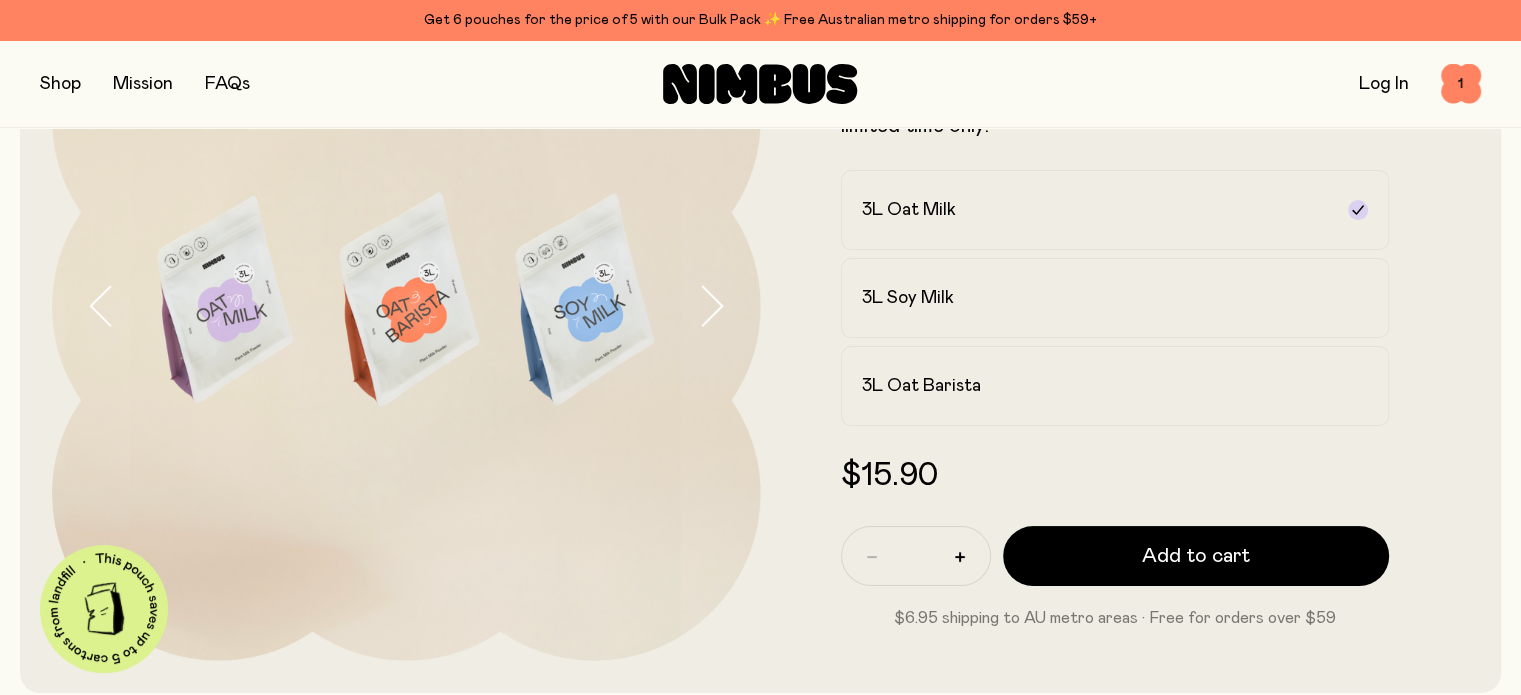 scroll, scrollTop: 223, scrollLeft: 0, axis: vertical 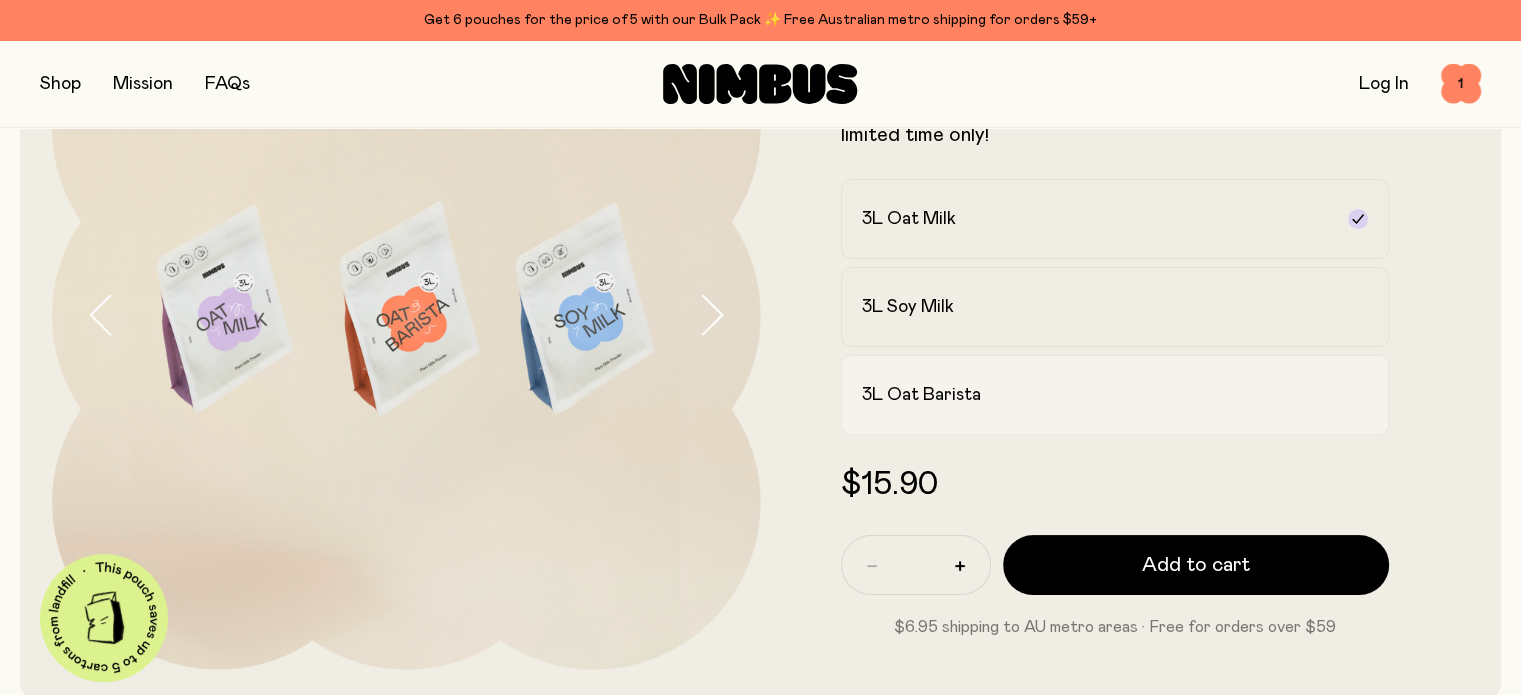 click on "3L Oat Barista" at bounding box center (921, 395) 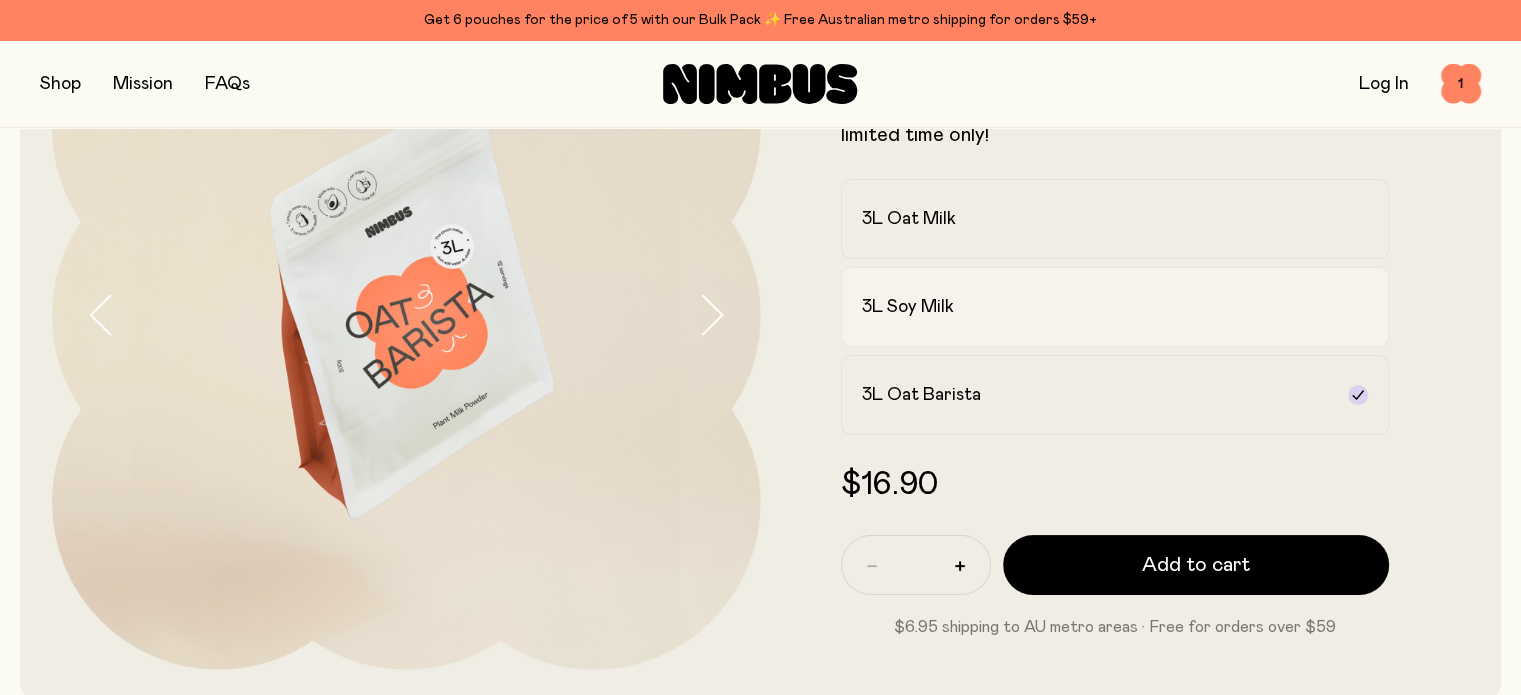 click on "3L Soy Milk" at bounding box center (908, 307) 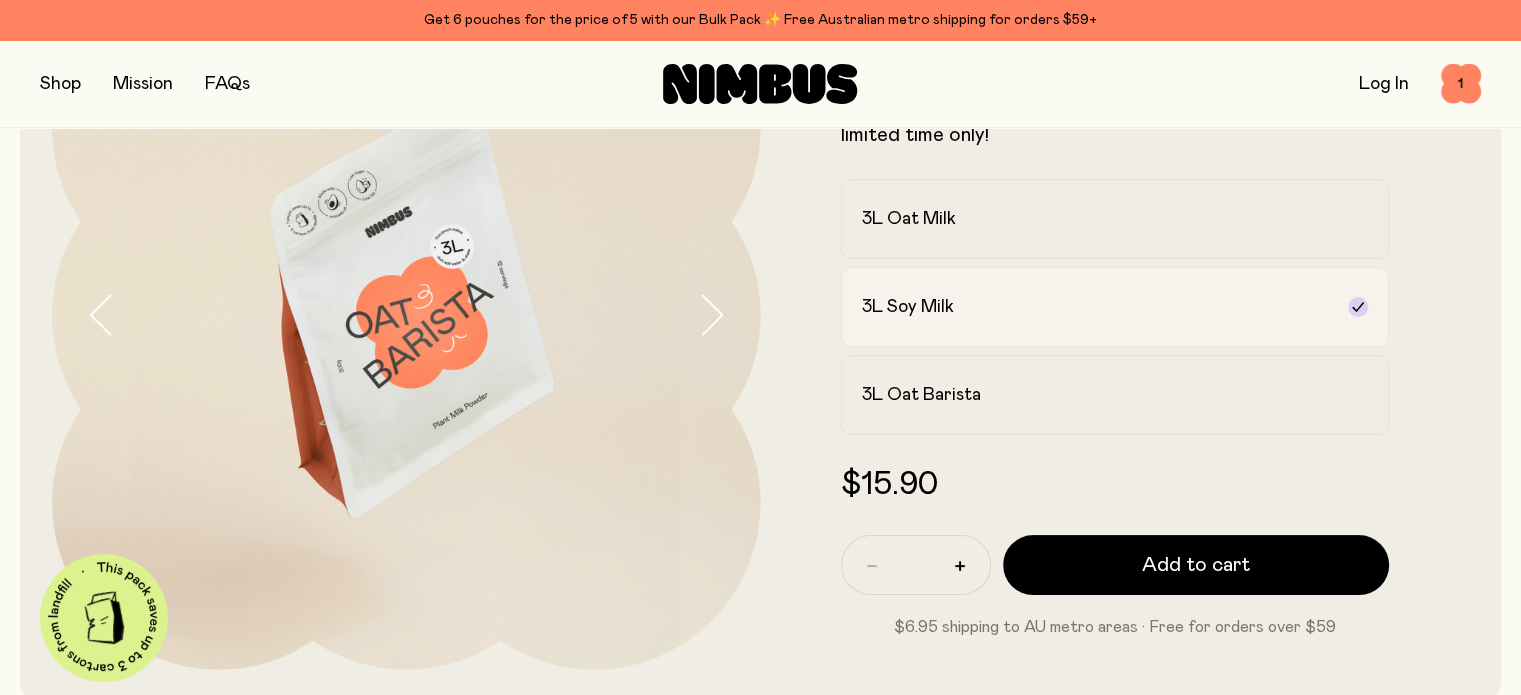 scroll, scrollTop: 0, scrollLeft: 0, axis: both 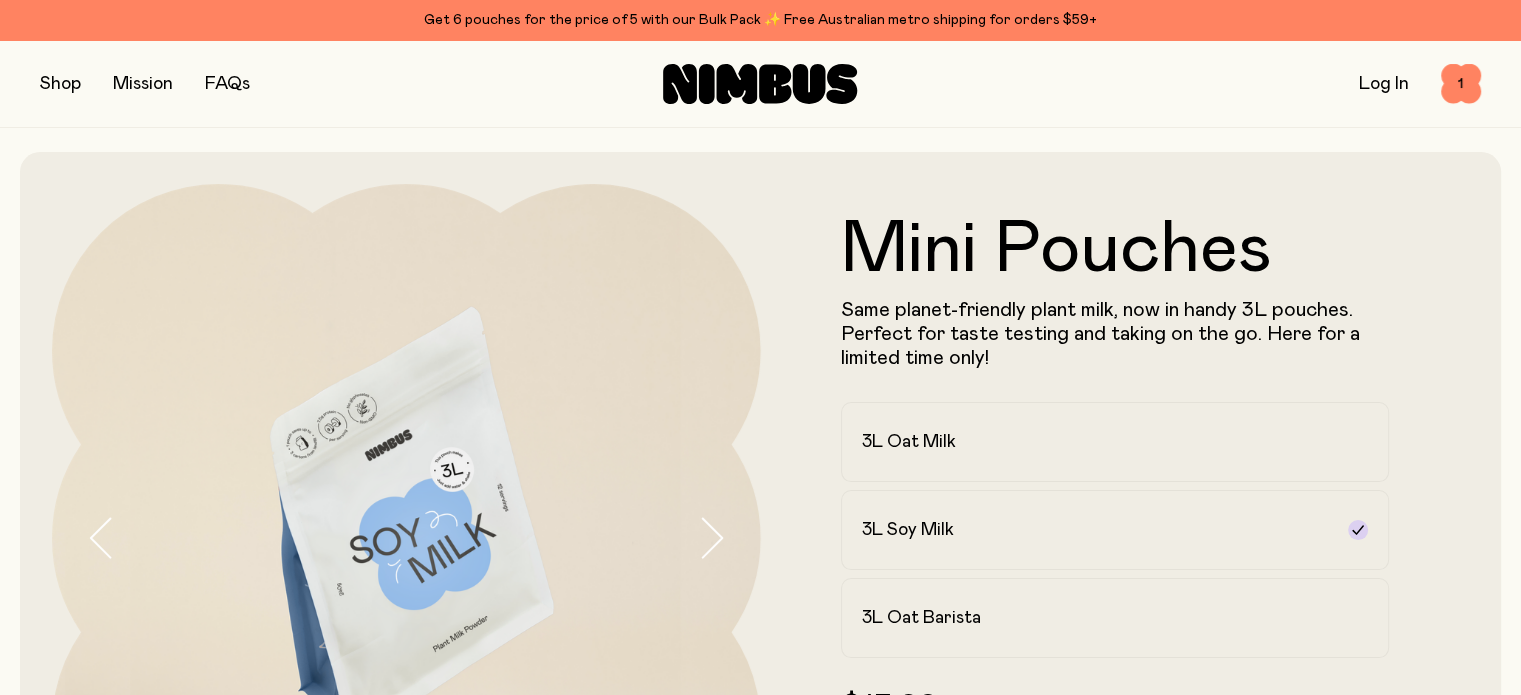 click at bounding box center [60, 84] 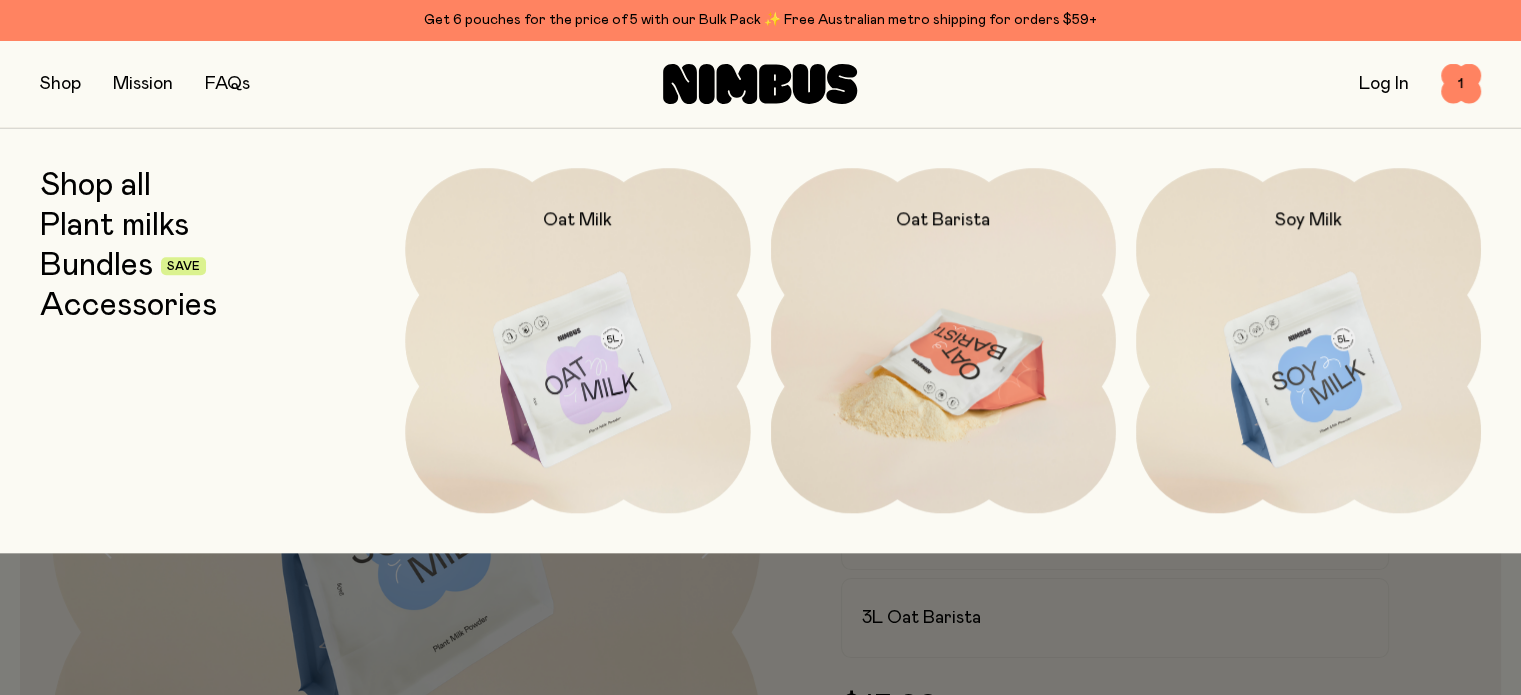 click at bounding box center (943, 371) 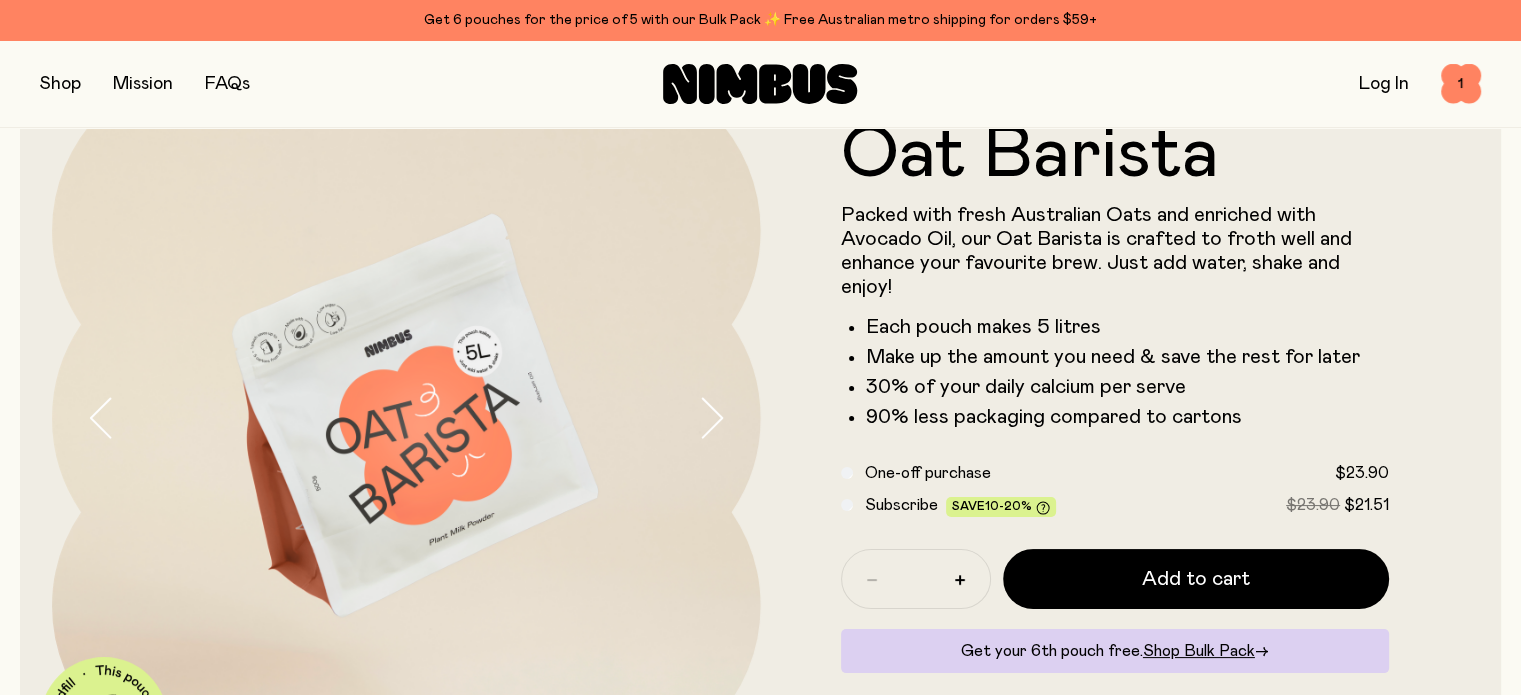 scroll, scrollTop: 0, scrollLeft: 0, axis: both 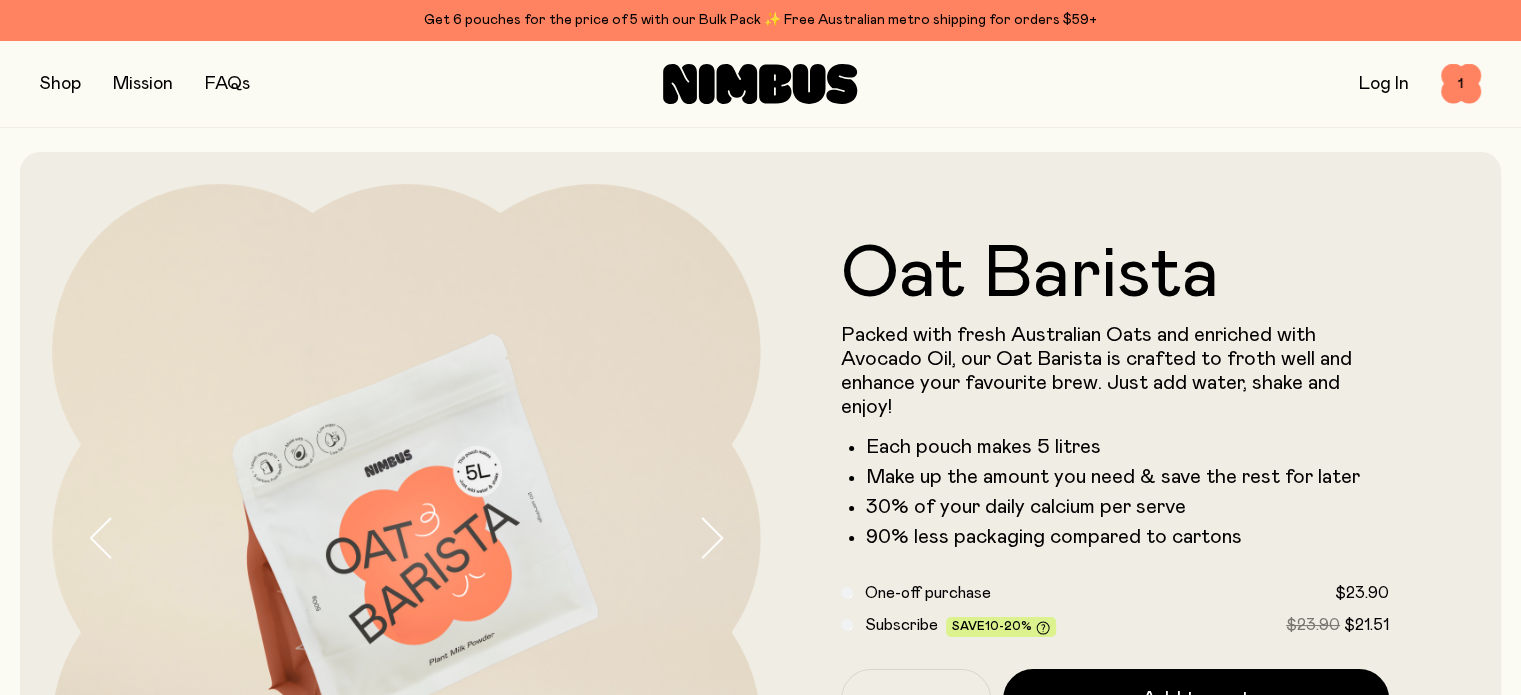click at bounding box center [60, 84] 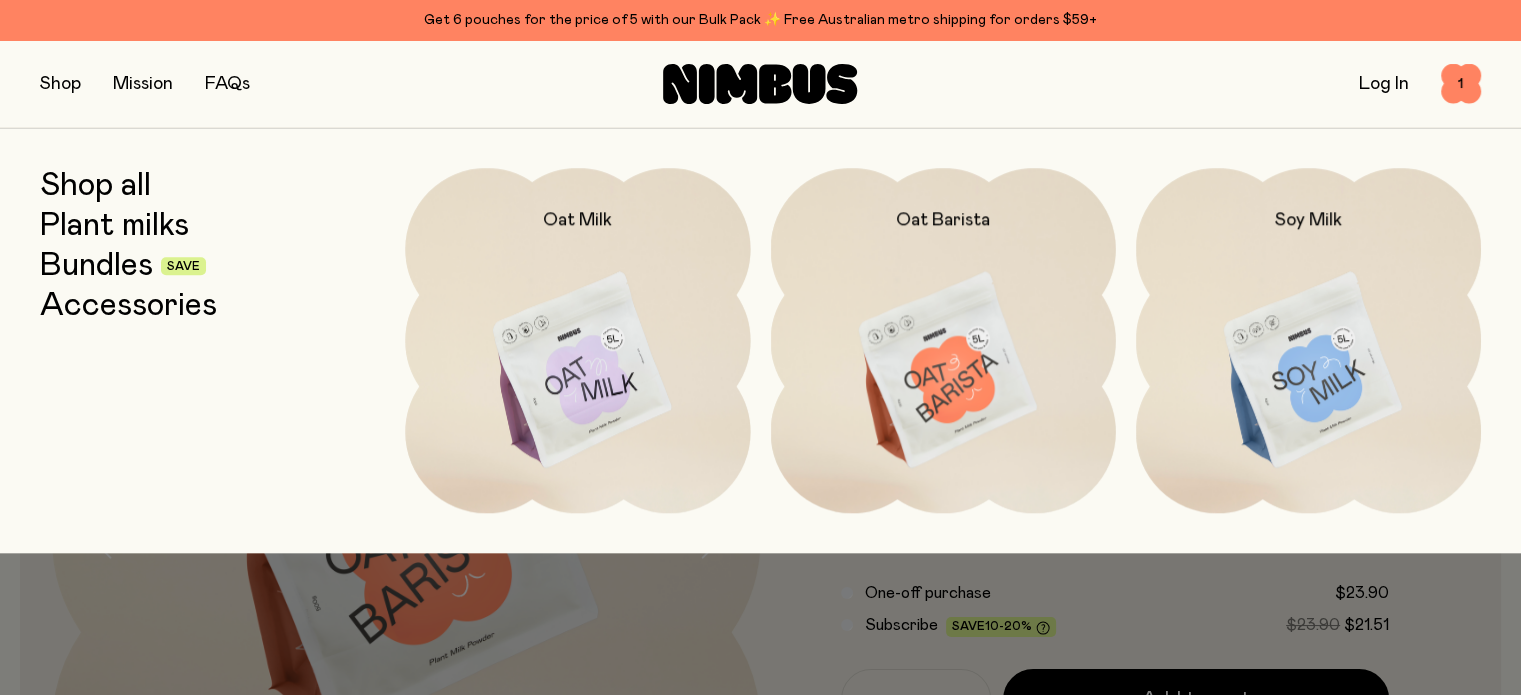click on "Bundles" at bounding box center [96, 266] 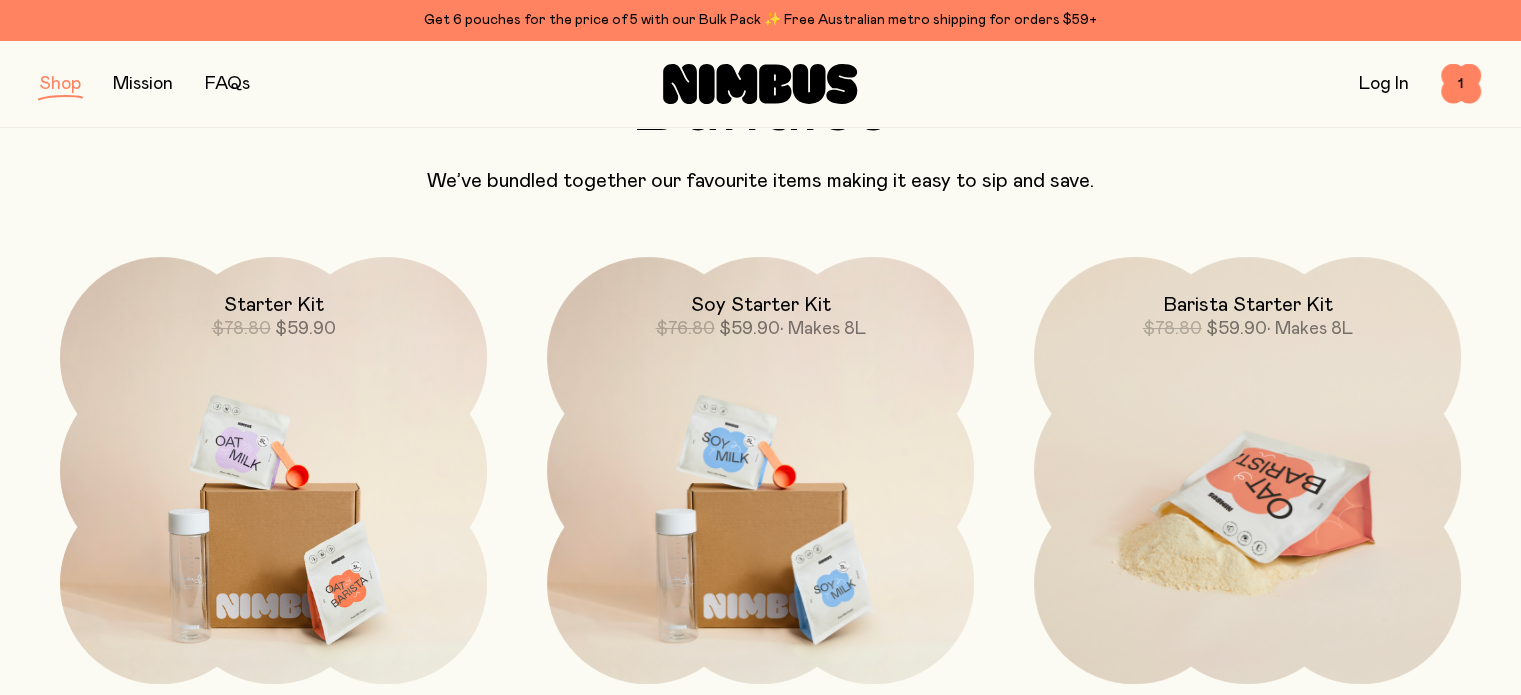 scroll, scrollTop: 168, scrollLeft: 0, axis: vertical 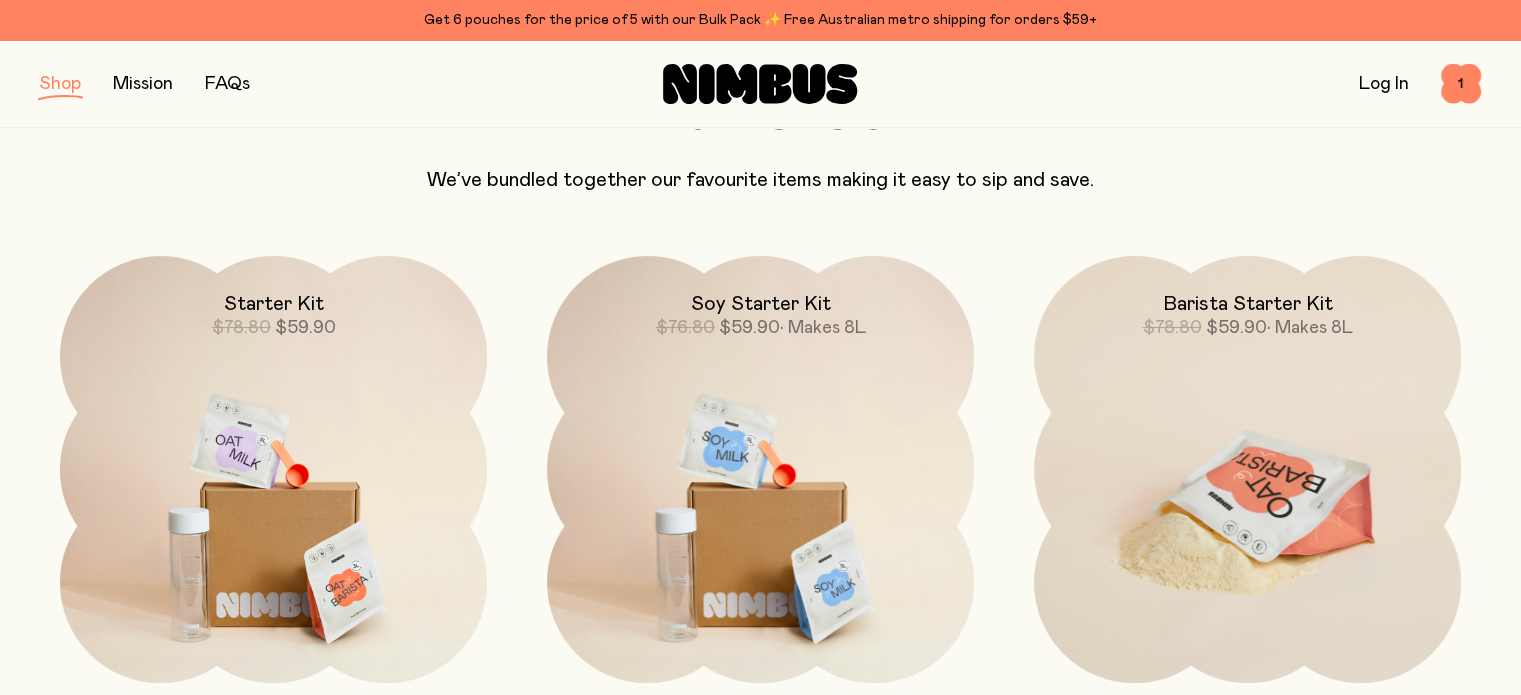click at bounding box center (1247, 507) 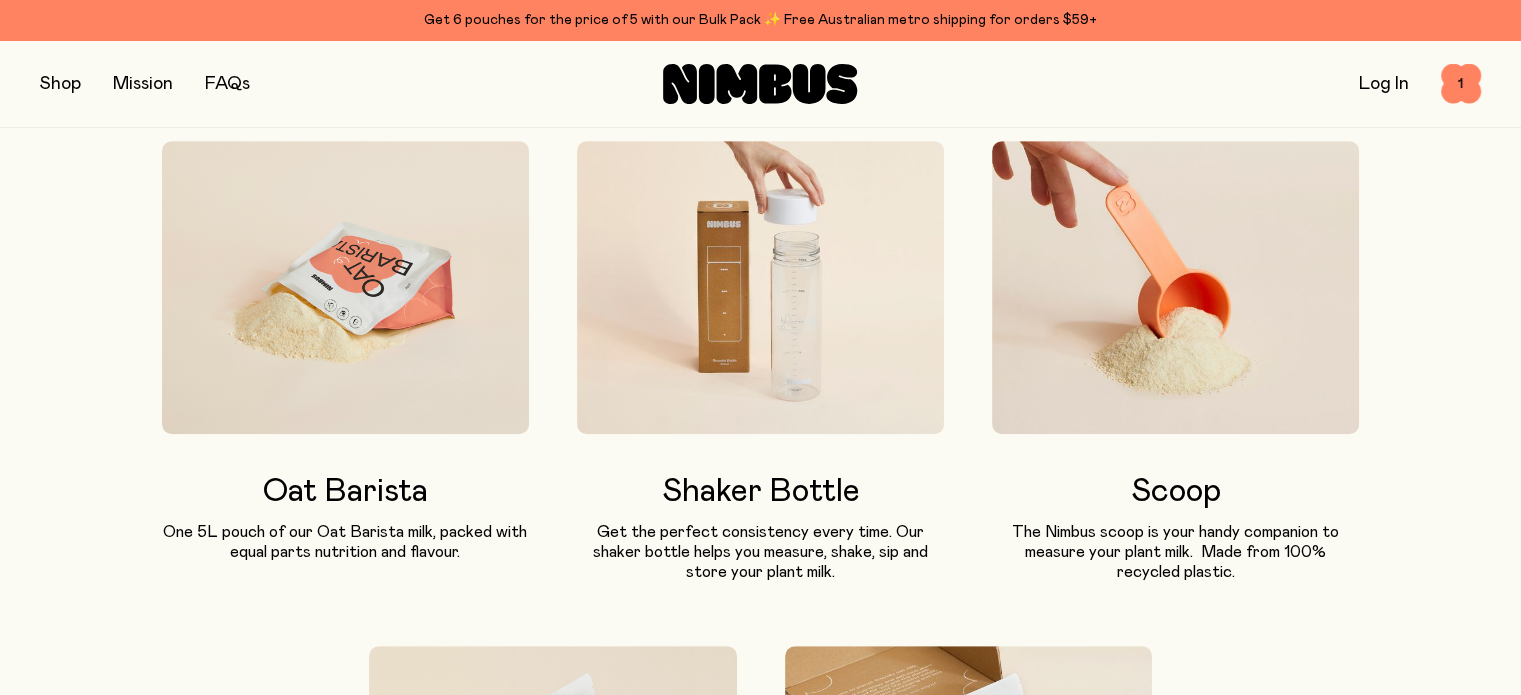 scroll, scrollTop: 1035, scrollLeft: 0, axis: vertical 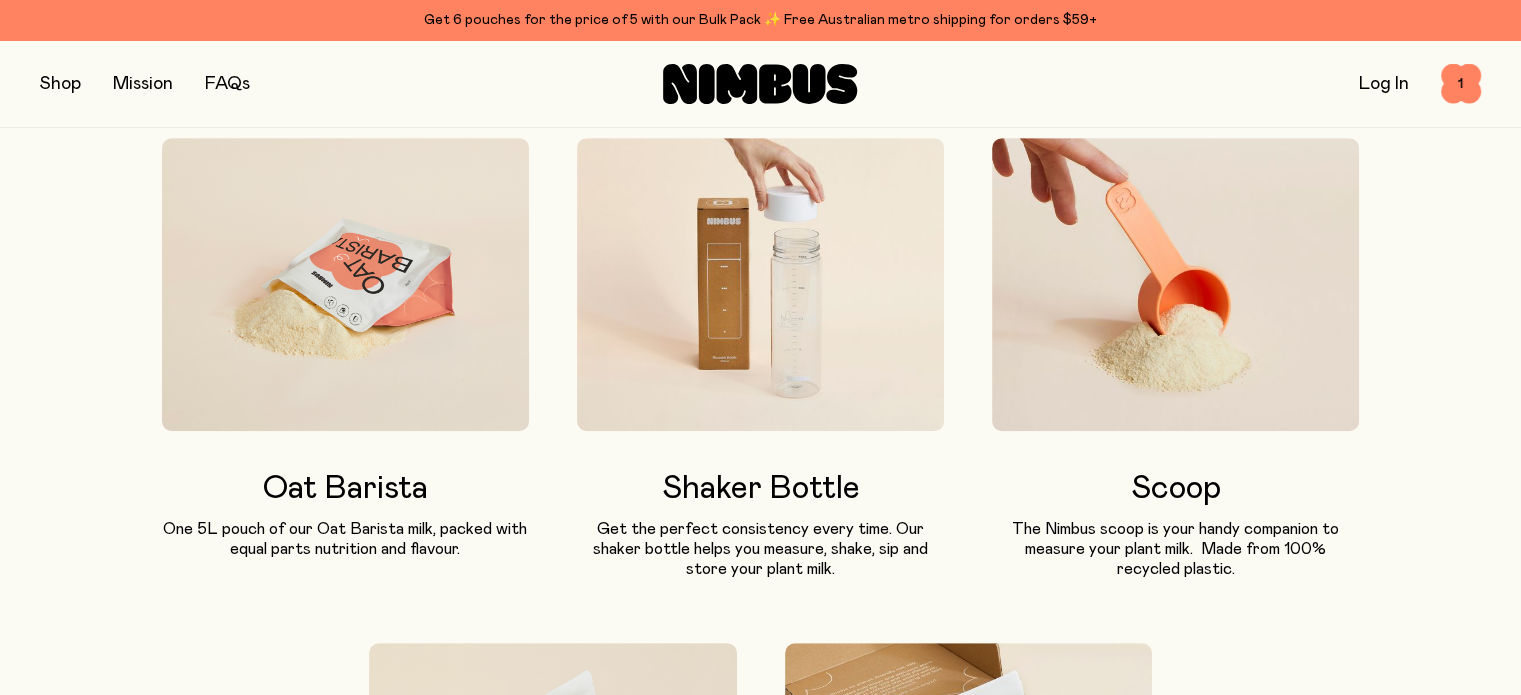 click on "Get the perfect consistency every time. Our shaker bottle helps you measure, shake, sip and store your plant milk." at bounding box center [760, 549] 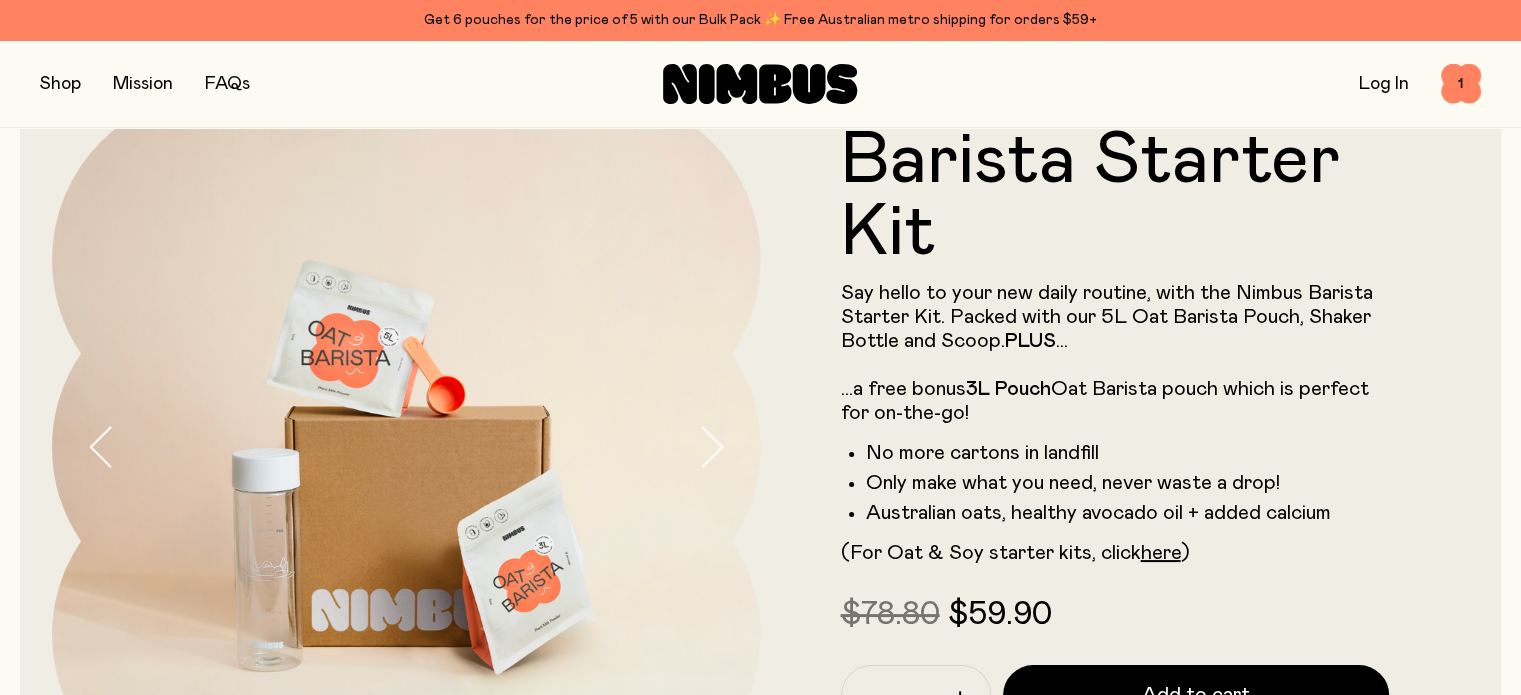scroll, scrollTop: 0, scrollLeft: 0, axis: both 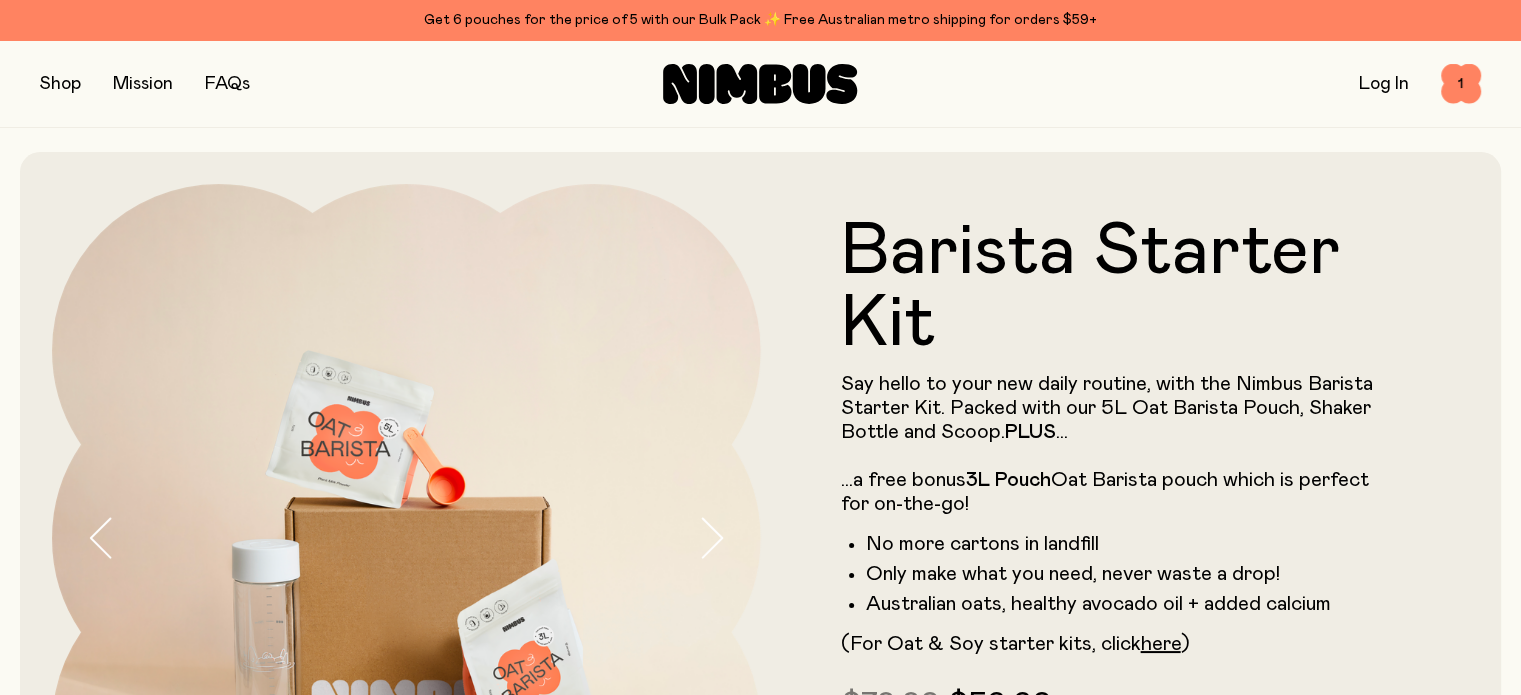 click at bounding box center (60, 84) 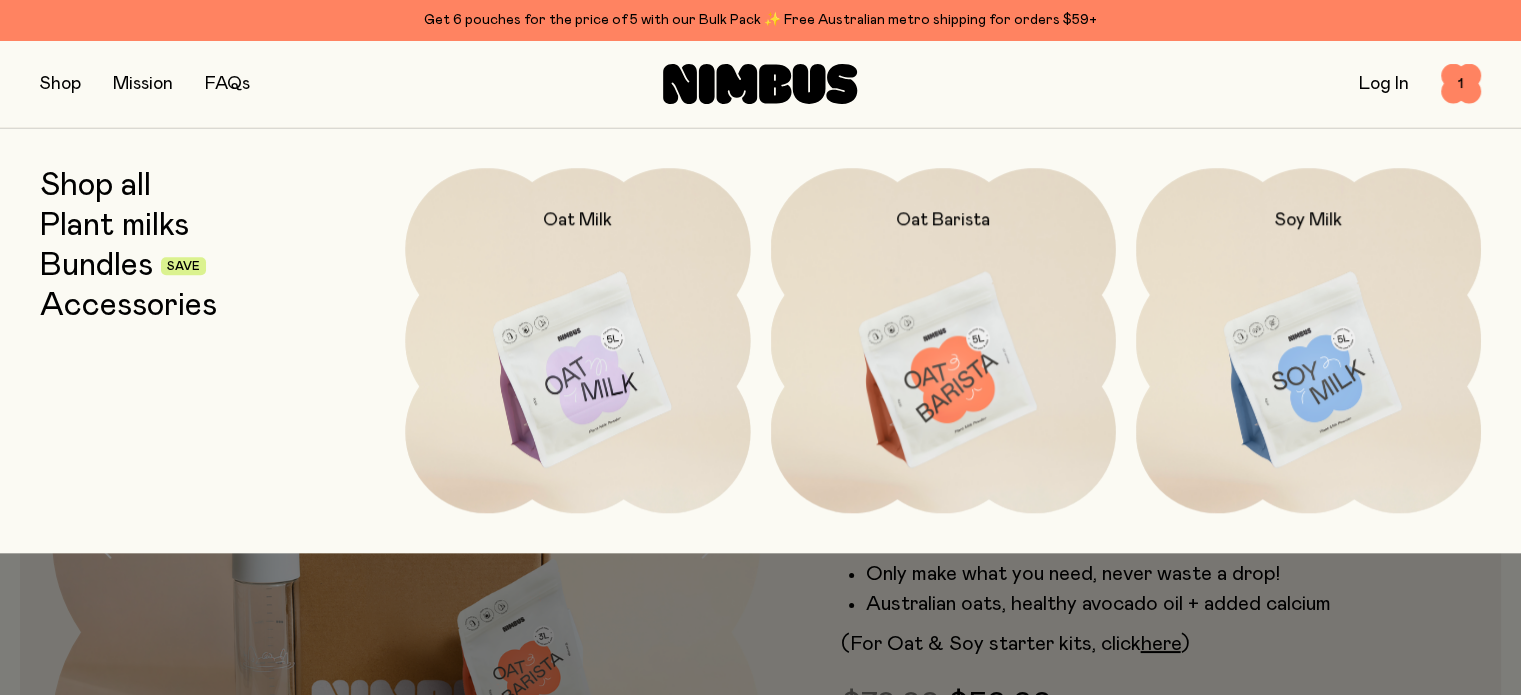 click on "Accessories" at bounding box center [128, 306] 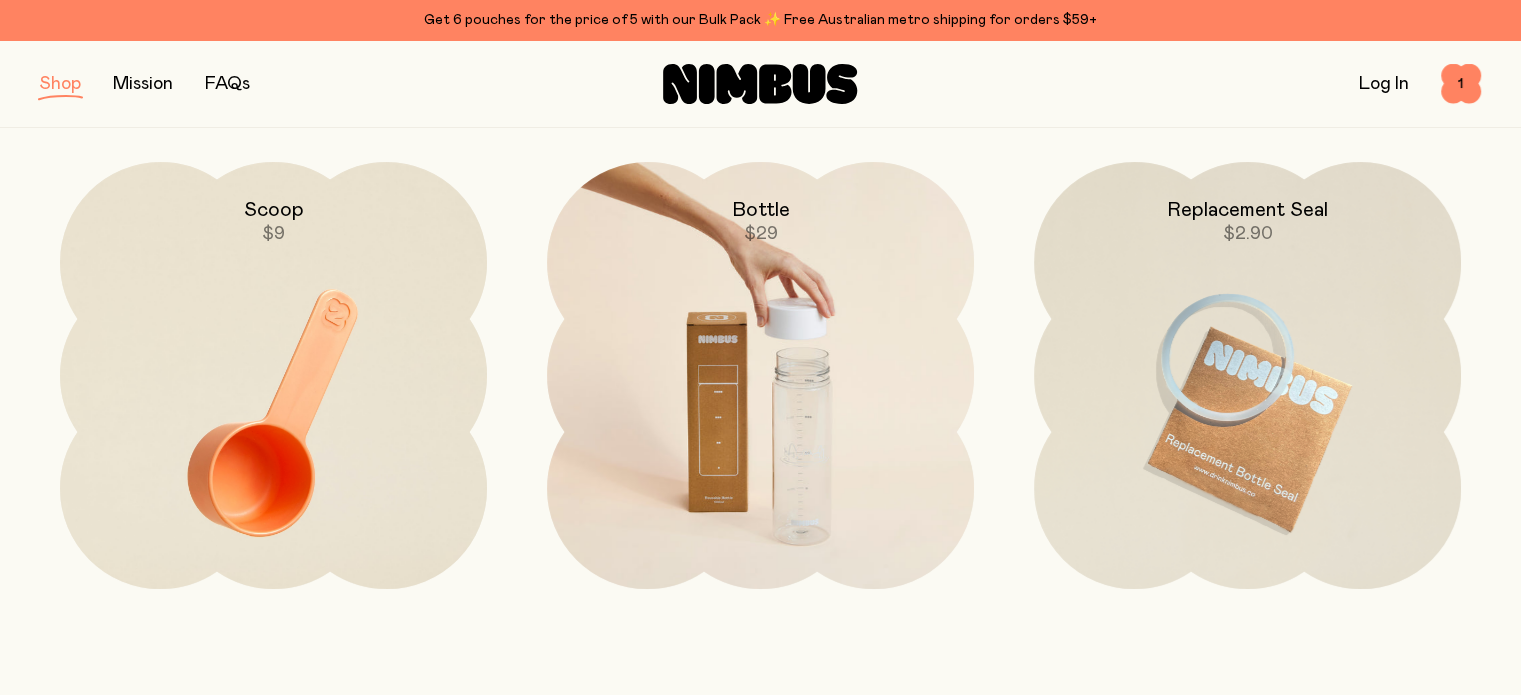 scroll, scrollTop: 178, scrollLeft: 0, axis: vertical 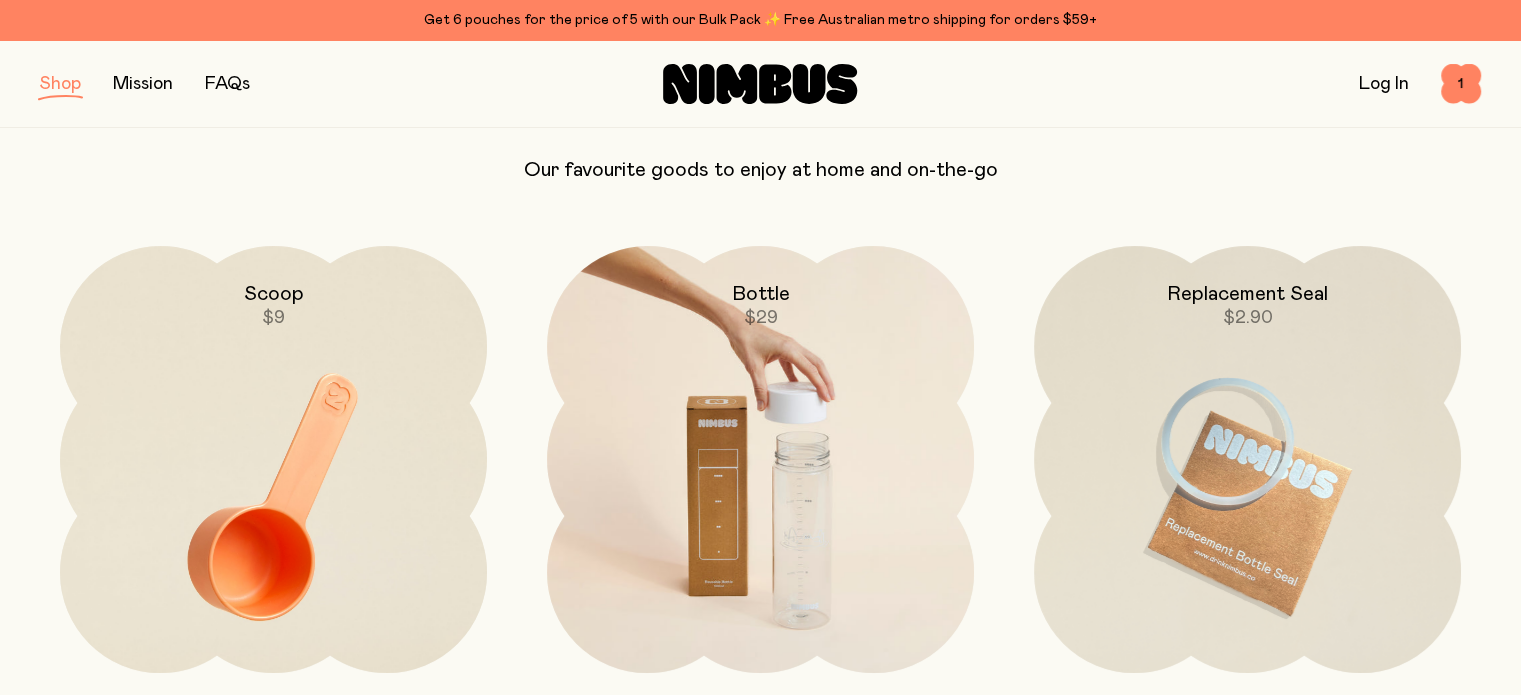 click at bounding box center (760, 497) 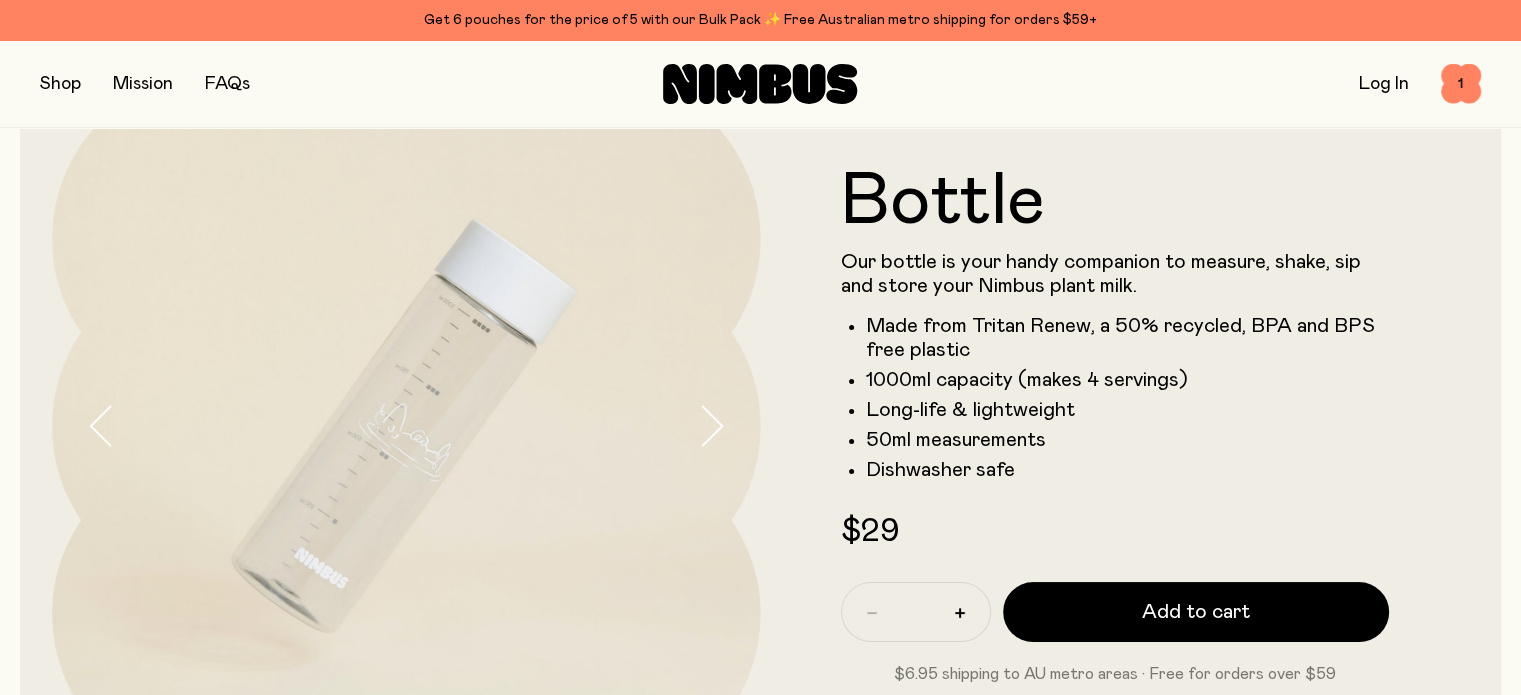 scroll, scrollTop: 110, scrollLeft: 0, axis: vertical 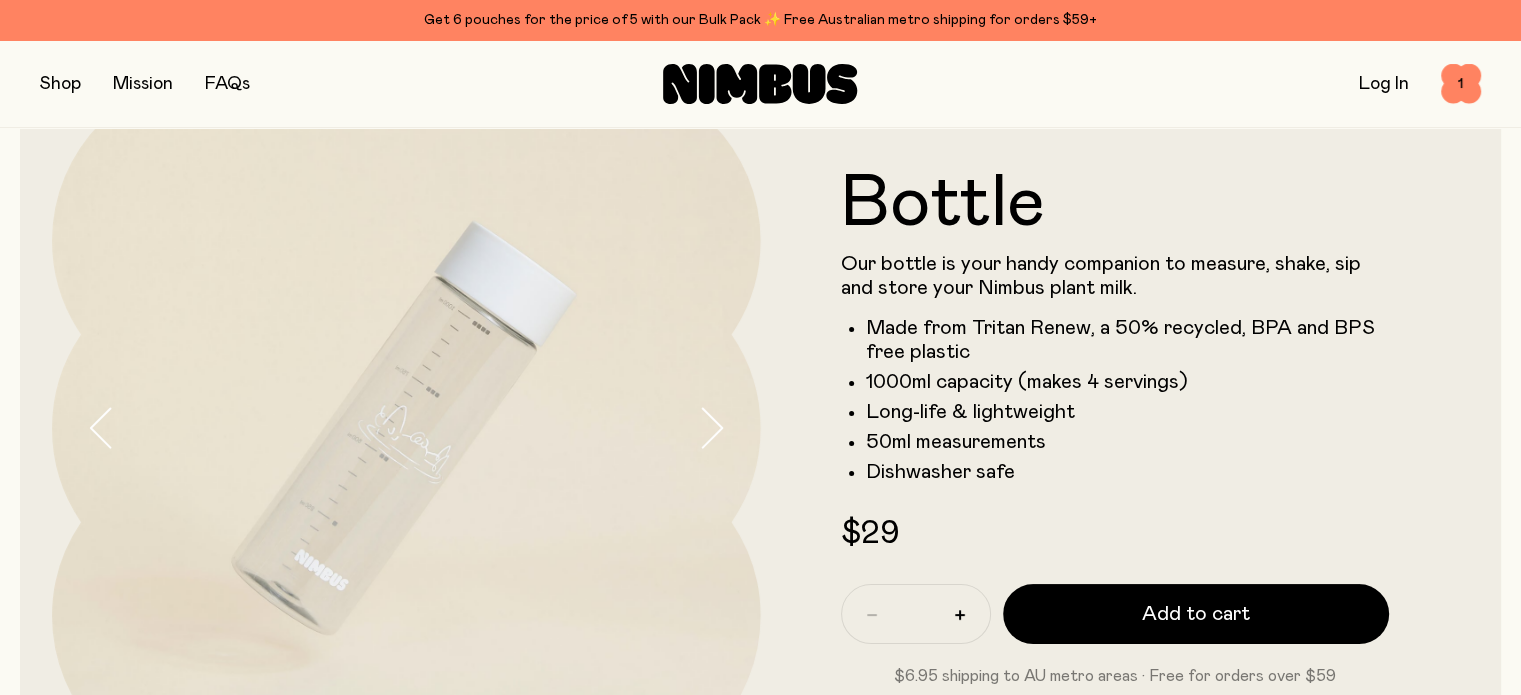 click 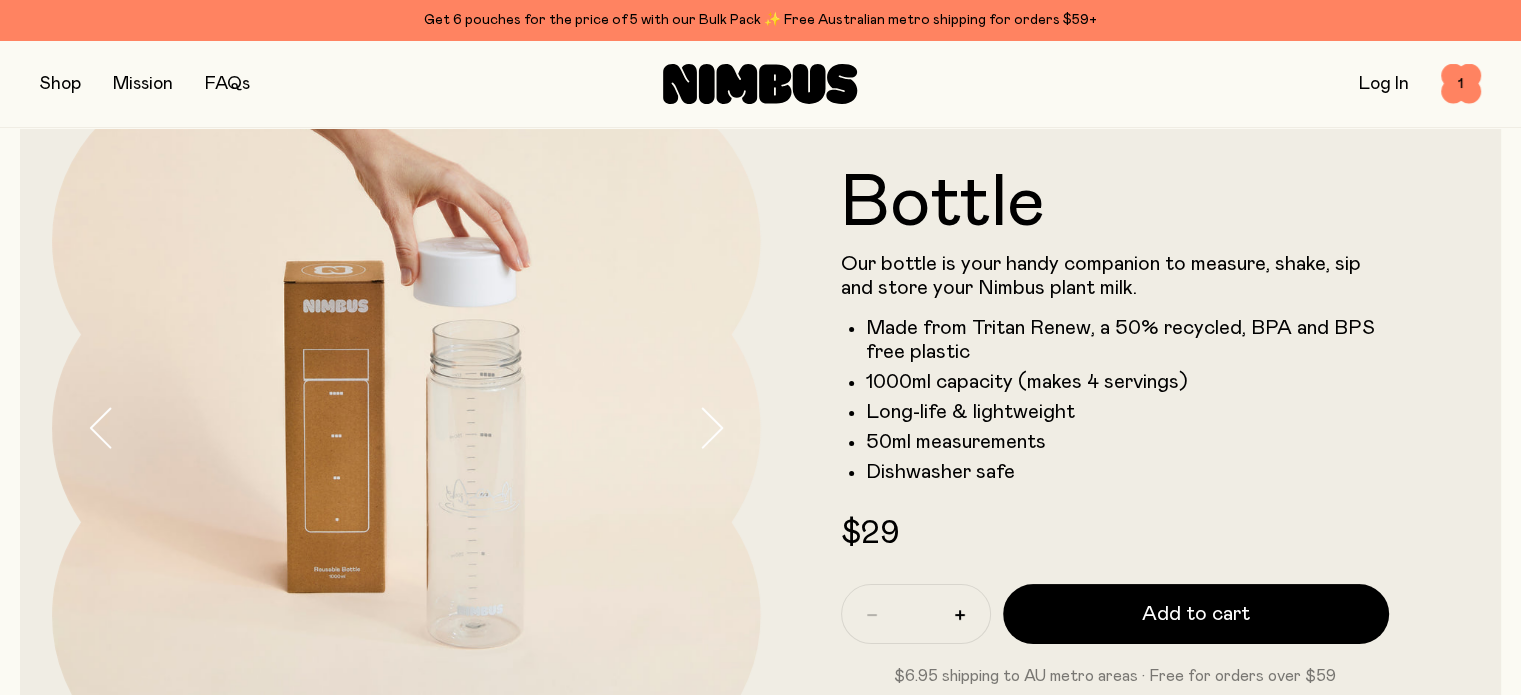 click 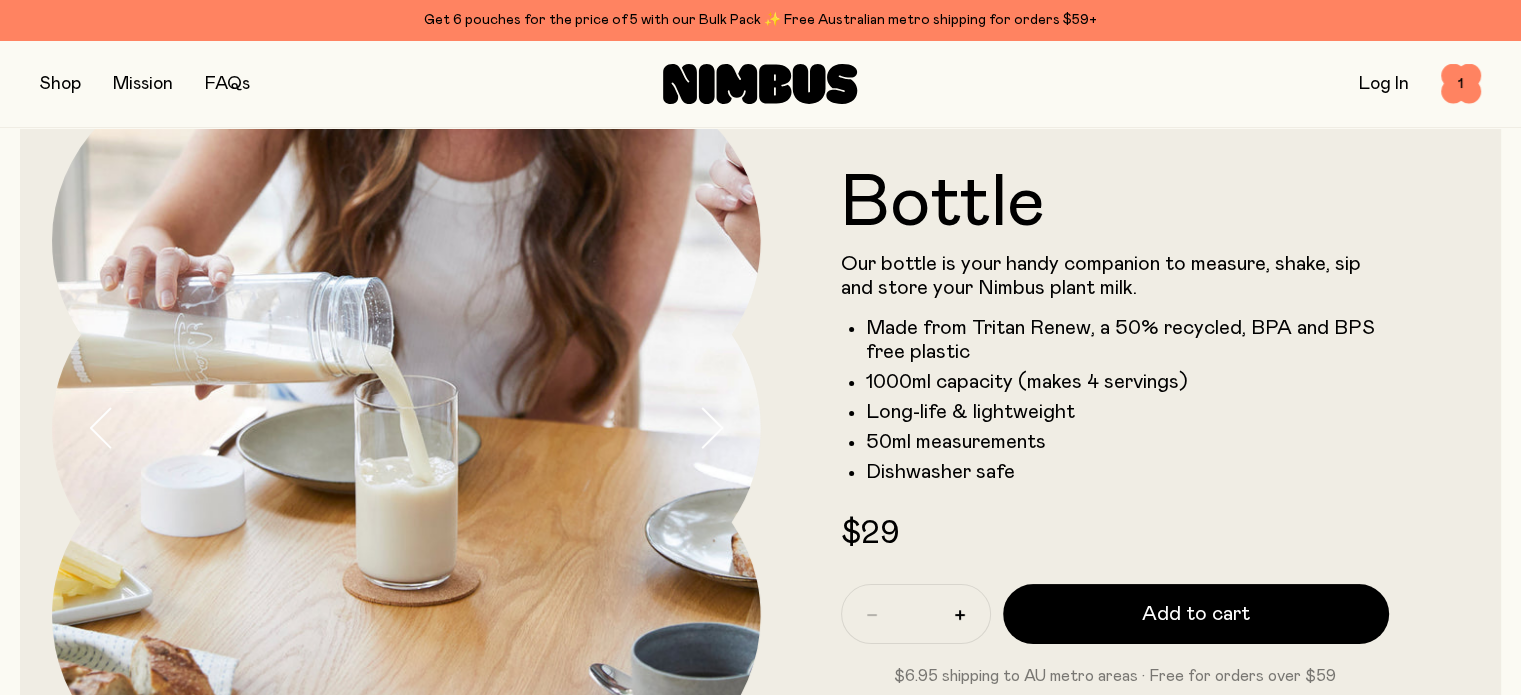 click 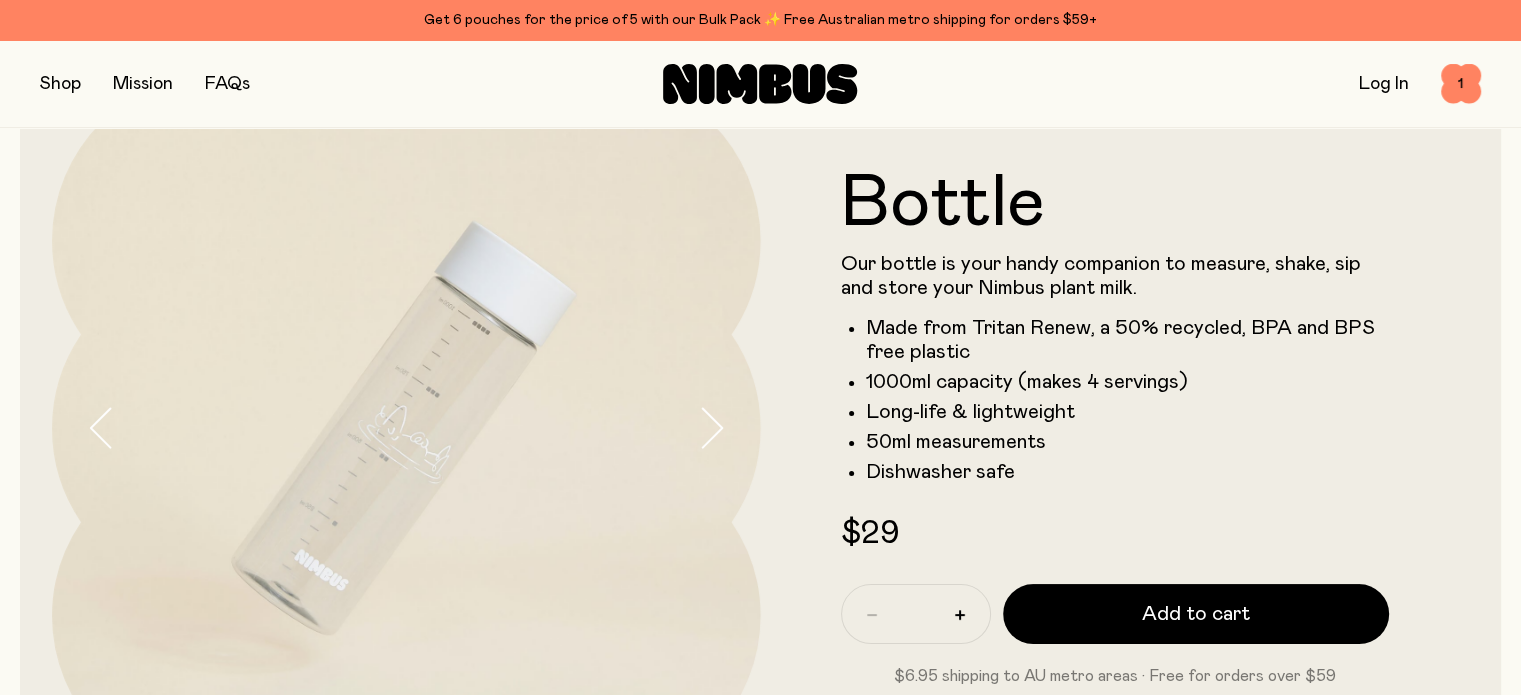 click 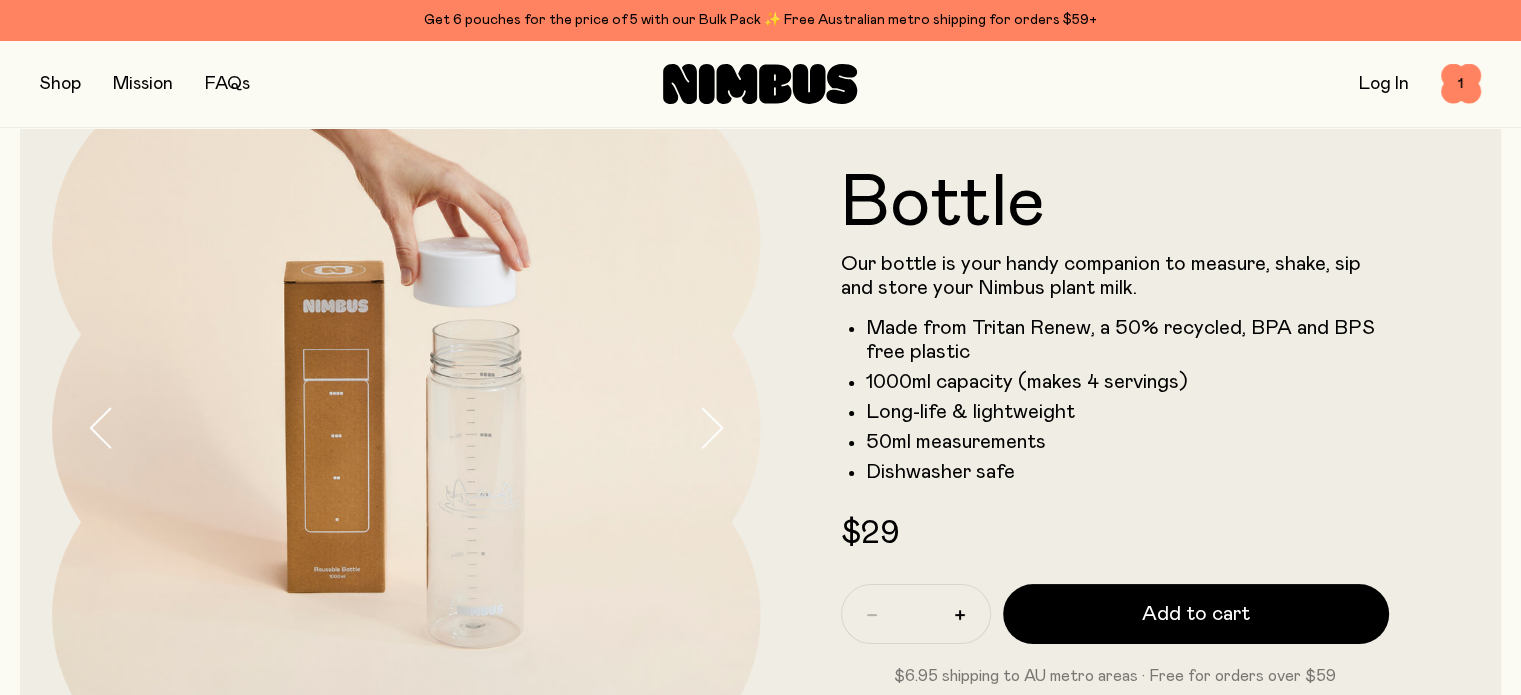 click at bounding box center [60, 84] 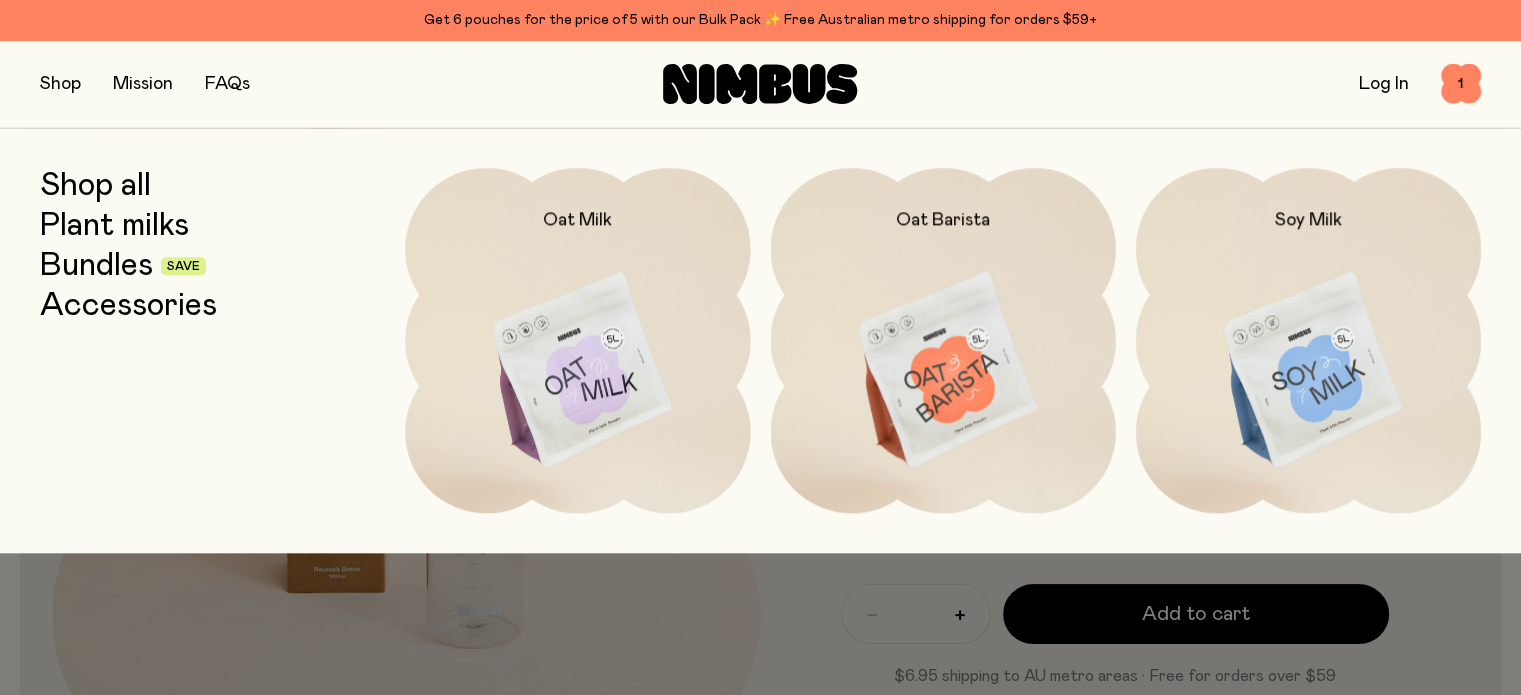click on "Bundles" at bounding box center [96, 266] 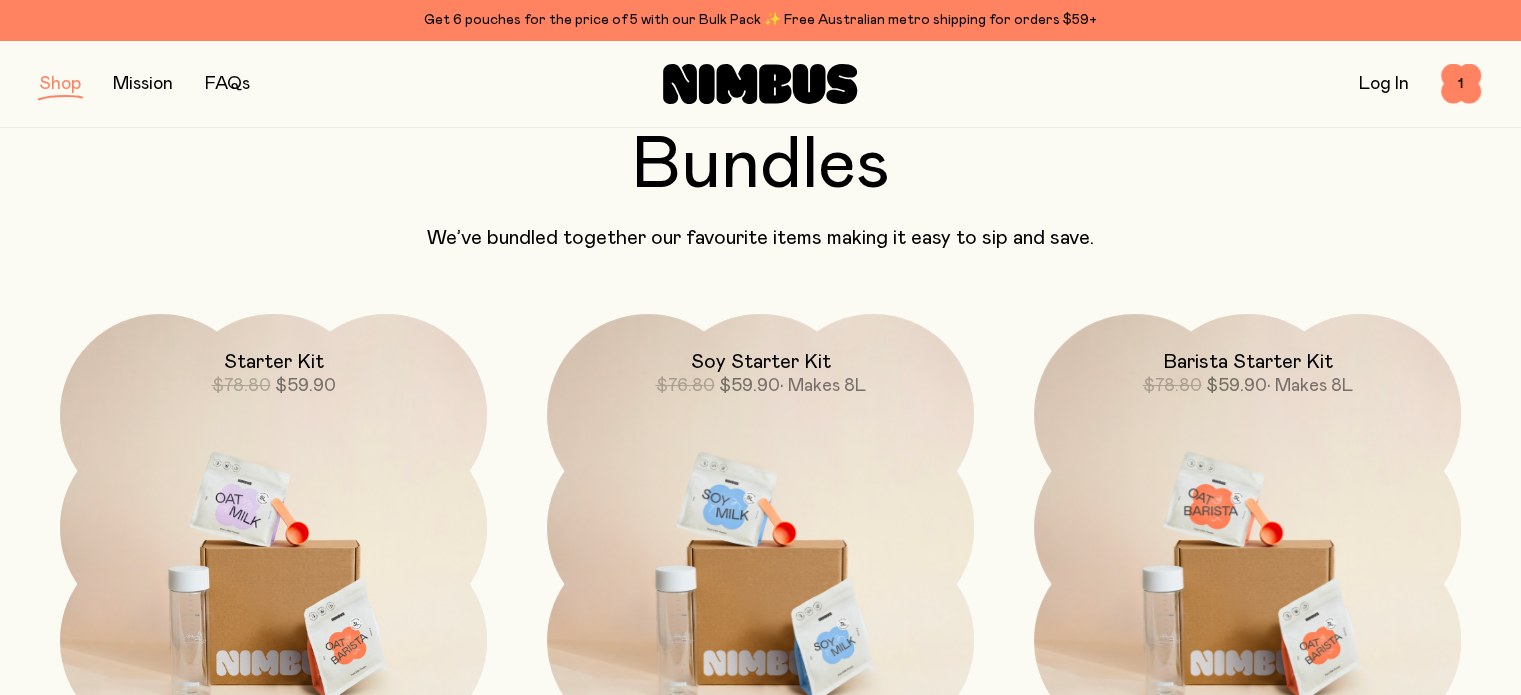 scroll, scrollTop: 0, scrollLeft: 0, axis: both 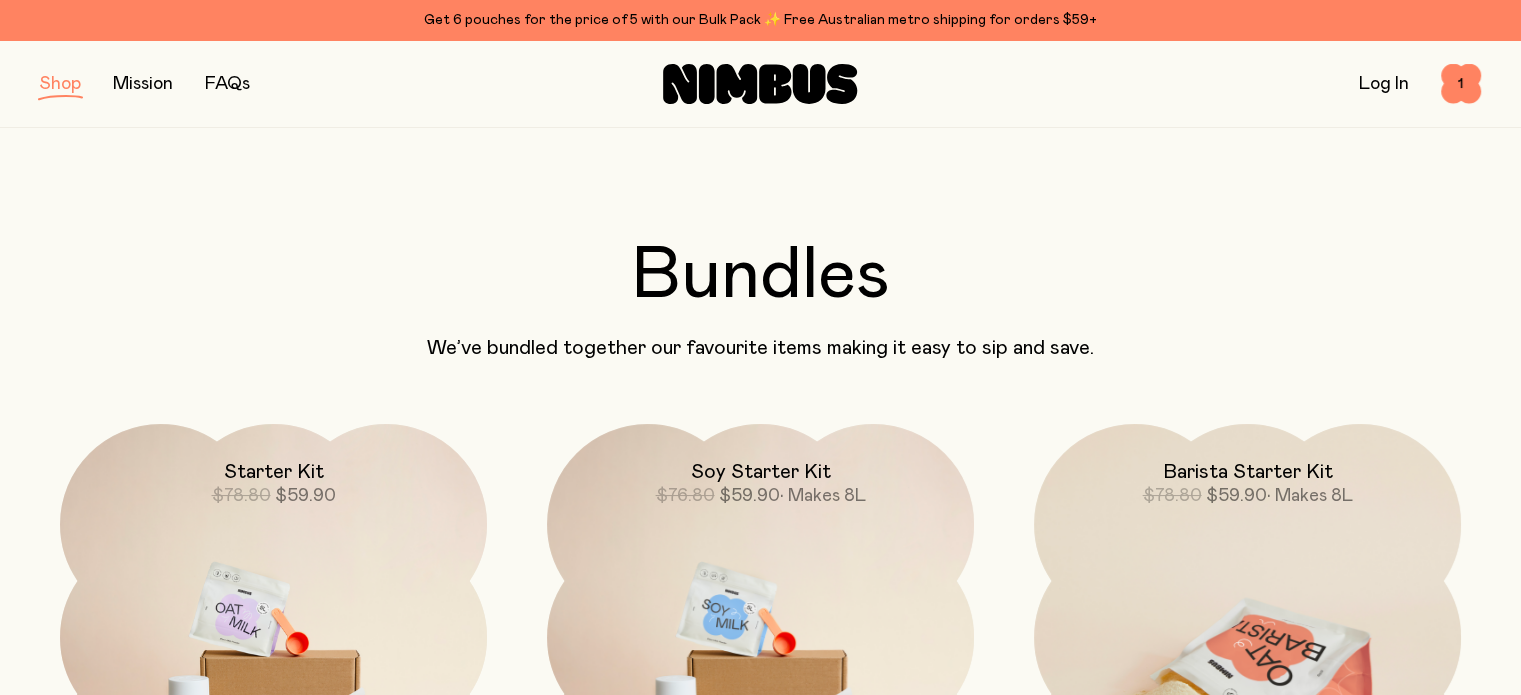 click at bounding box center (1247, 675) 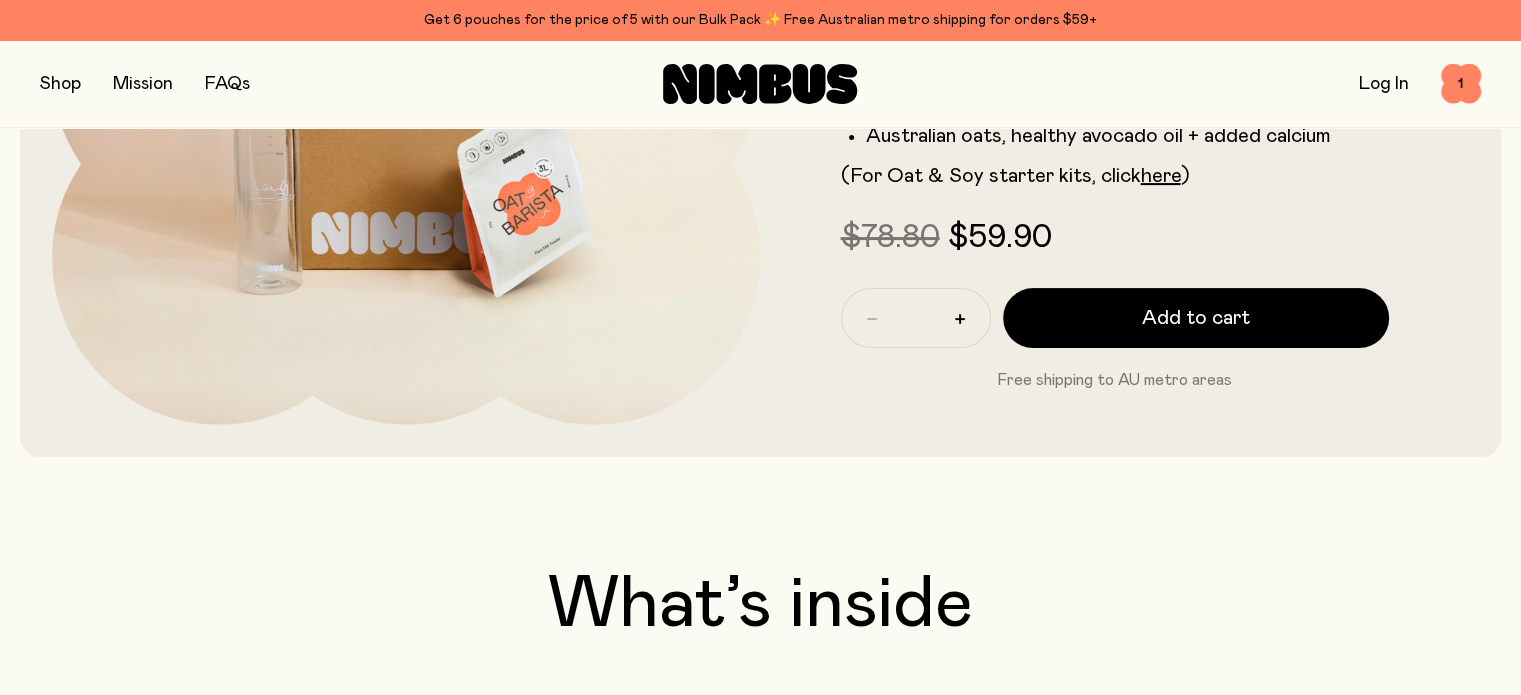 scroll, scrollTop: 468, scrollLeft: 0, axis: vertical 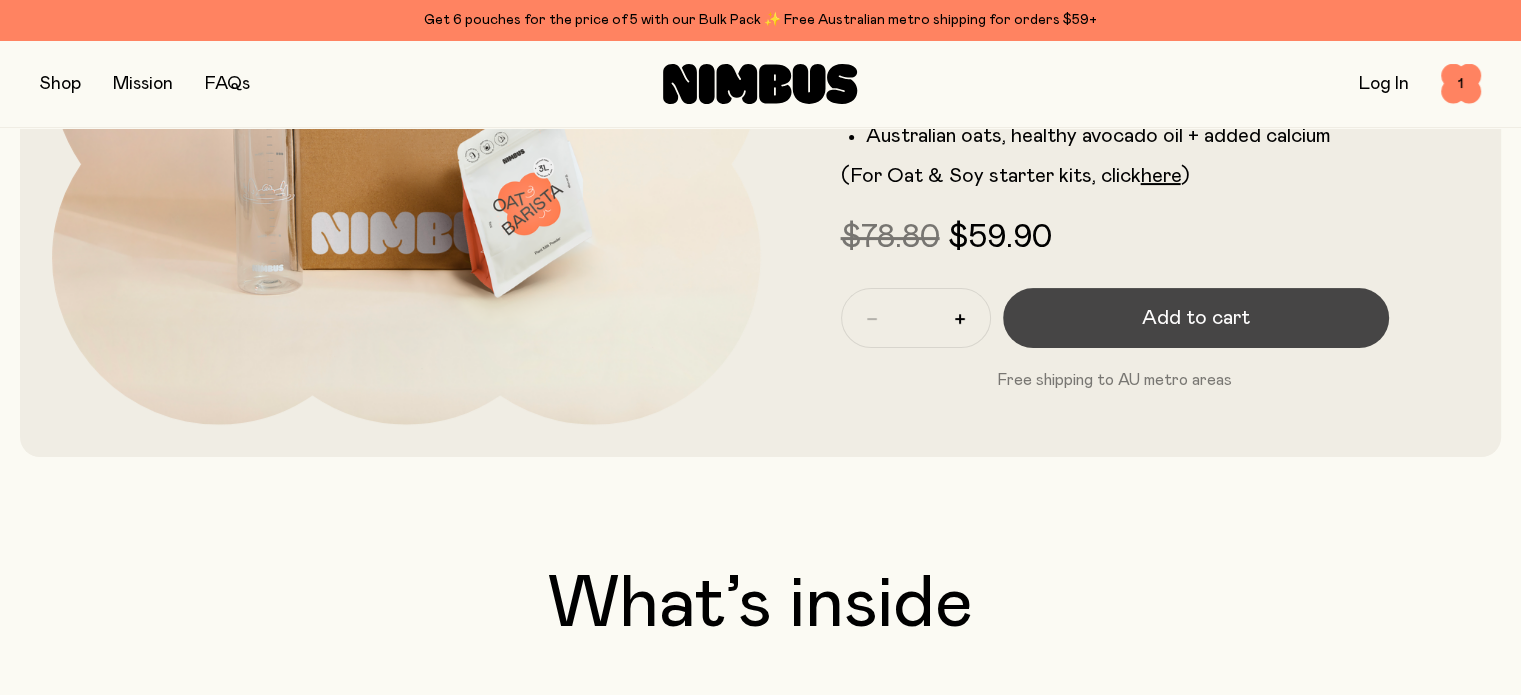 click on "Add to cart" at bounding box center [1196, 318] 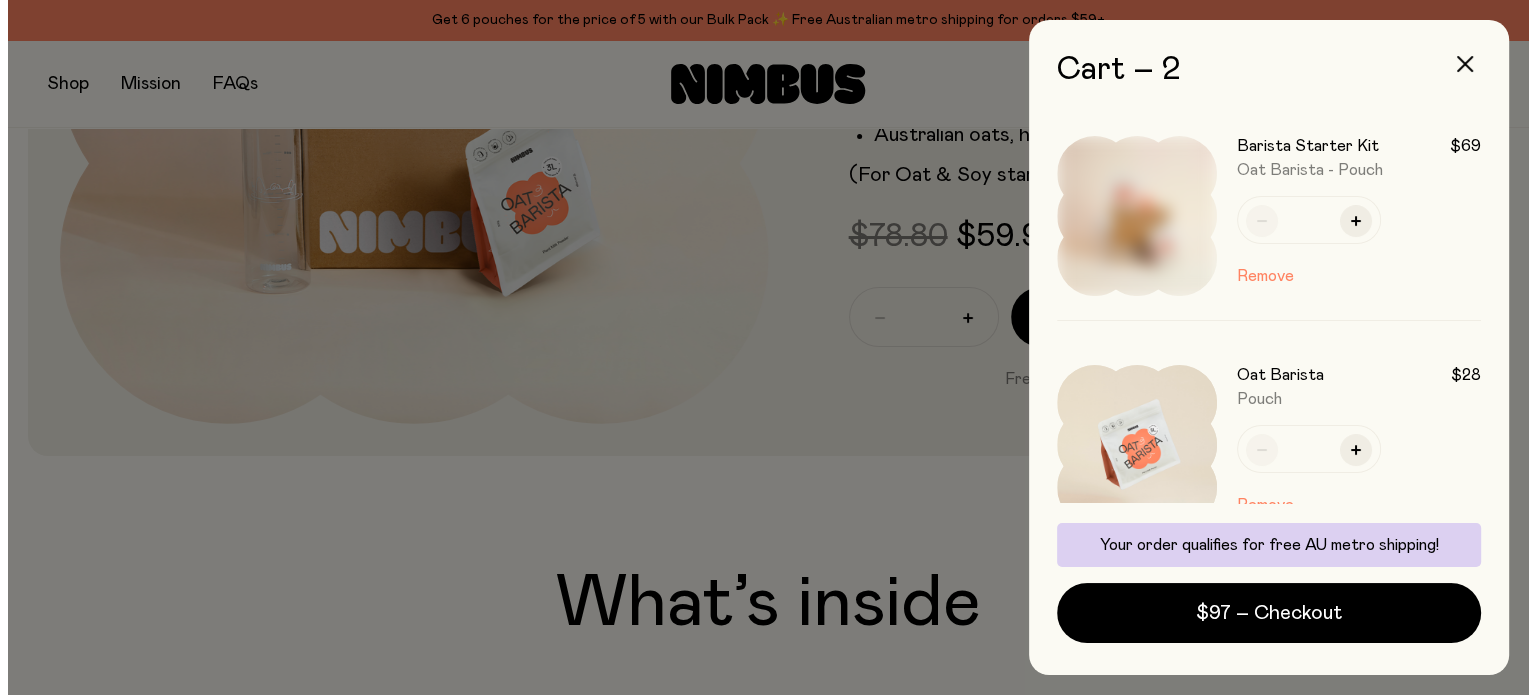 scroll, scrollTop: 0, scrollLeft: 0, axis: both 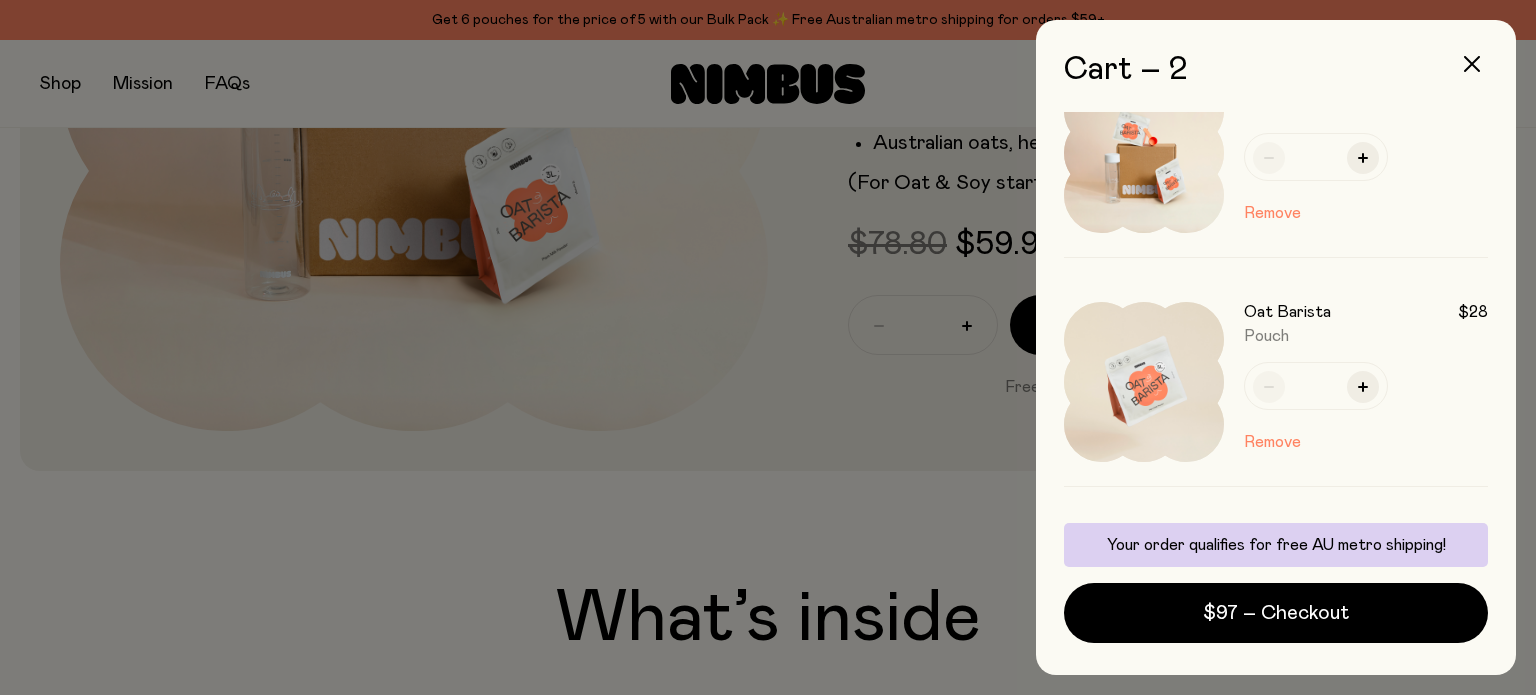 click on "Remove" at bounding box center (1272, 442) 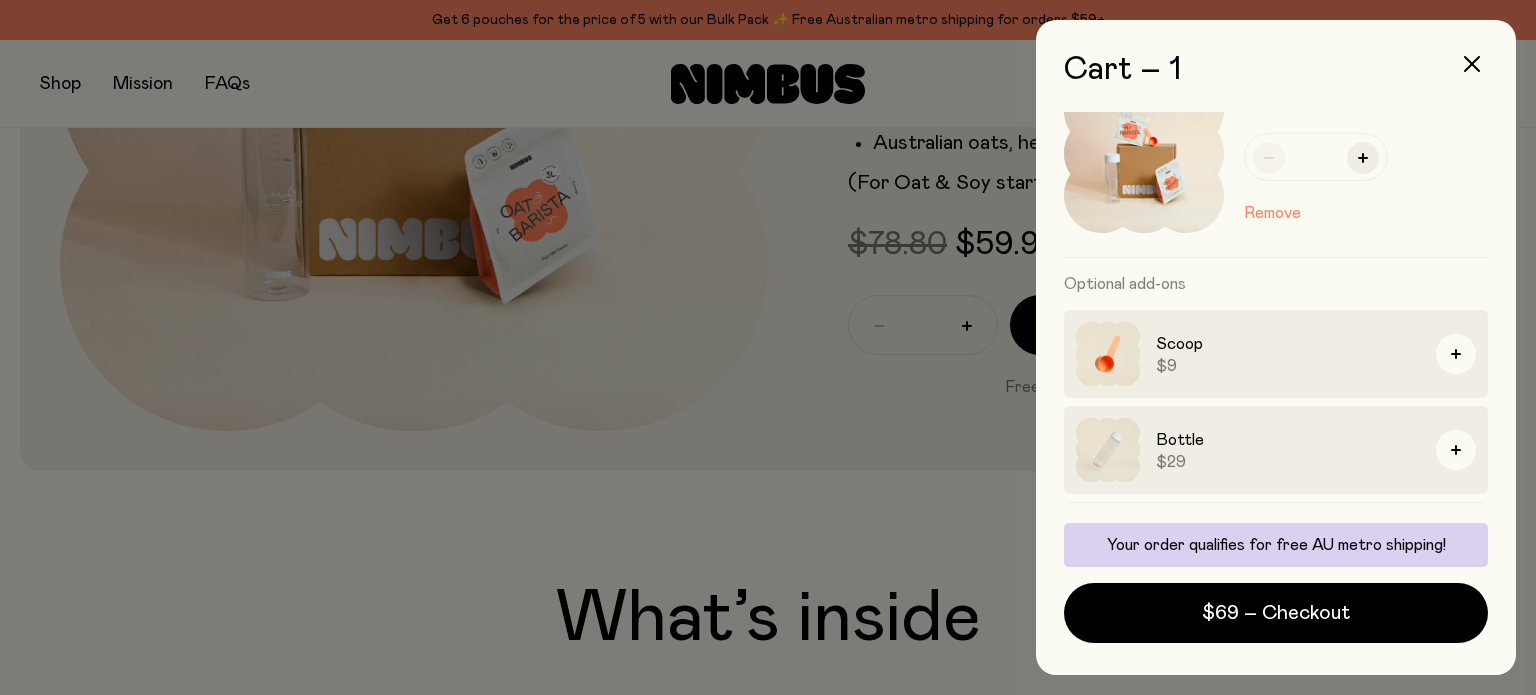 scroll, scrollTop: 36, scrollLeft: 0, axis: vertical 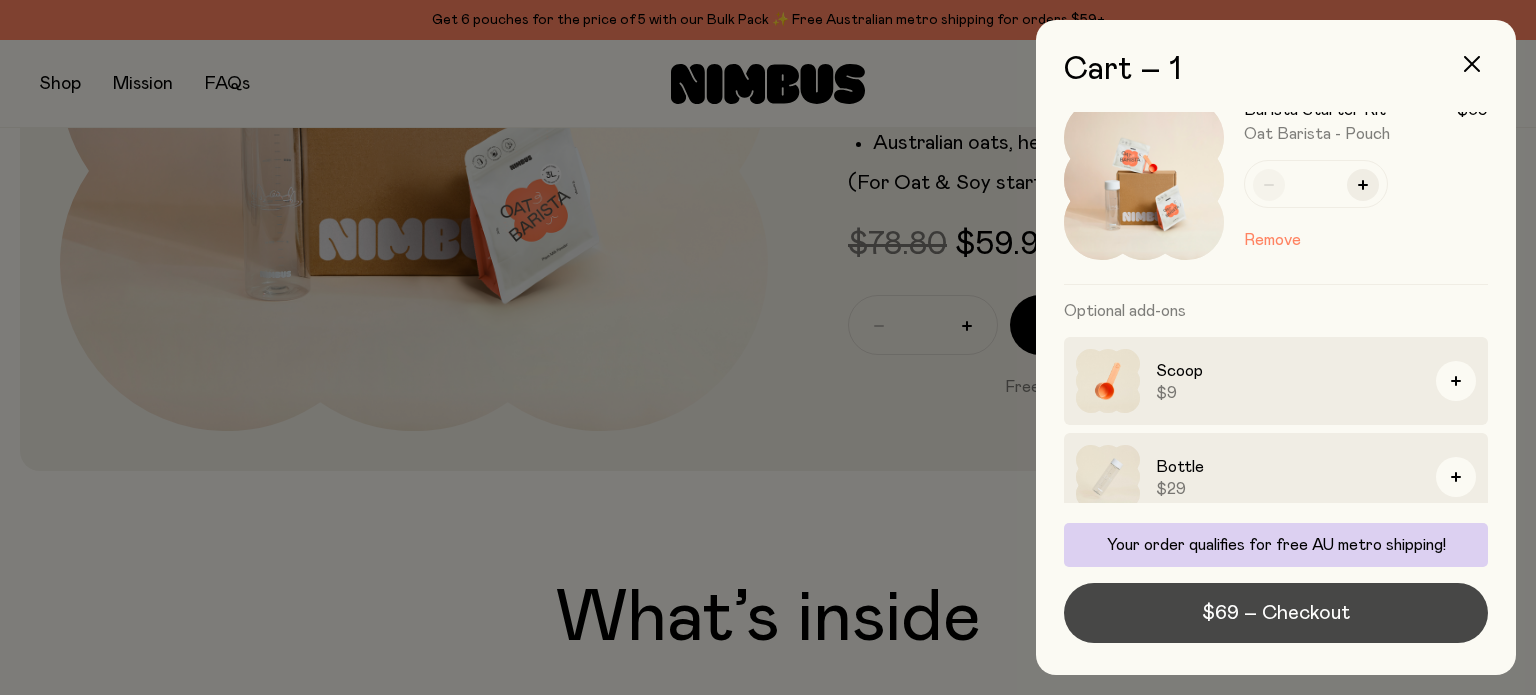 click on "$69 – Checkout" at bounding box center [1276, 613] 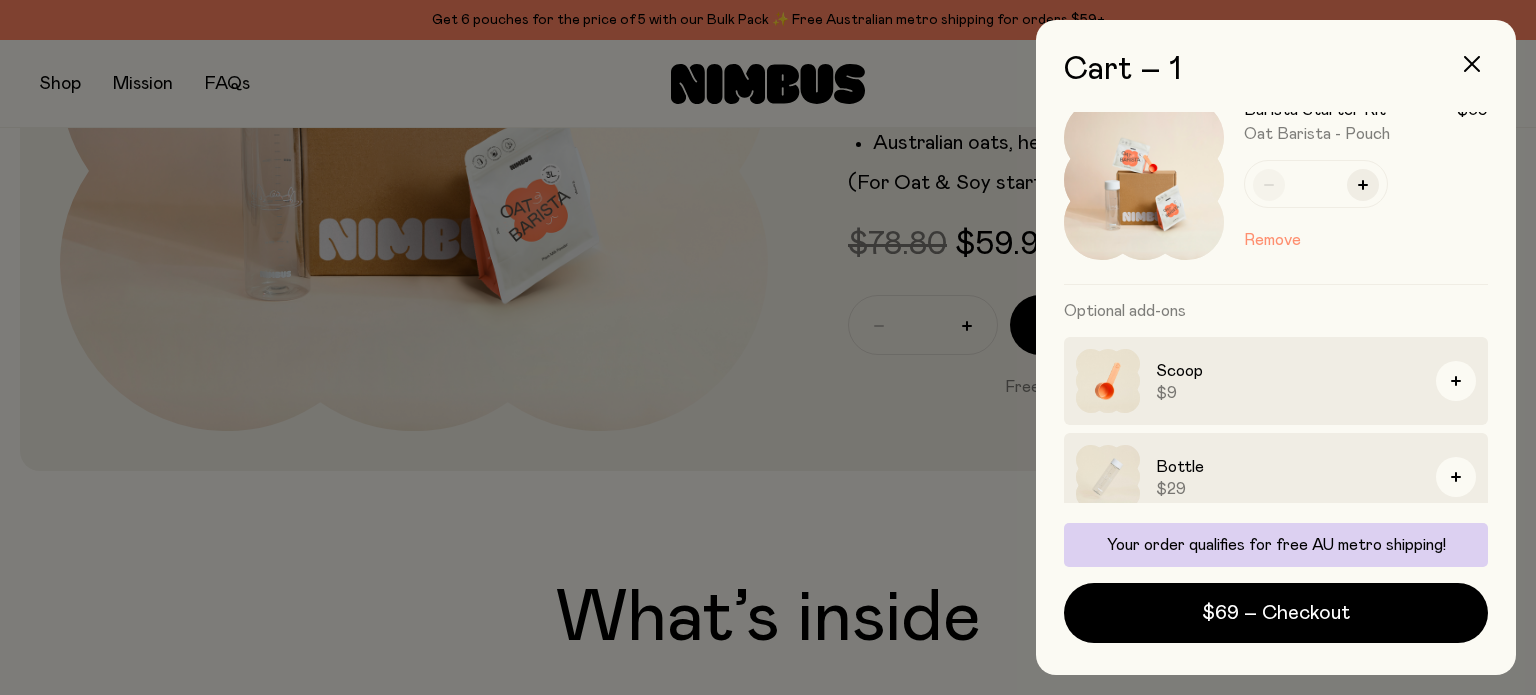click on "Remove" at bounding box center [1272, 240] 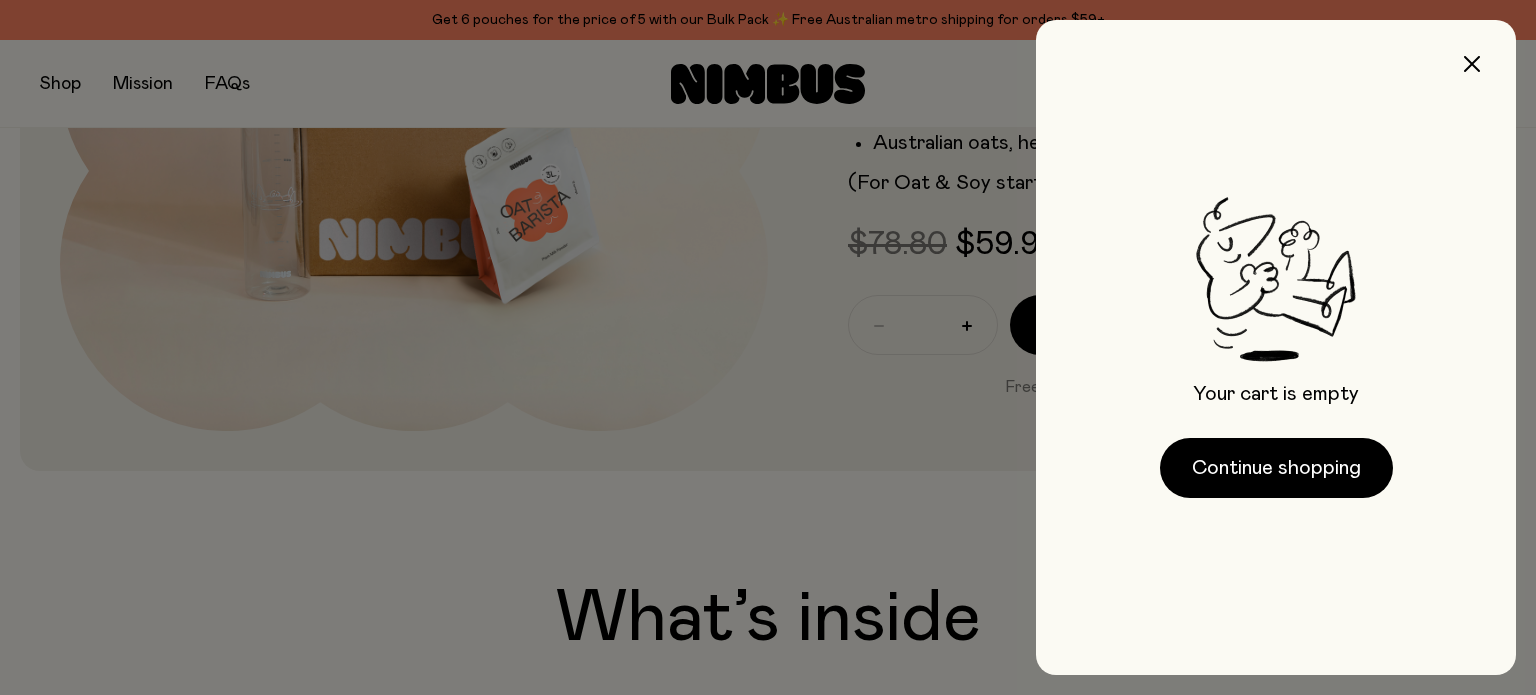 click at bounding box center [768, 347] 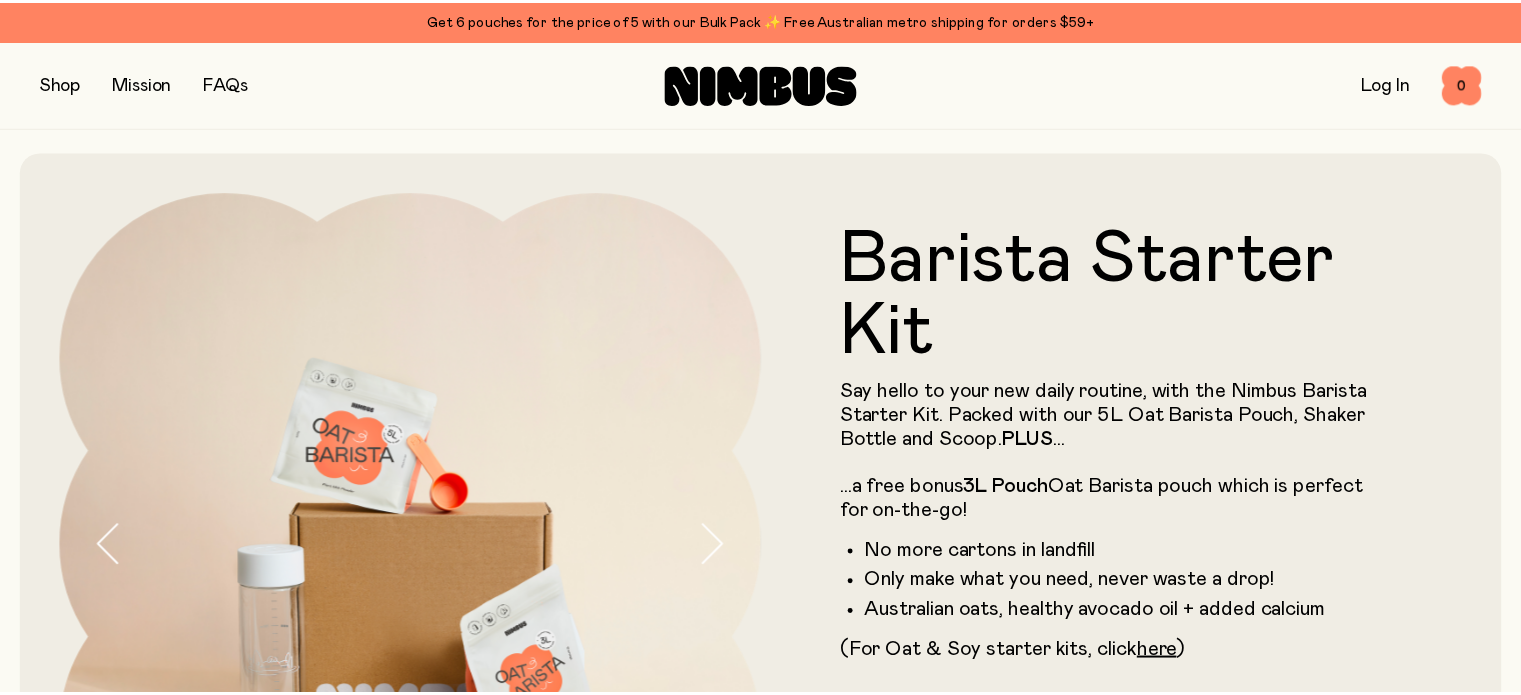 scroll, scrollTop: 468, scrollLeft: 0, axis: vertical 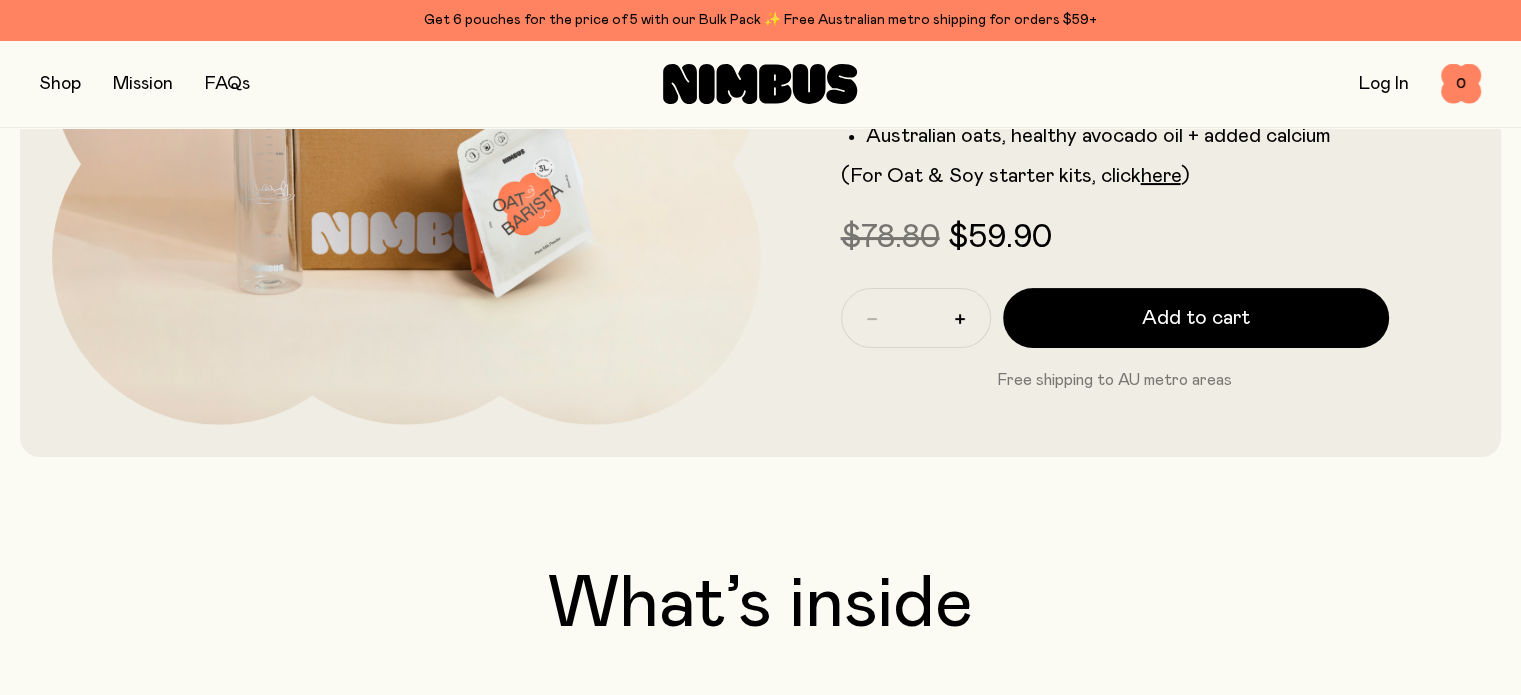 click at bounding box center (60, 84) 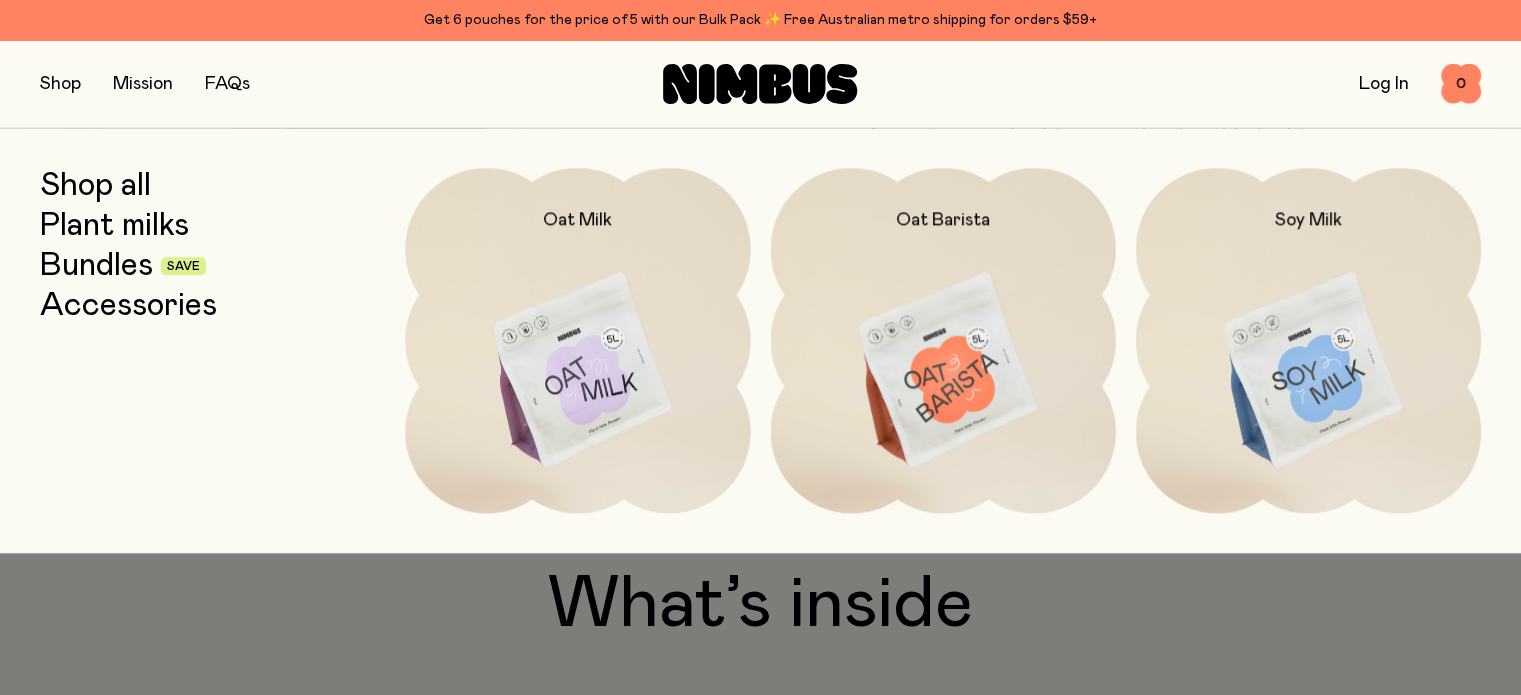 click on "Plant milks" at bounding box center (114, 226) 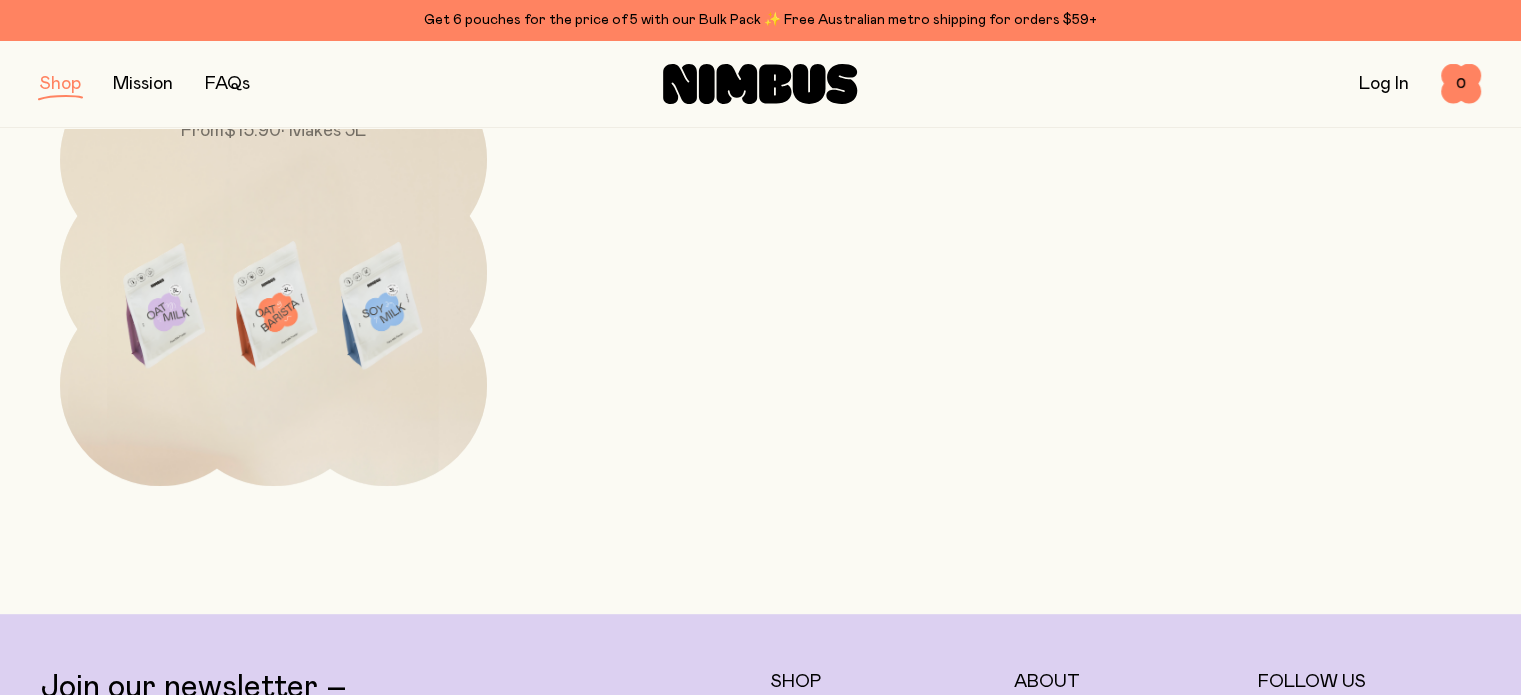 scroll, scrollTop: 856, scrollLeft: 0, axis: vertical 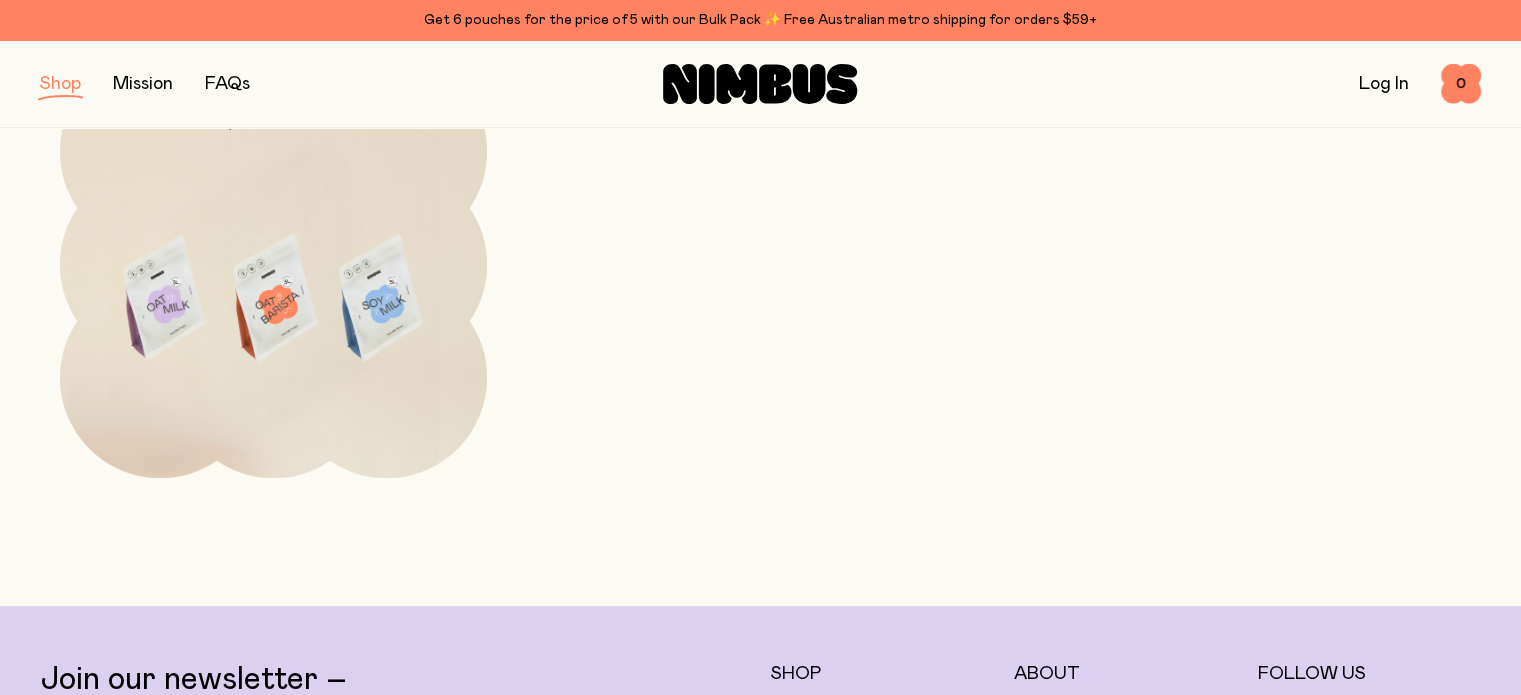 click at bounding box center (273, 302) 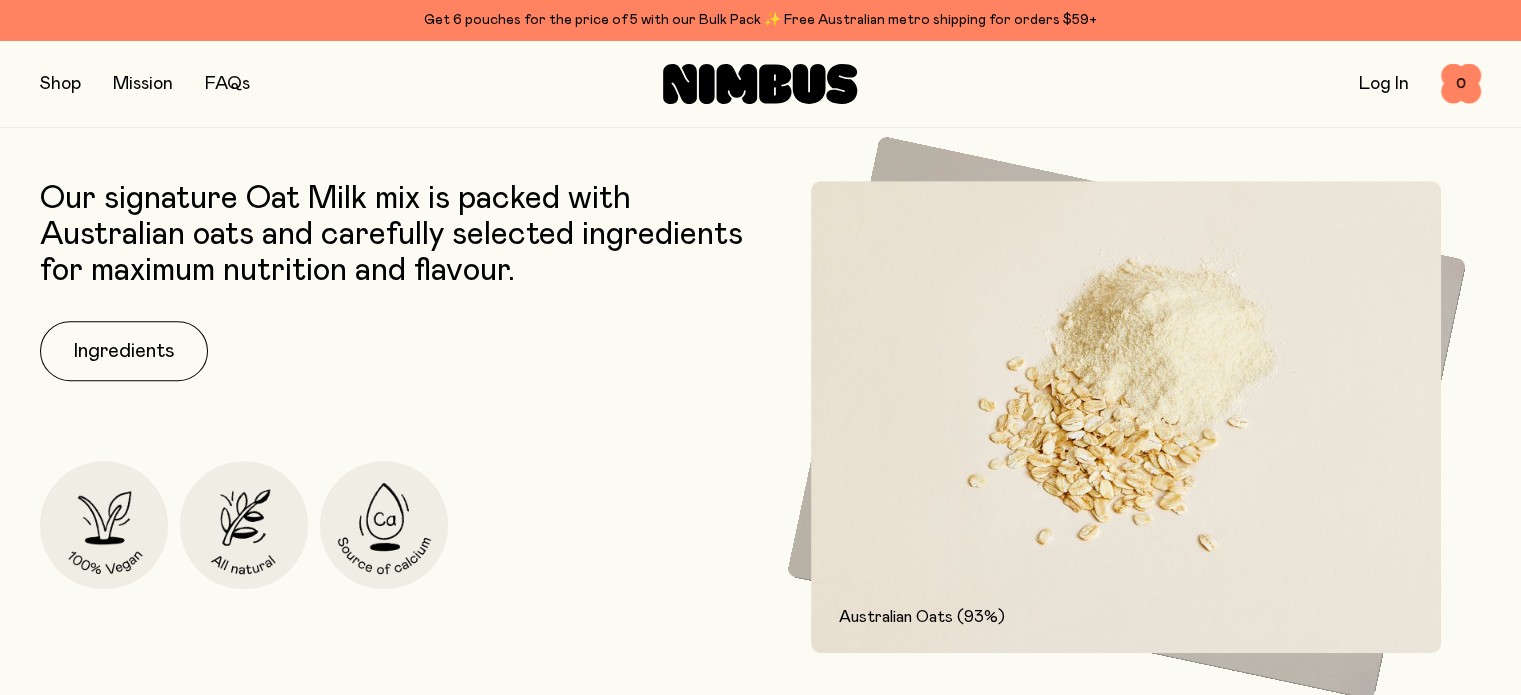 scroll, scrollTop: 0, scrollLeft: 0, axis: both 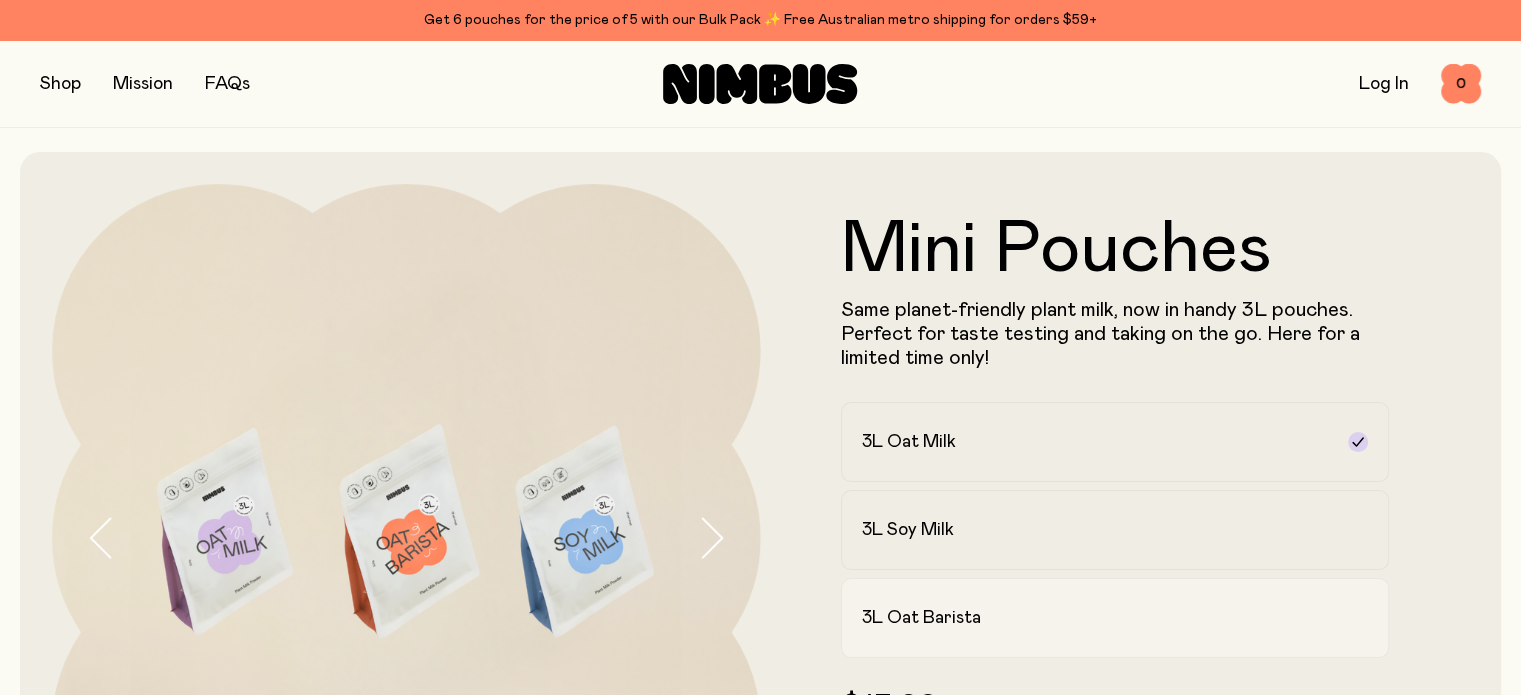 click on "3L Oat Barista" at bounding box center [921, 618] 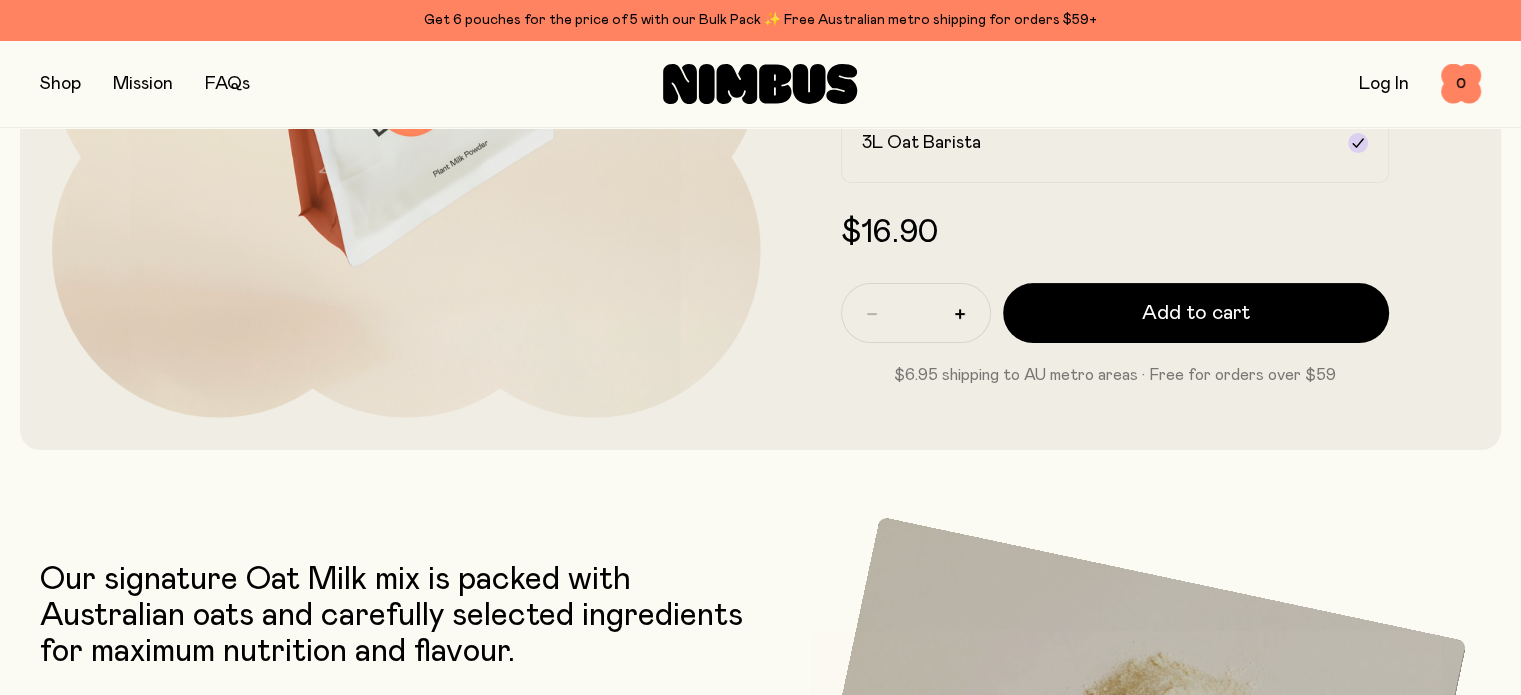 scroll, scrollTop: 476, scrollLeft: 0, axis: vertical 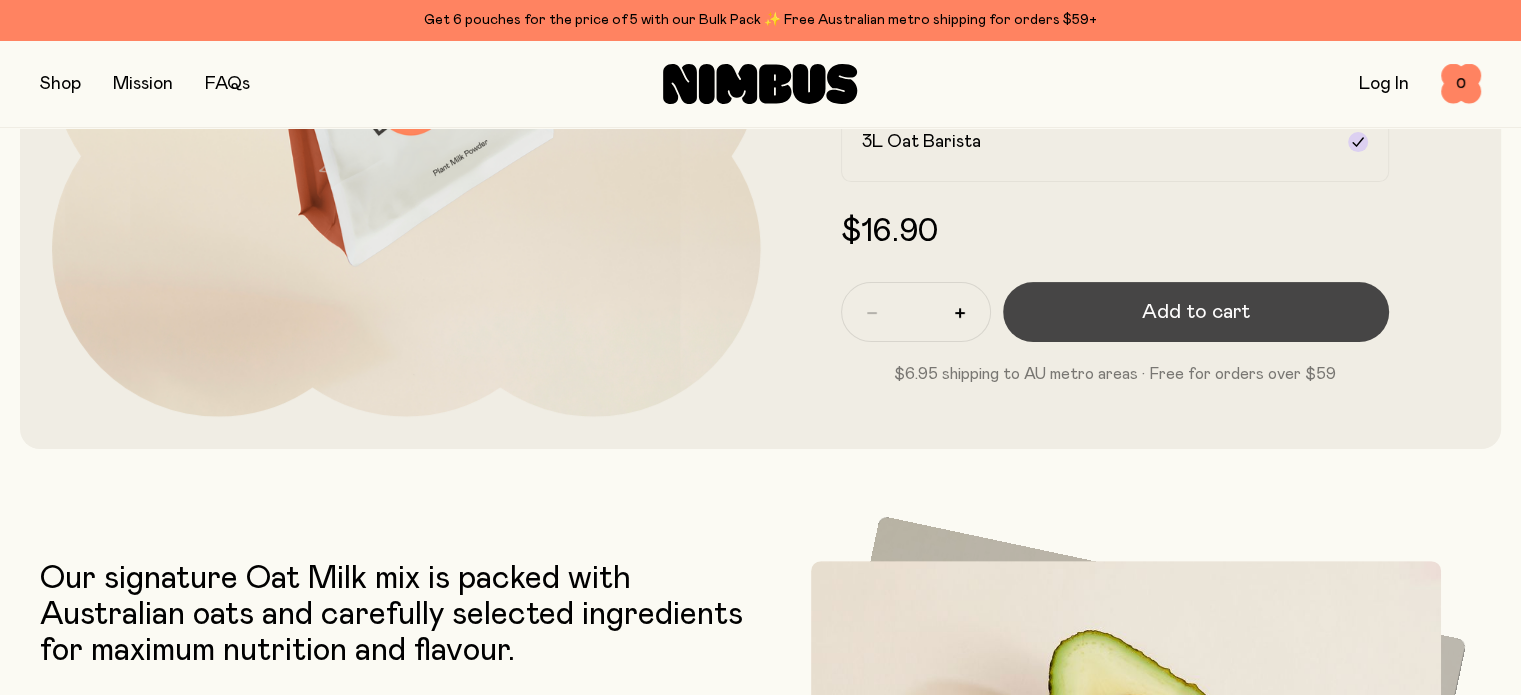 click on "Add to cart" at bounding box center [1196, 312] 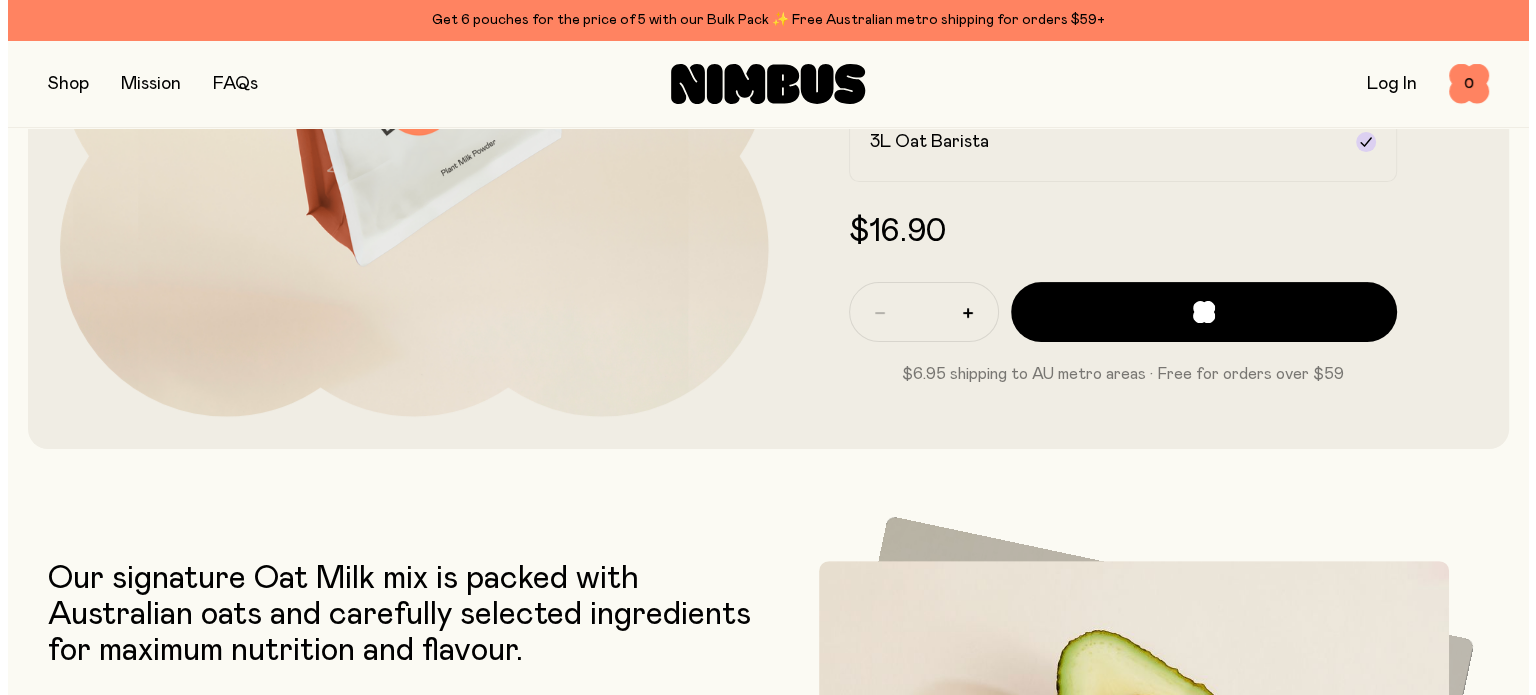 scroll, scrollTop: 0, scrollLeft: 0, axis: both 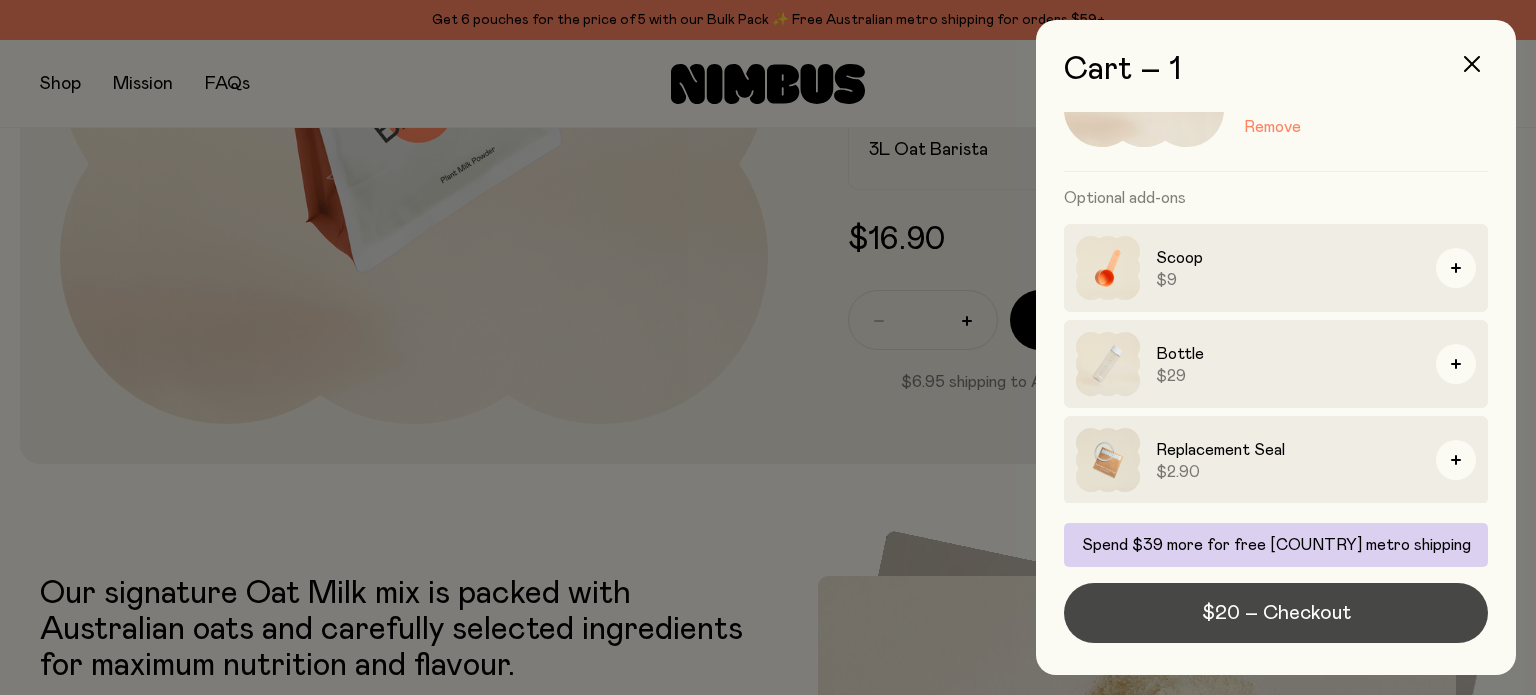 drag, startPoint x: 1240, startPoint y: 623, endPoint x: 1145, endPoint y: 603, distance: 97.082436 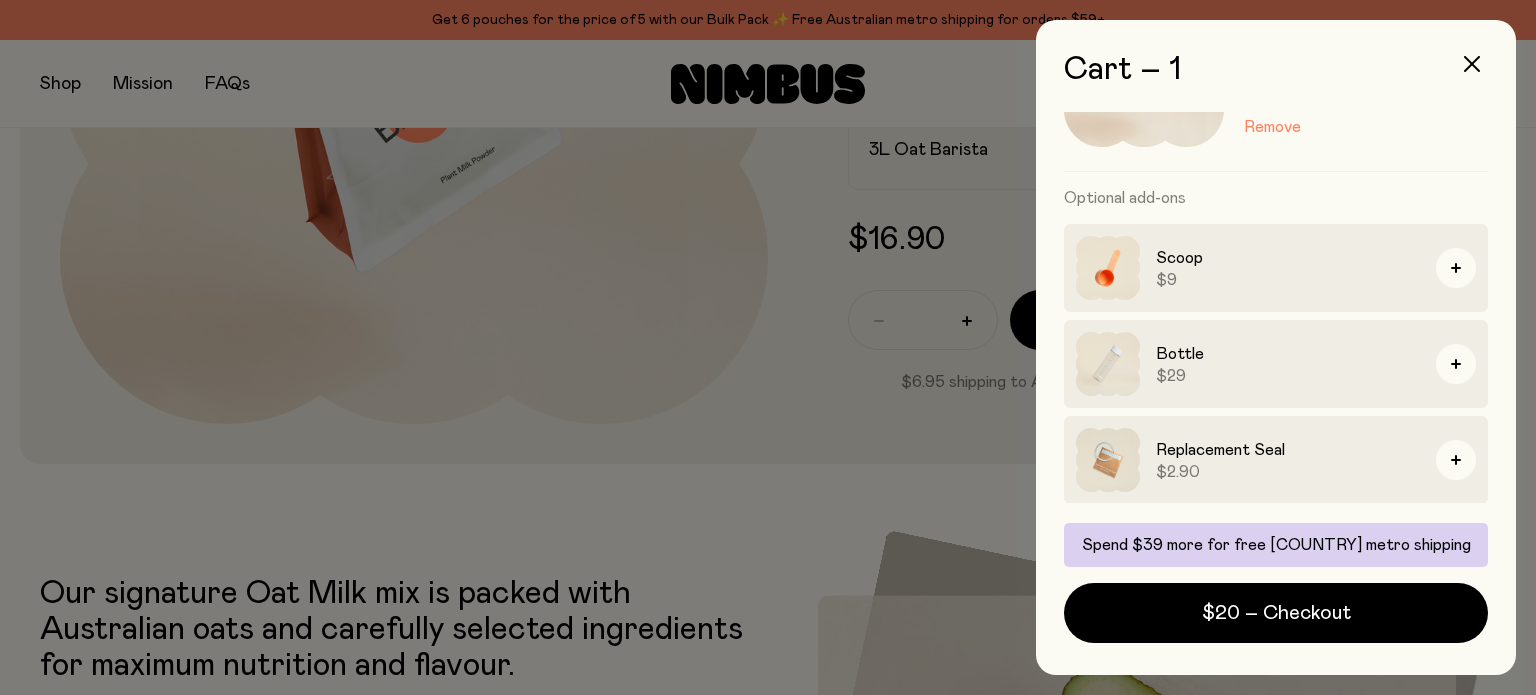 scroll, scrollTop: 0, scrollLeft: 0, axis: both 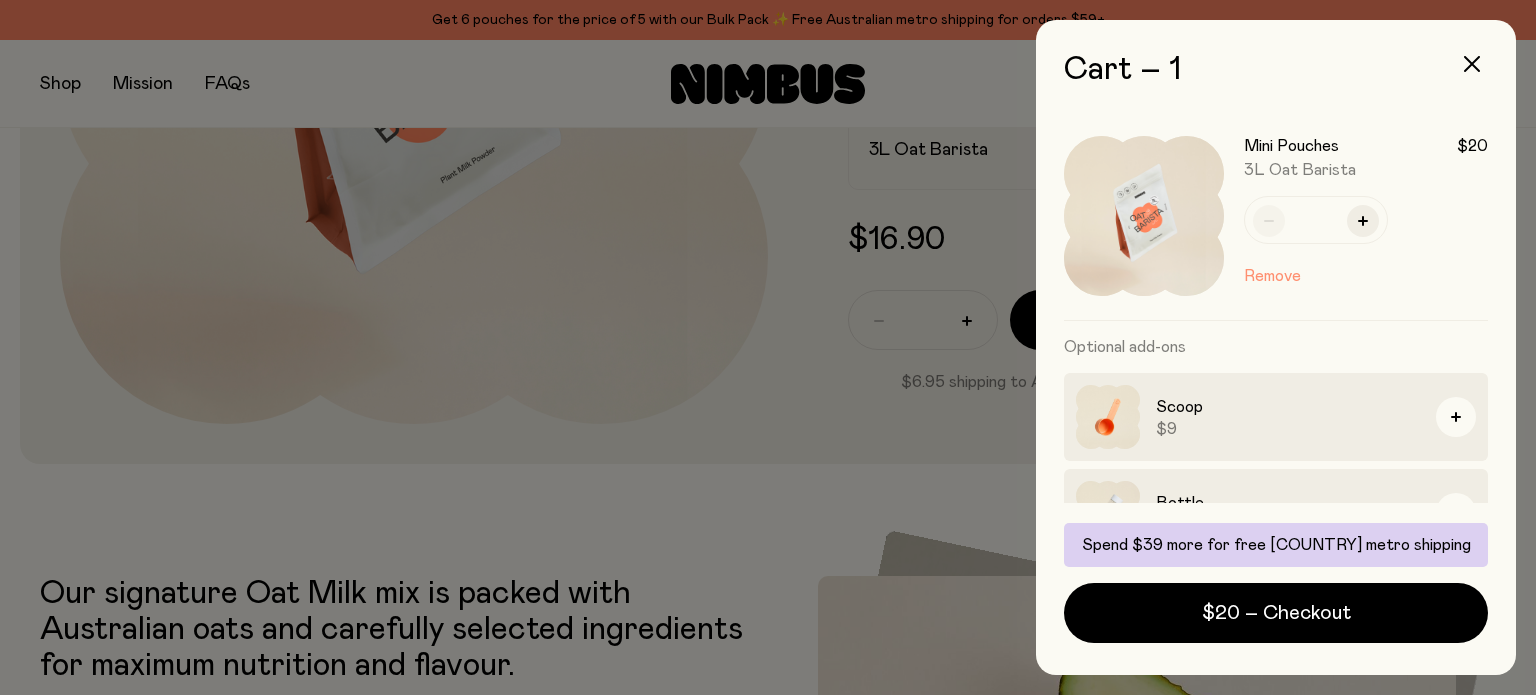 click on "Remove" at bounding box center (1272, 276) 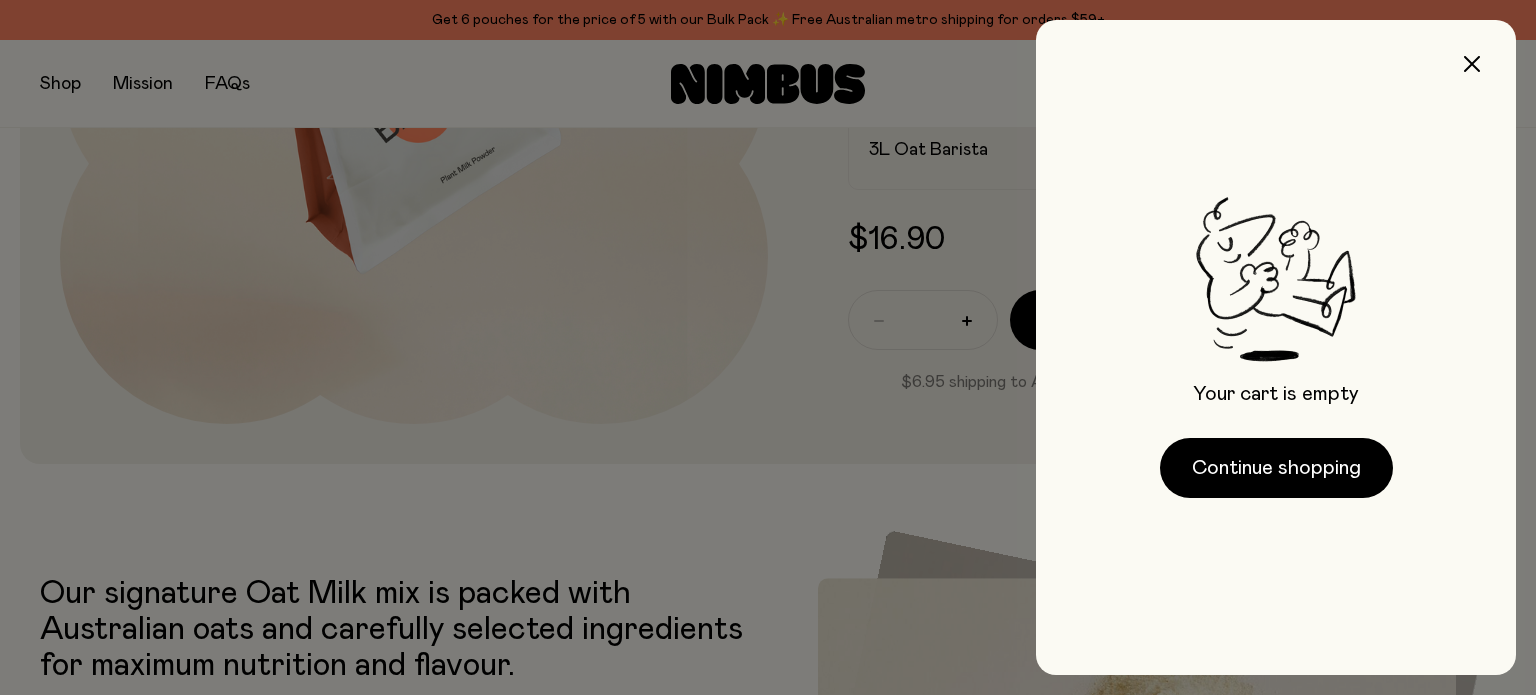 click at bounding box center [768, 347] 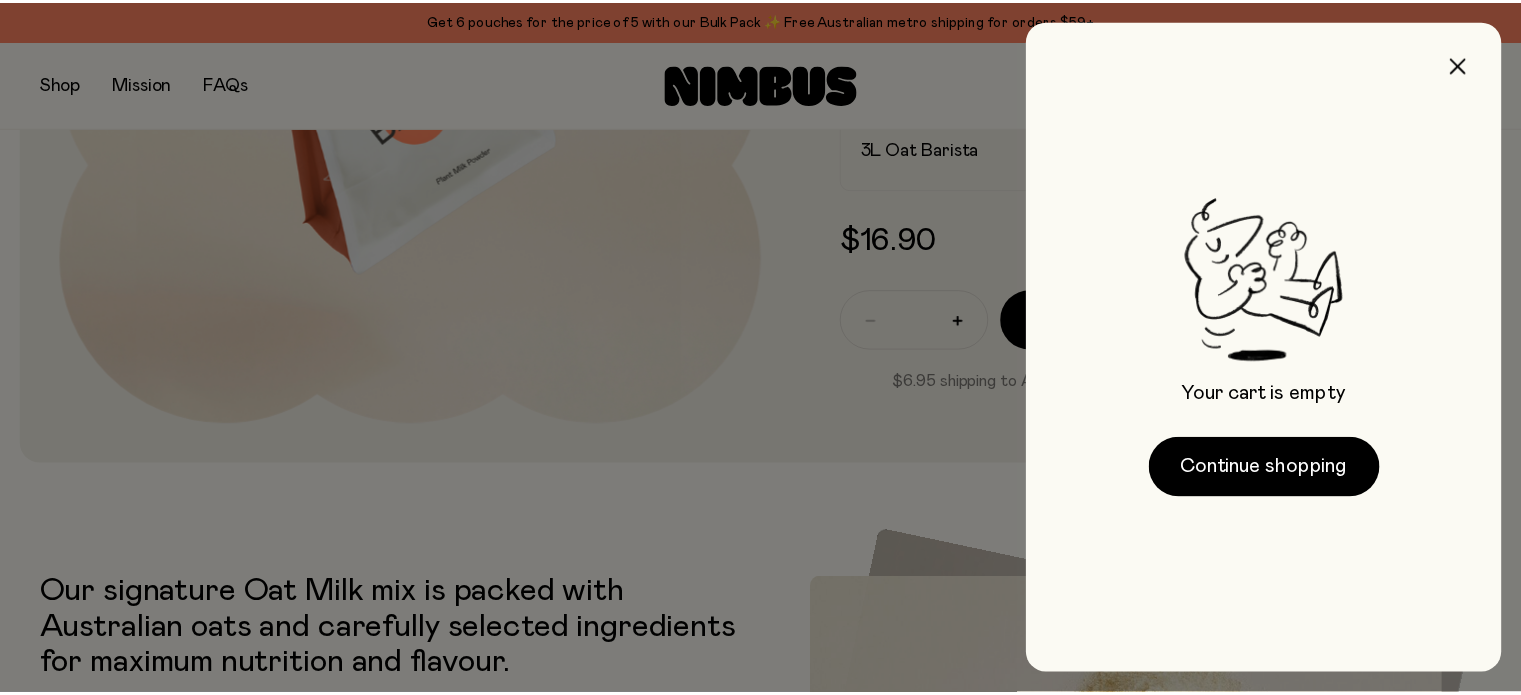 scroll, scrollTop: 476, scrollLeft: 0, axis: vertical 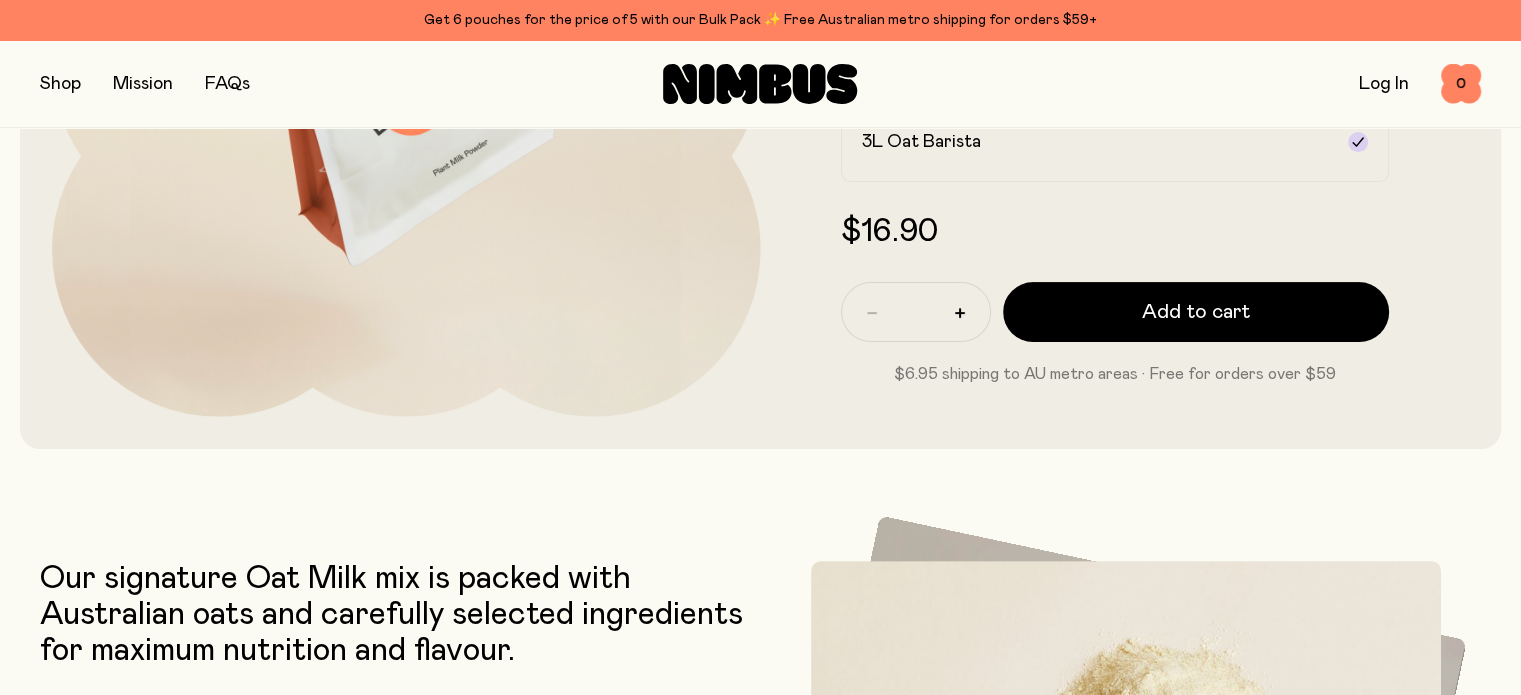 click at bounding box center [60, 84] 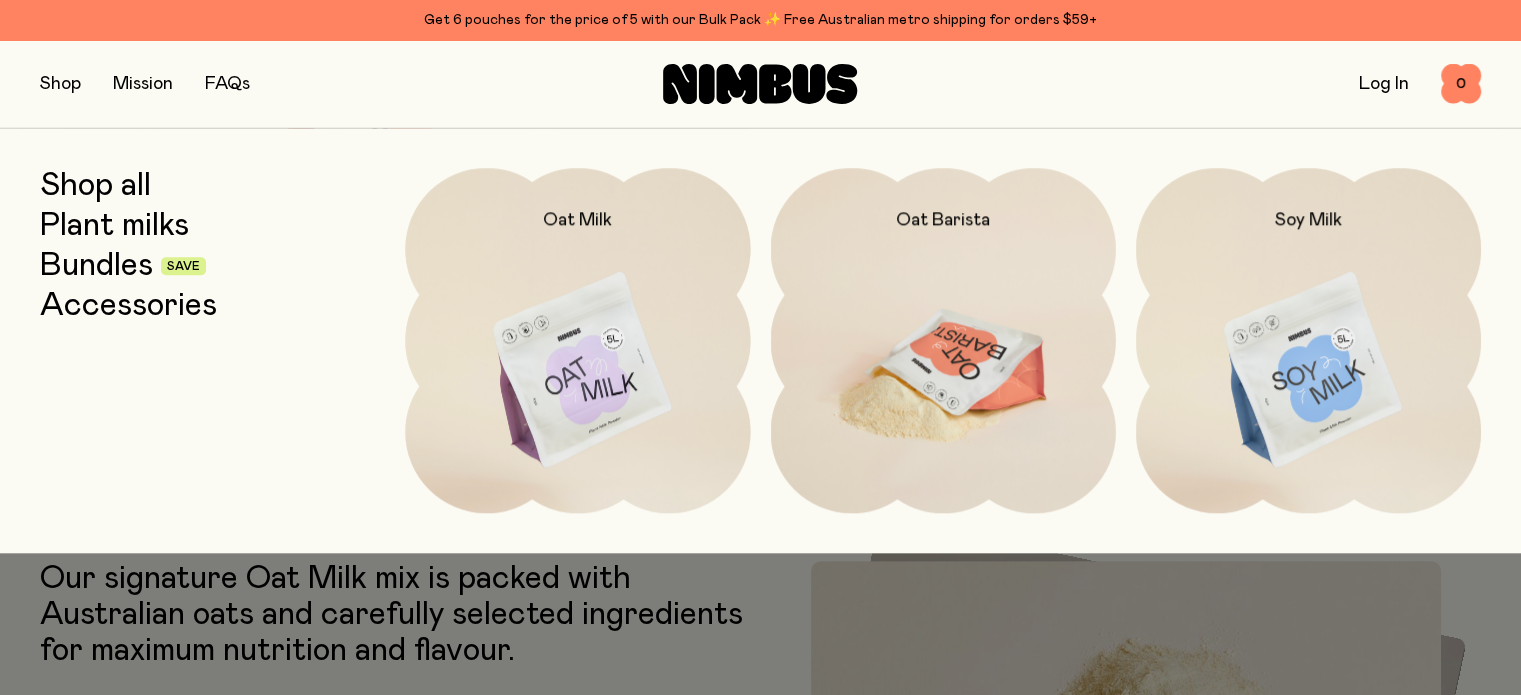click at bounding box center [943, 371] 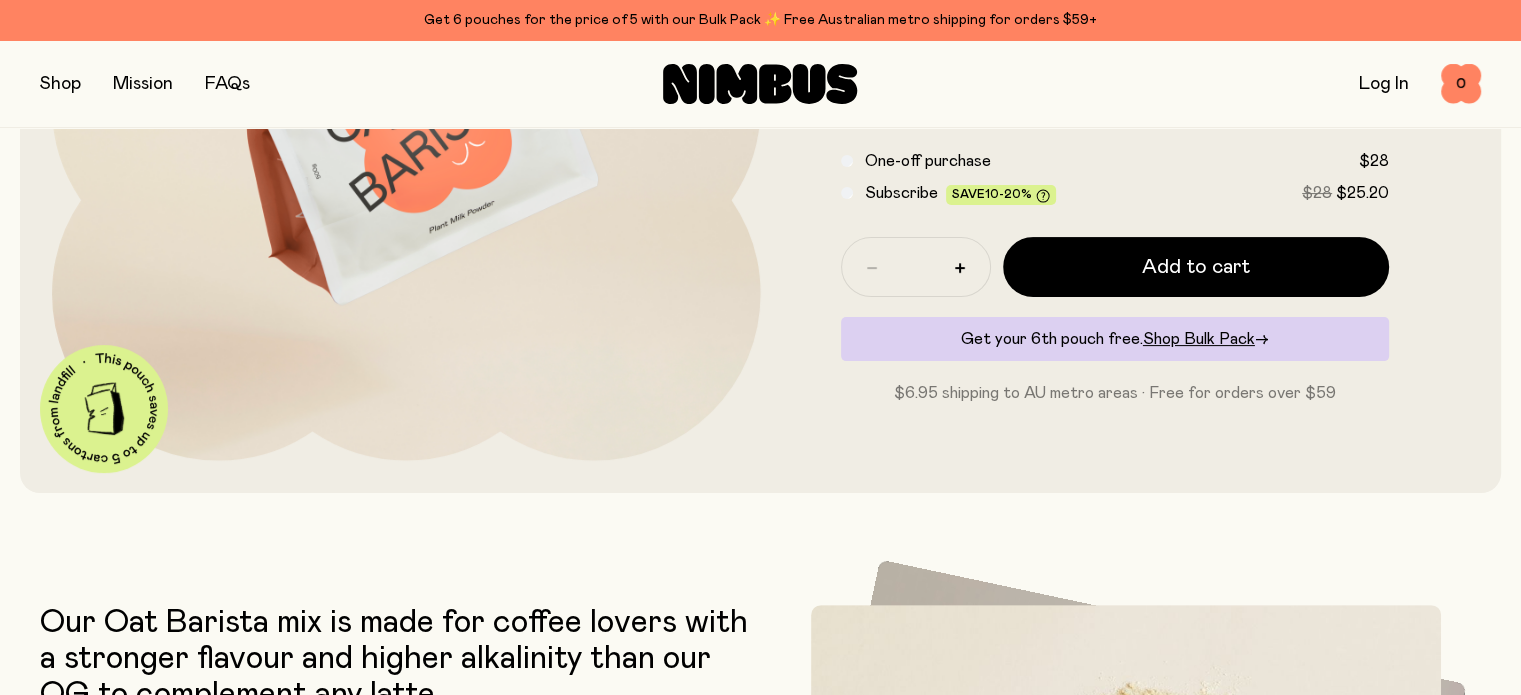 scroll, scrollTop: 410, scrollLeft: 0, axis: vertical 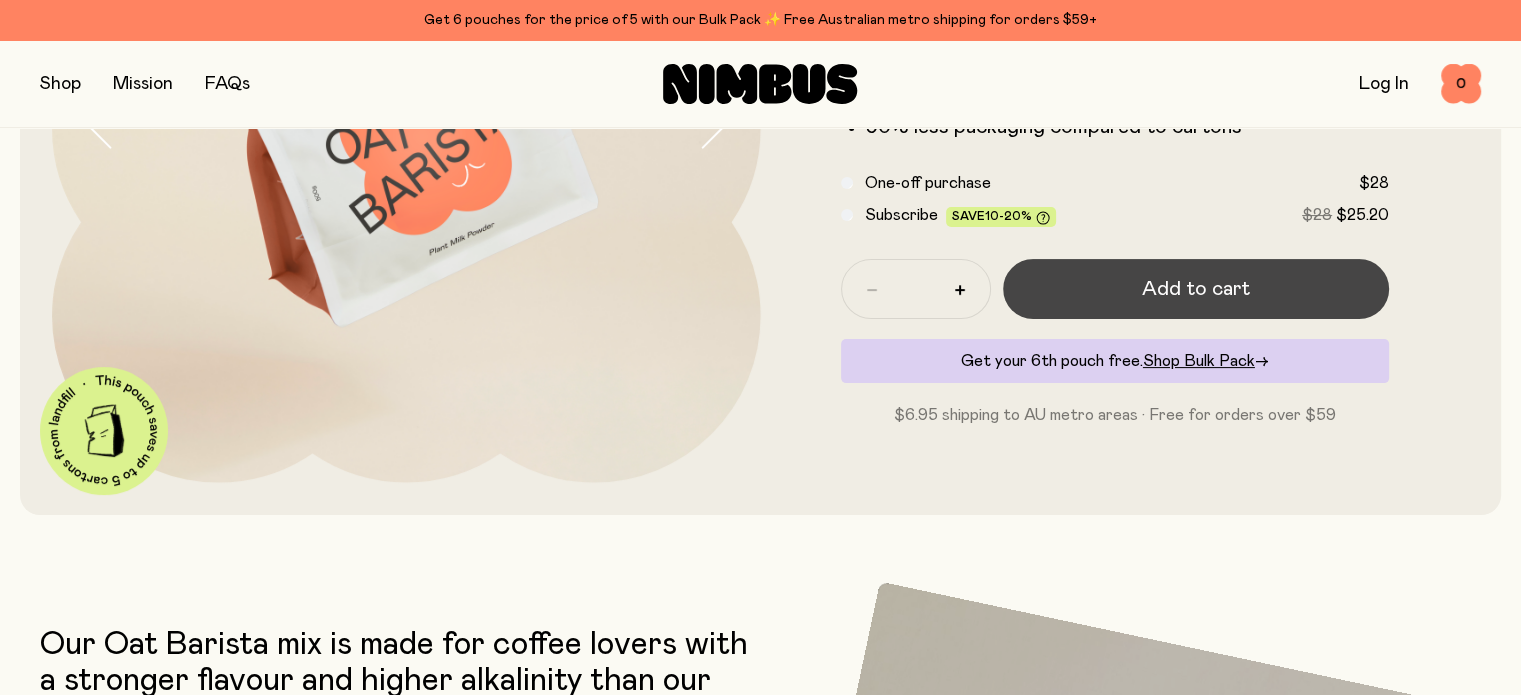 click on "Add to cart" at bounding box center (1196, 289) 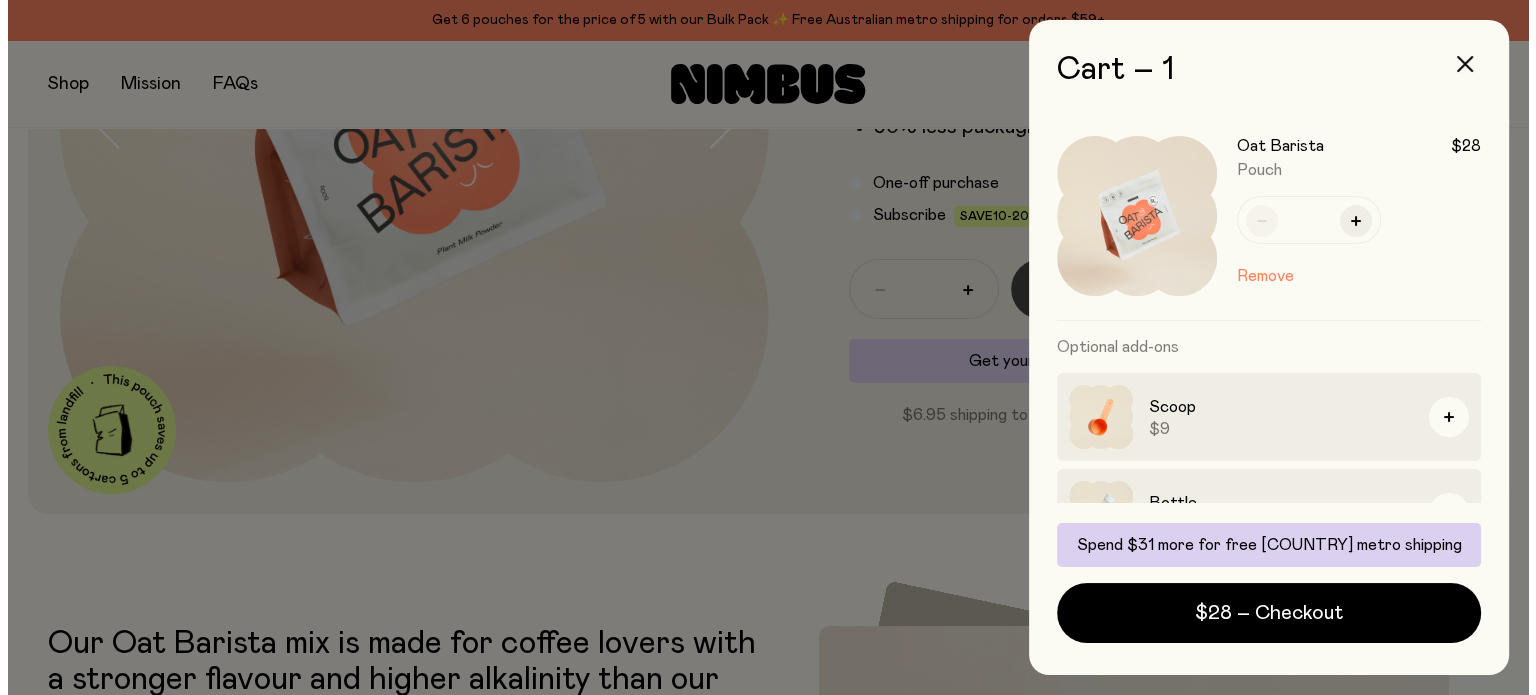 scroll, scrollTop: 0, scrollLeft: 0, axis: both 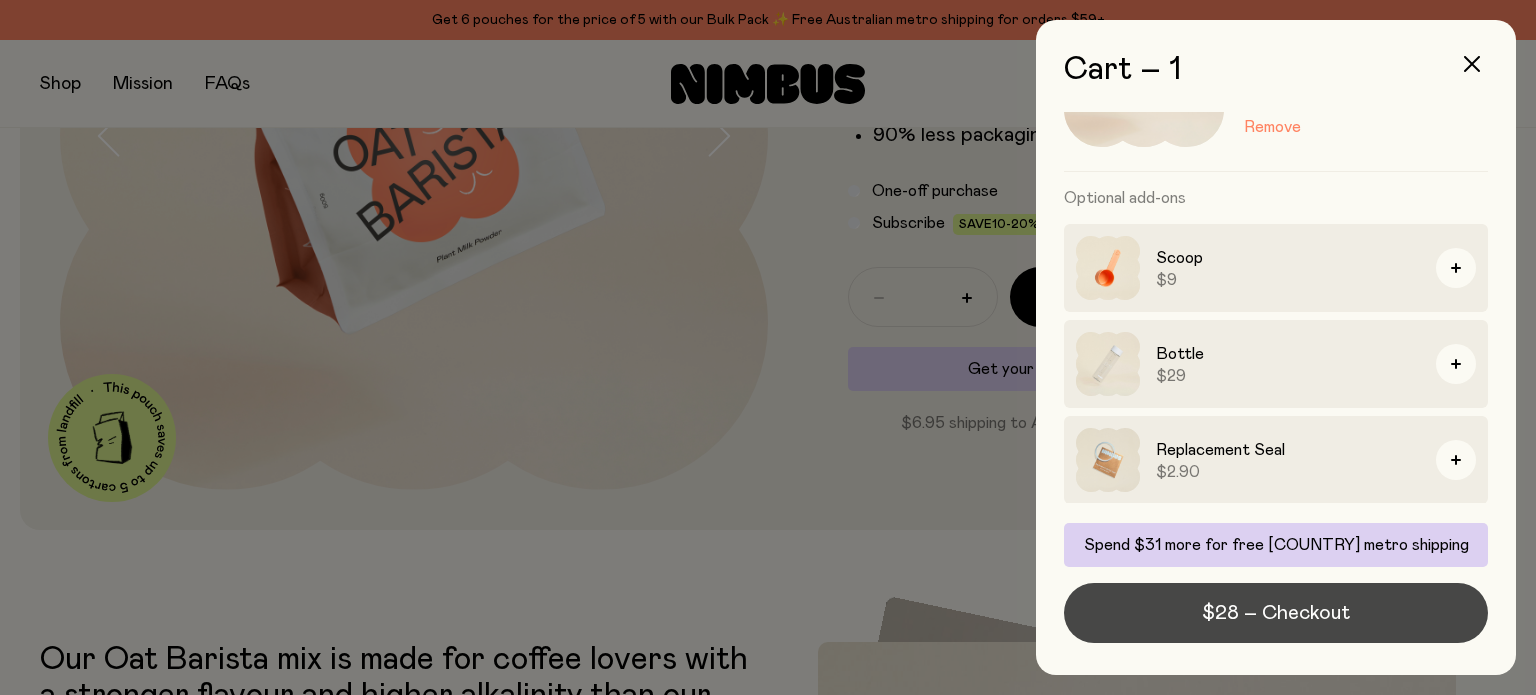 click on "$28 – Checkout" at bounding box center (1276, 613) 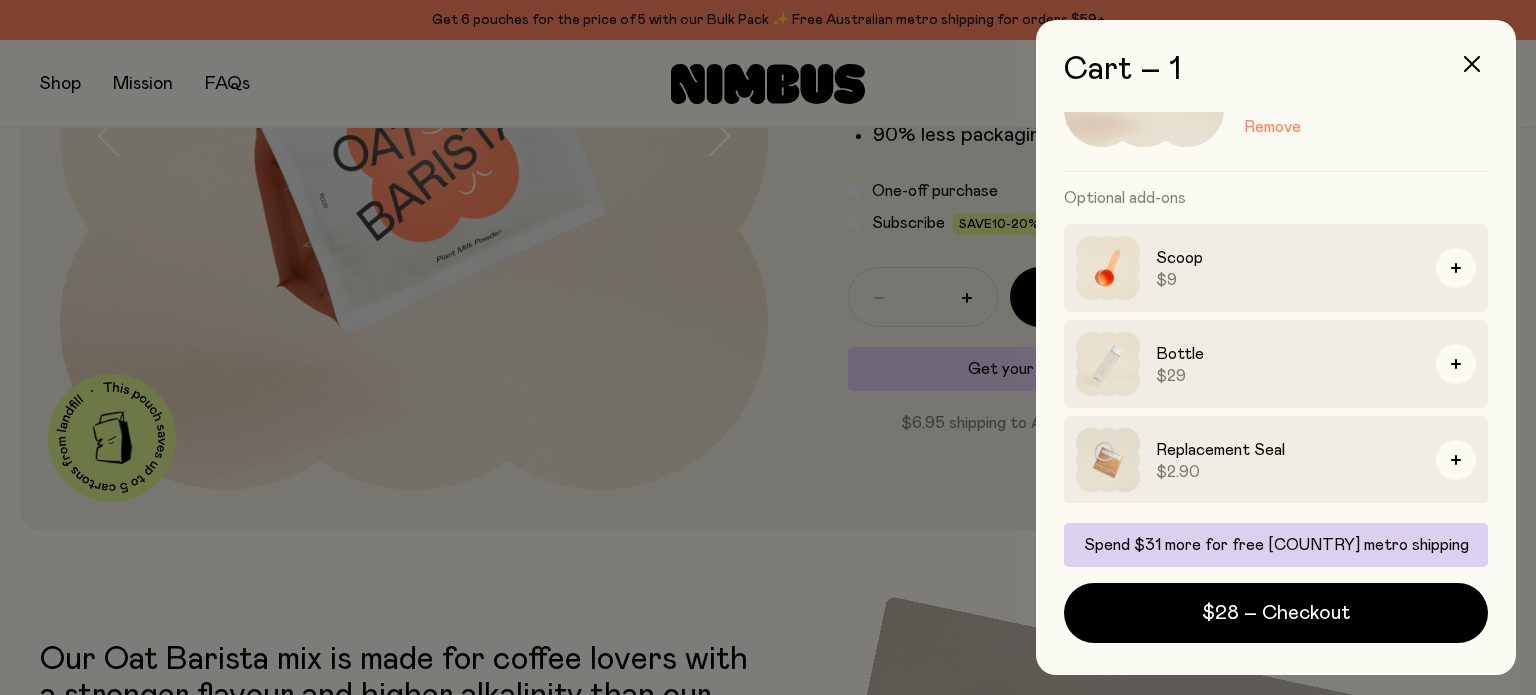 click at bounding box center (768, 347) 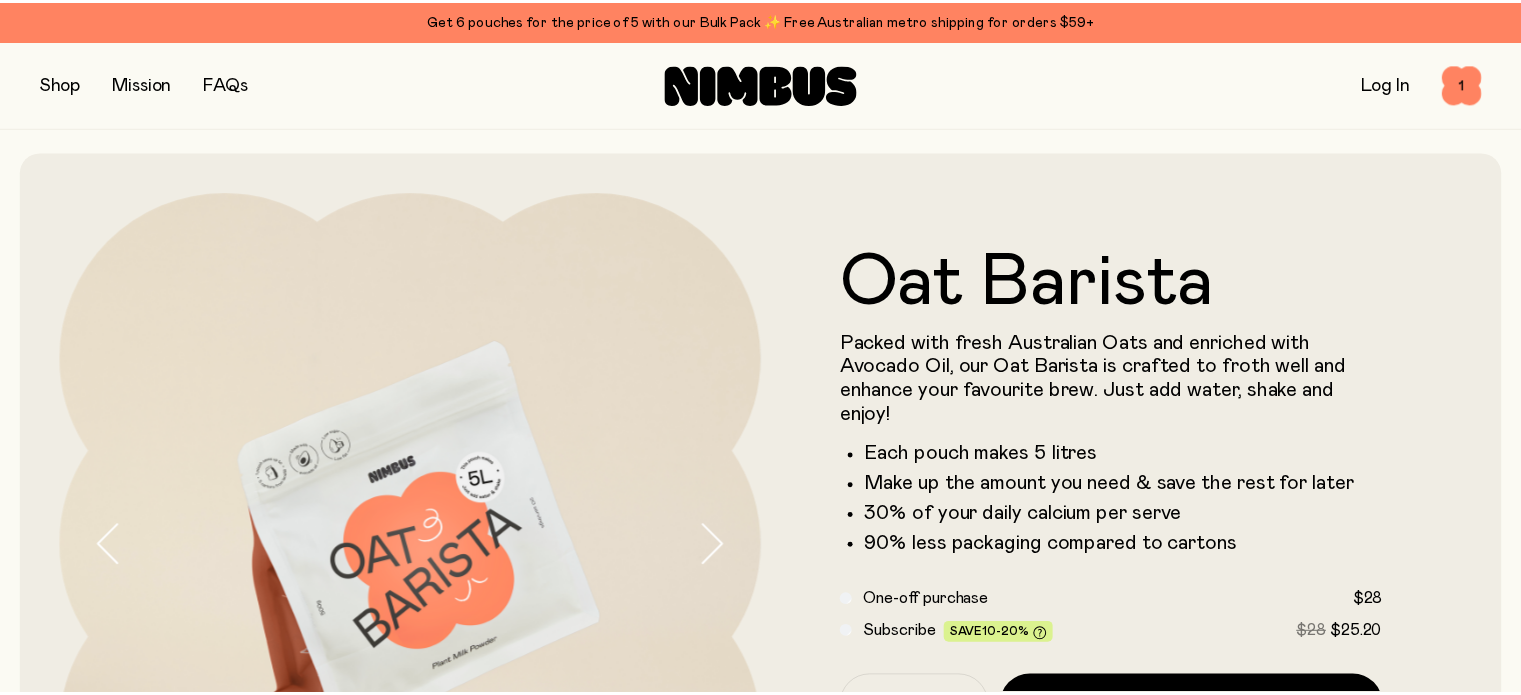 scroll, scrollTop: 410, scrollLeft: 0, axis: vertical 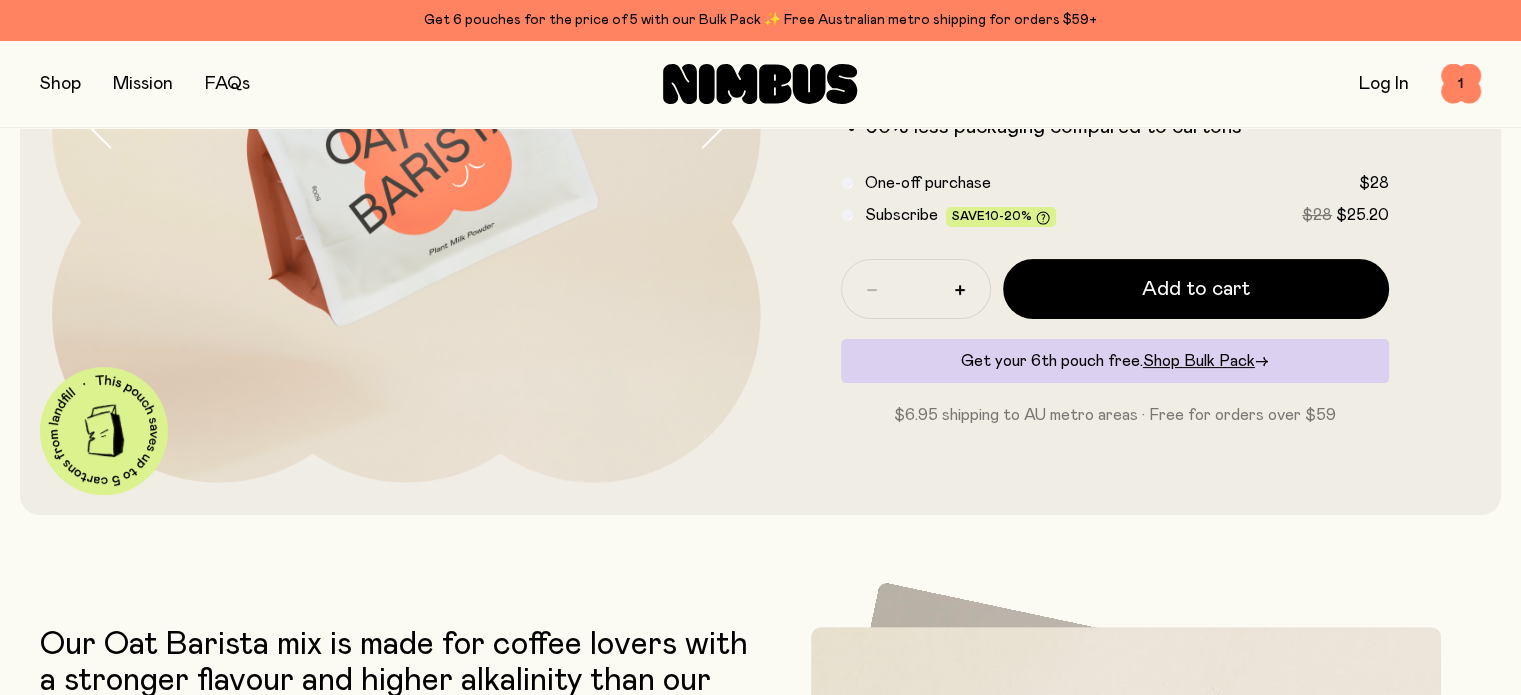 click at bounding box center [60, 84] 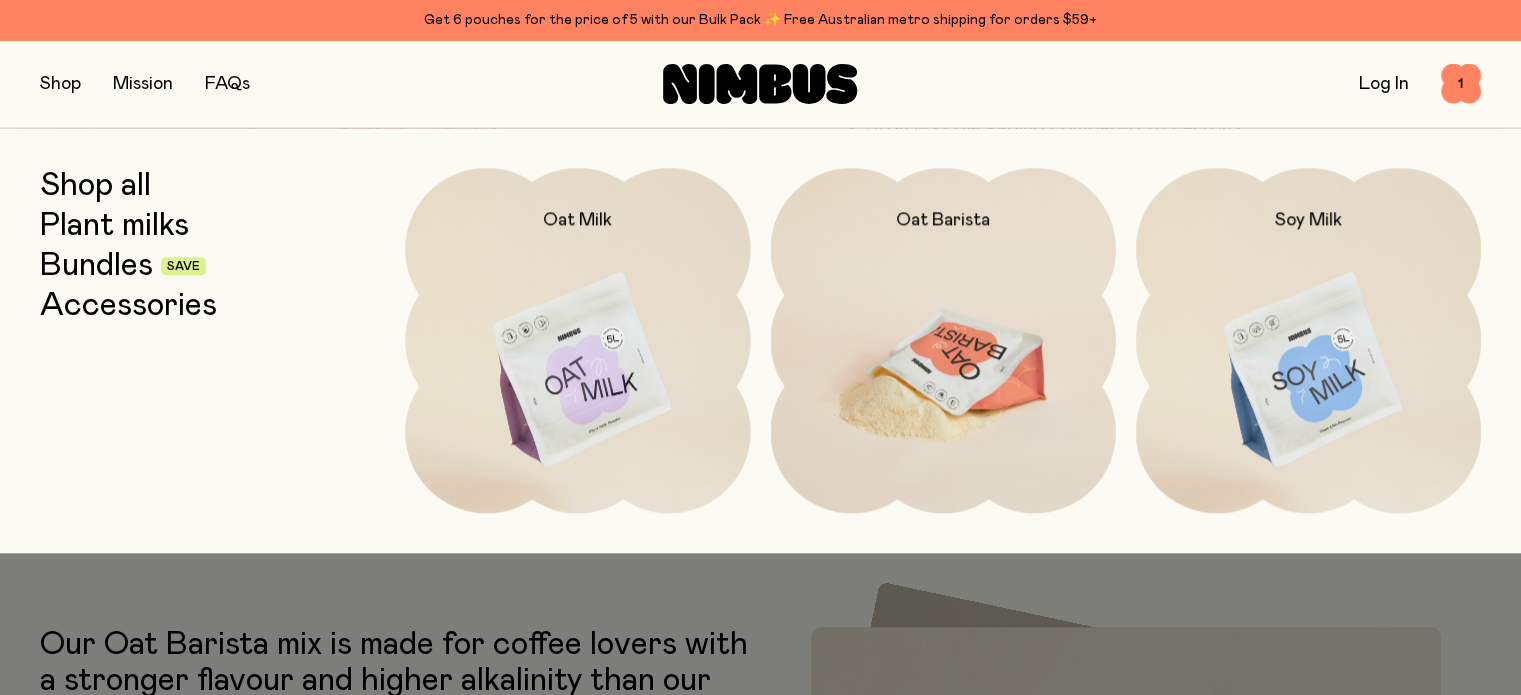click at bounding box center [943, 371] 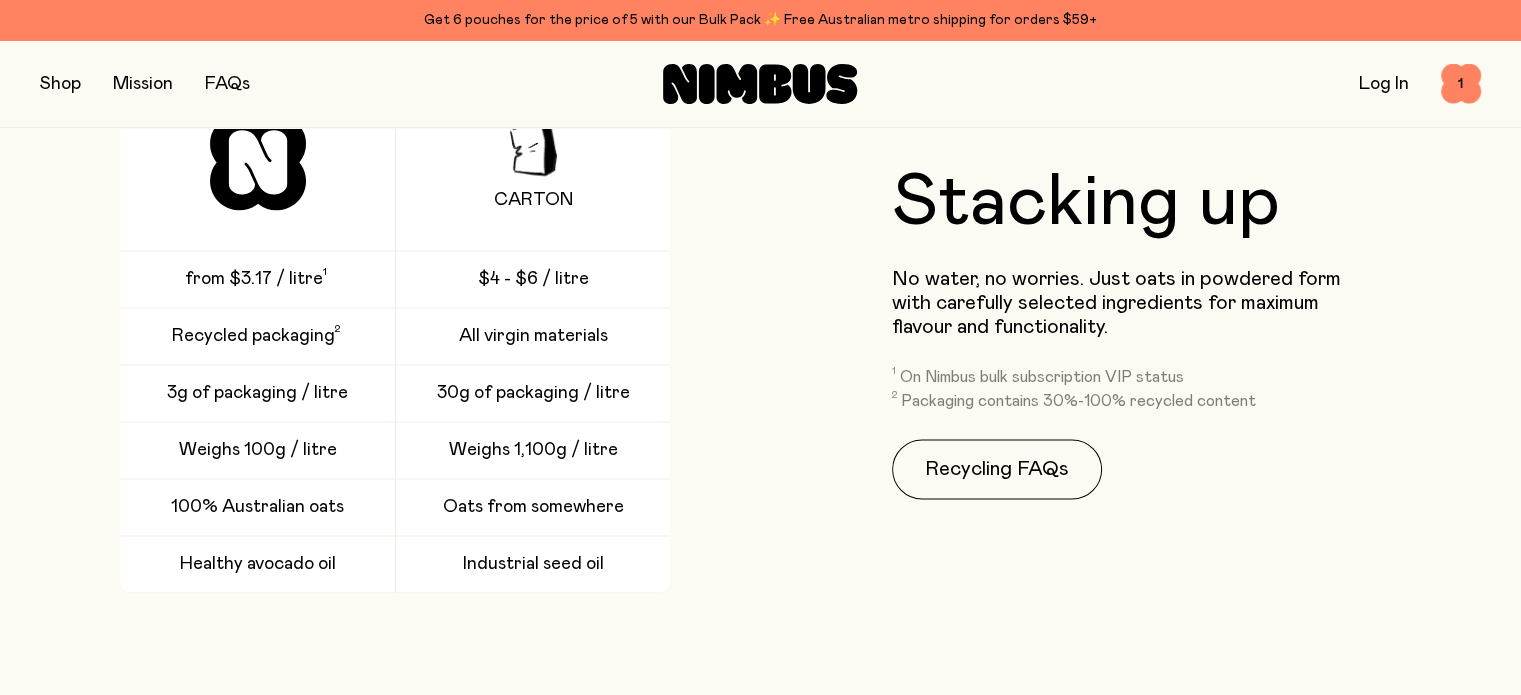 scroll, scrollTop: 2917, scrollLeft: 0, axis: vertical 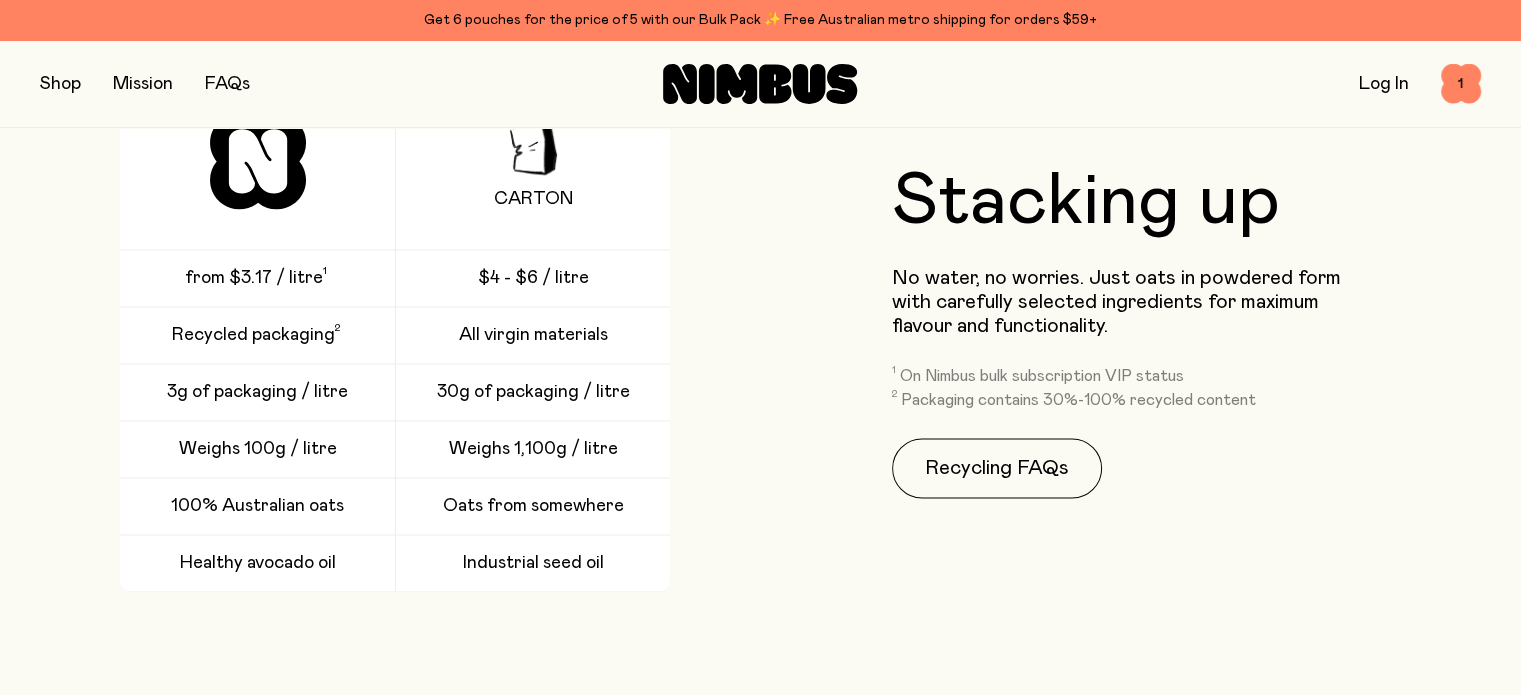 click at bounding box center [60, 84] 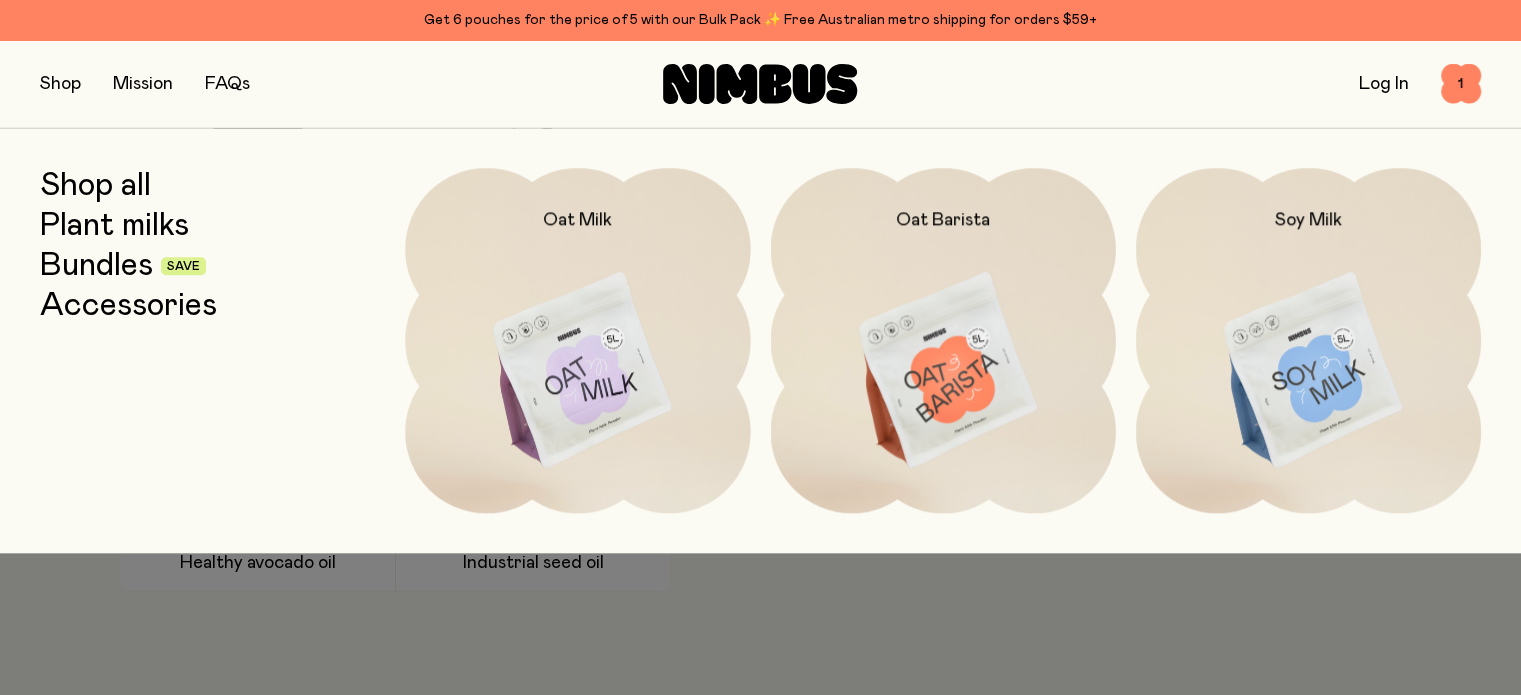 click on "Plant milks" at bounding box center (114, 226) 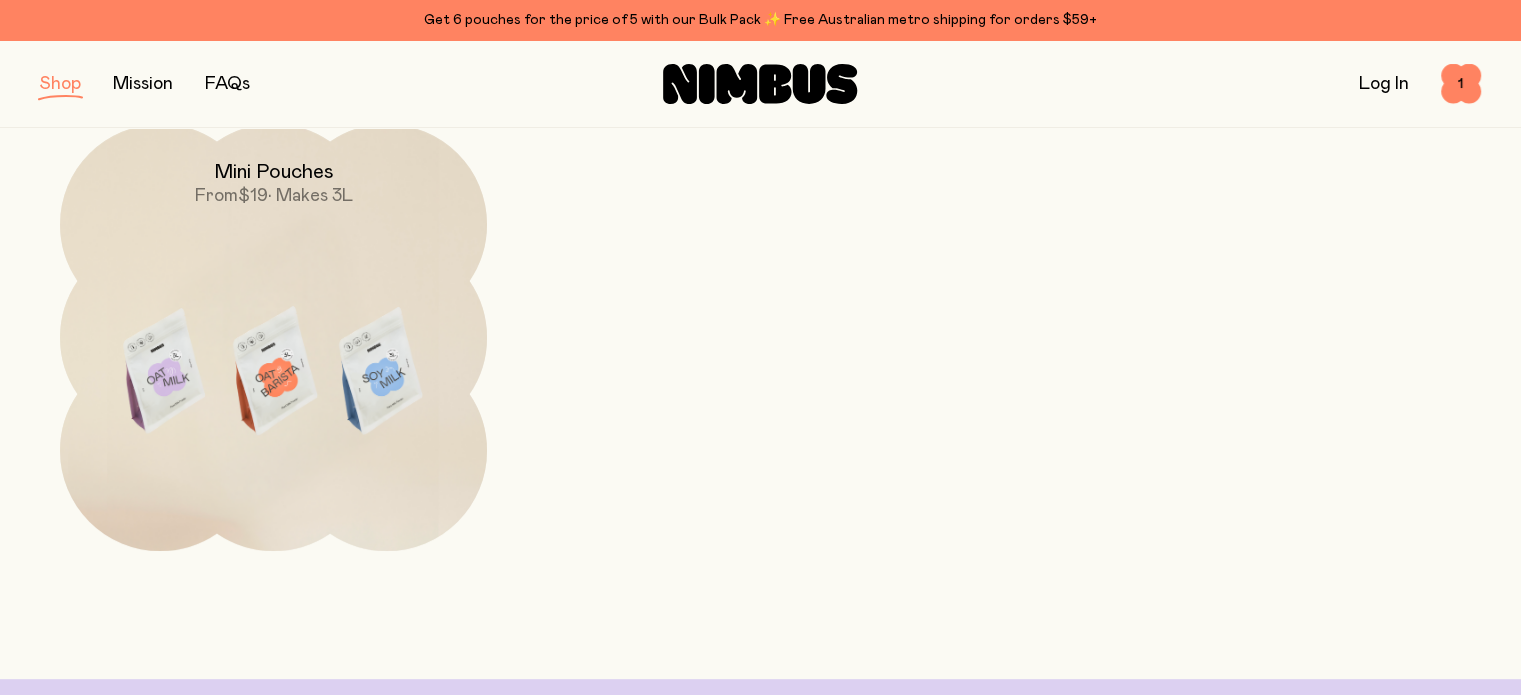 scroll, scrollTop: 808, scrollLeft: 0, axis: vertical 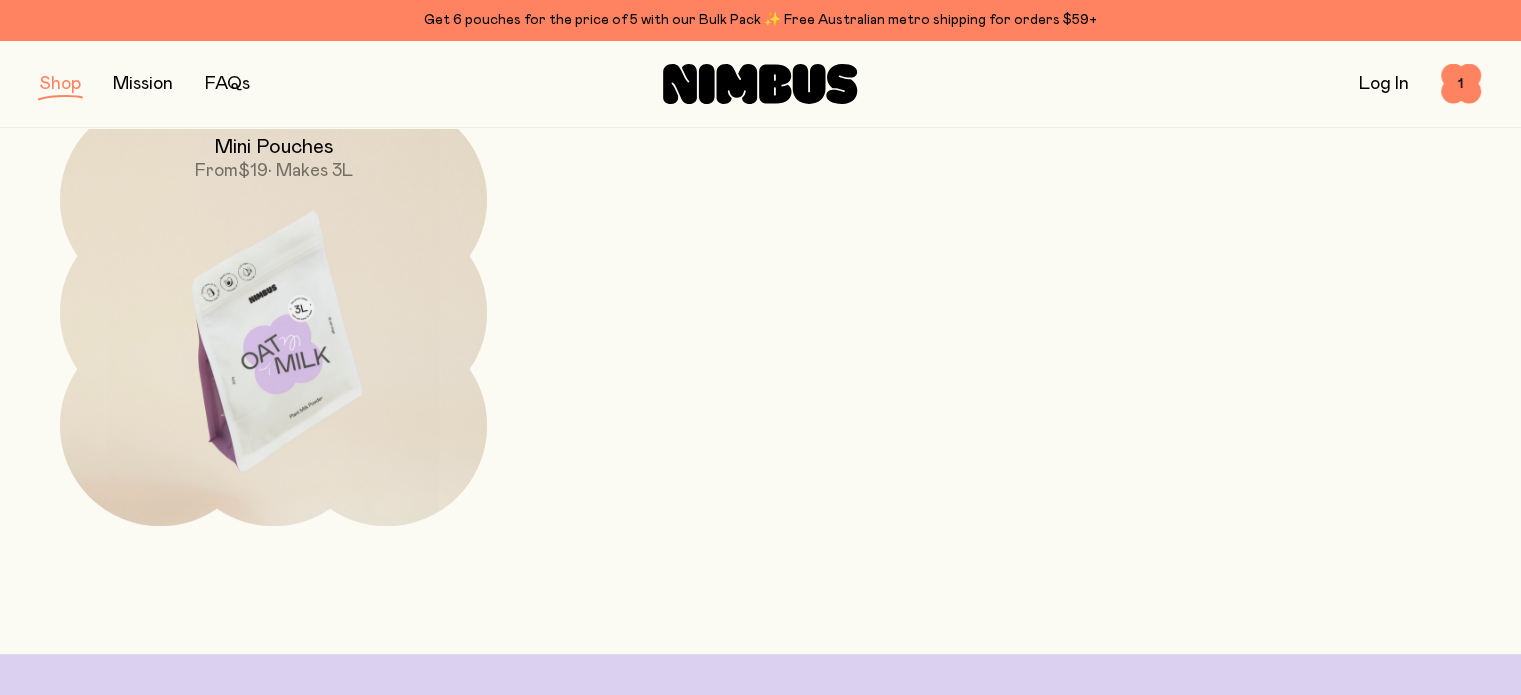 click at bounding box center [273, 350] 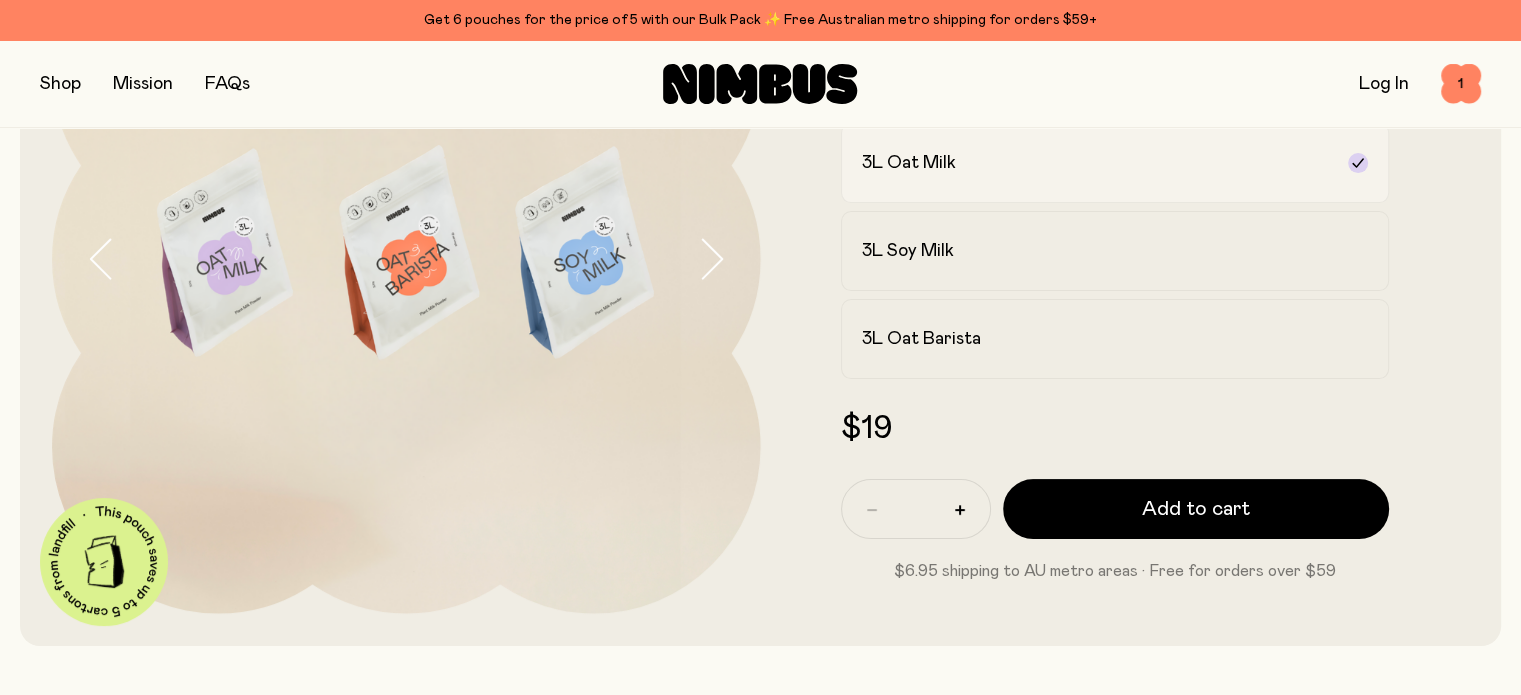 scroll, scrollTop: 280, scrollLeft: 0, axis: vertical 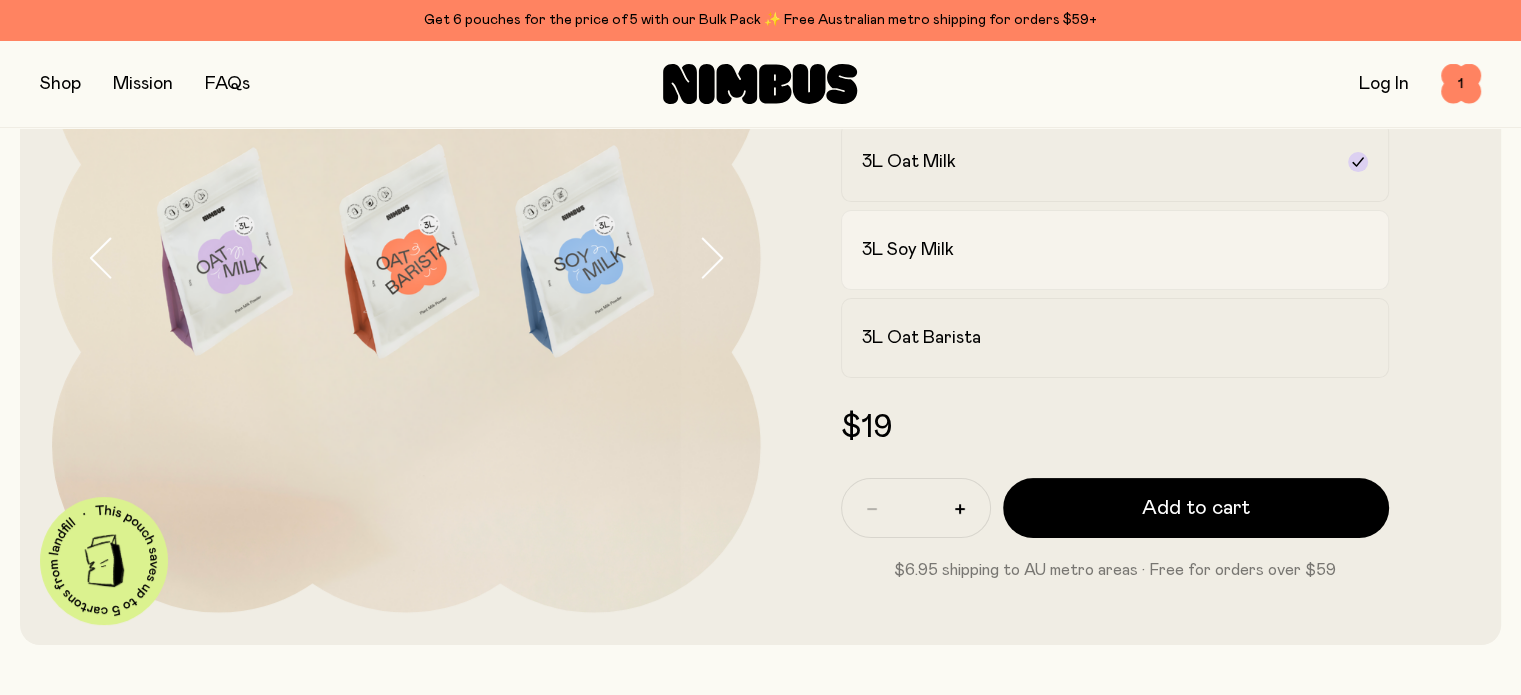 click on "3L Soy Milk" at bounding box center [1115, 250] 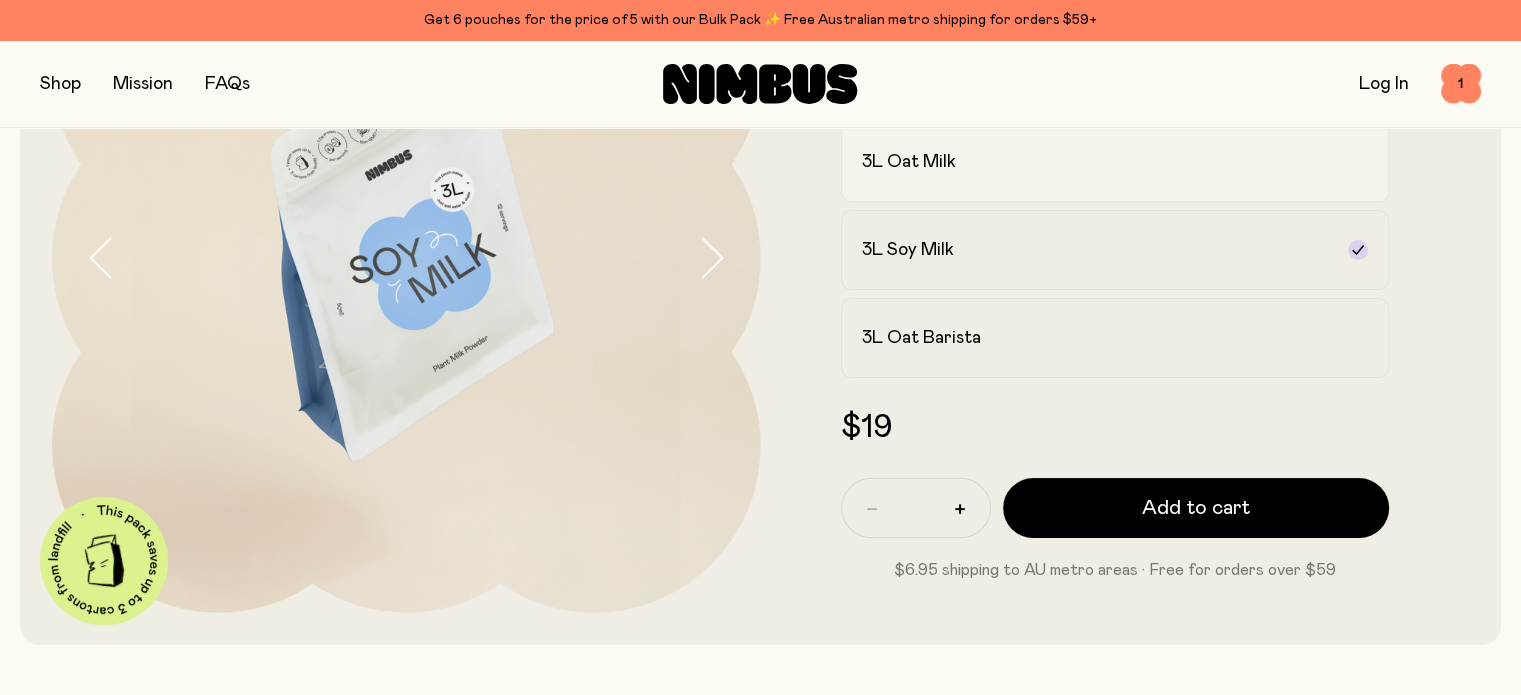 click on "3L Oat Milk" at bounding box center [909, 162] 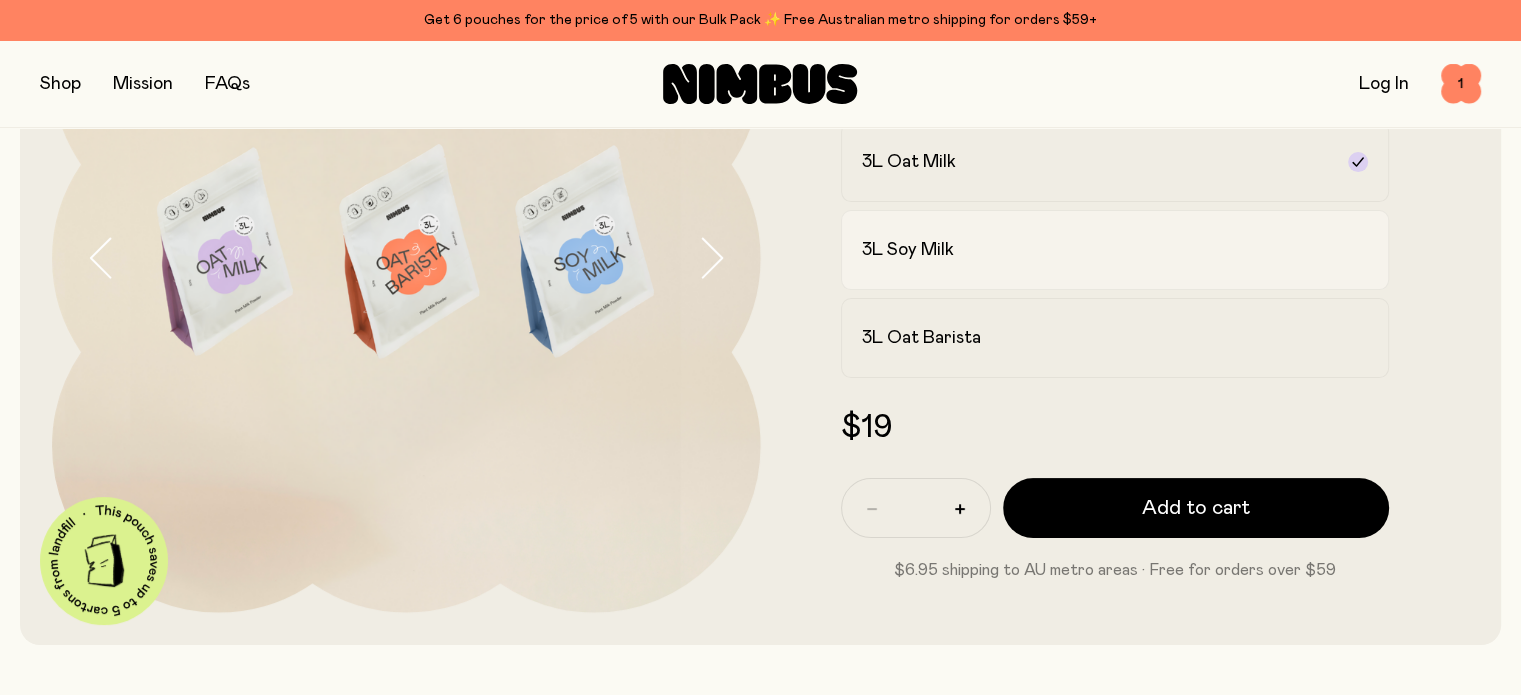 click on "3L Soy Milk" at bounding box center (908, 250) 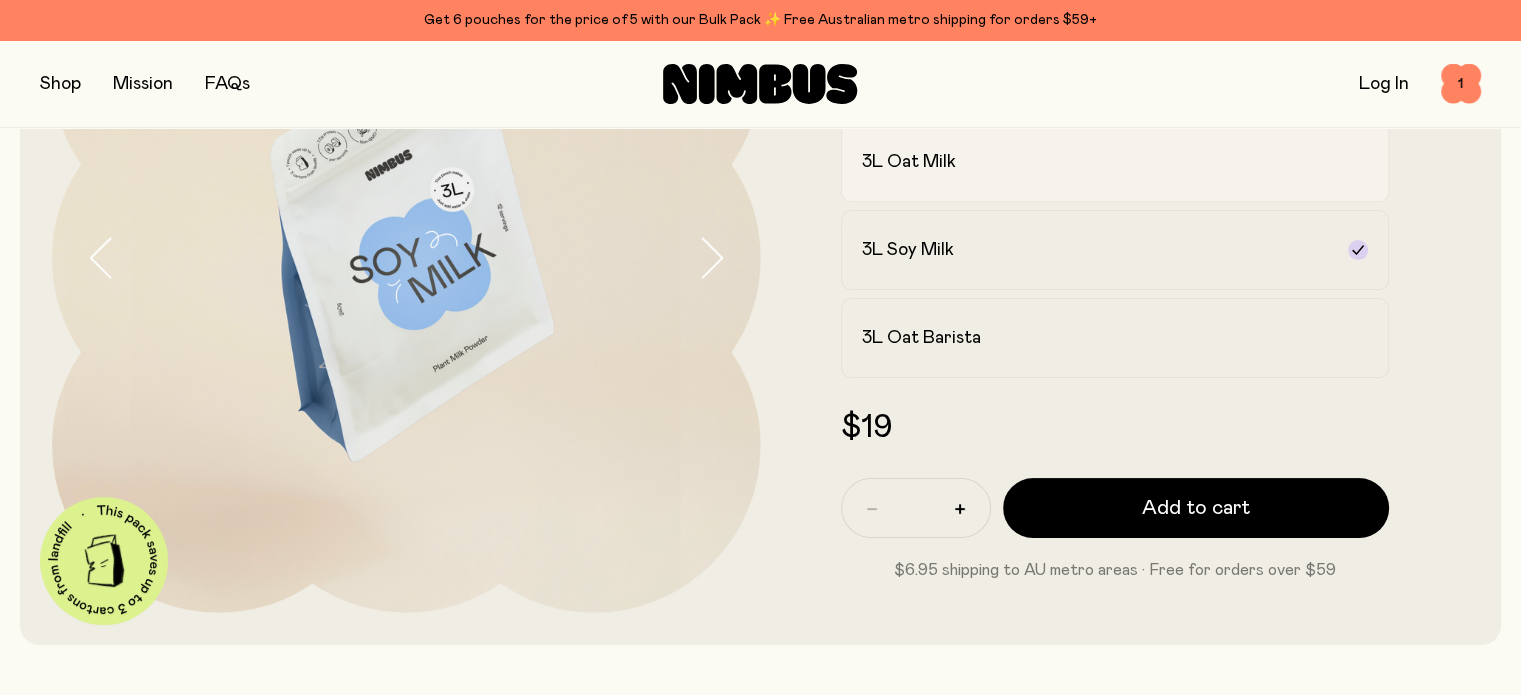 click on "3L Oat Milk" at bounding box center [909, 162] 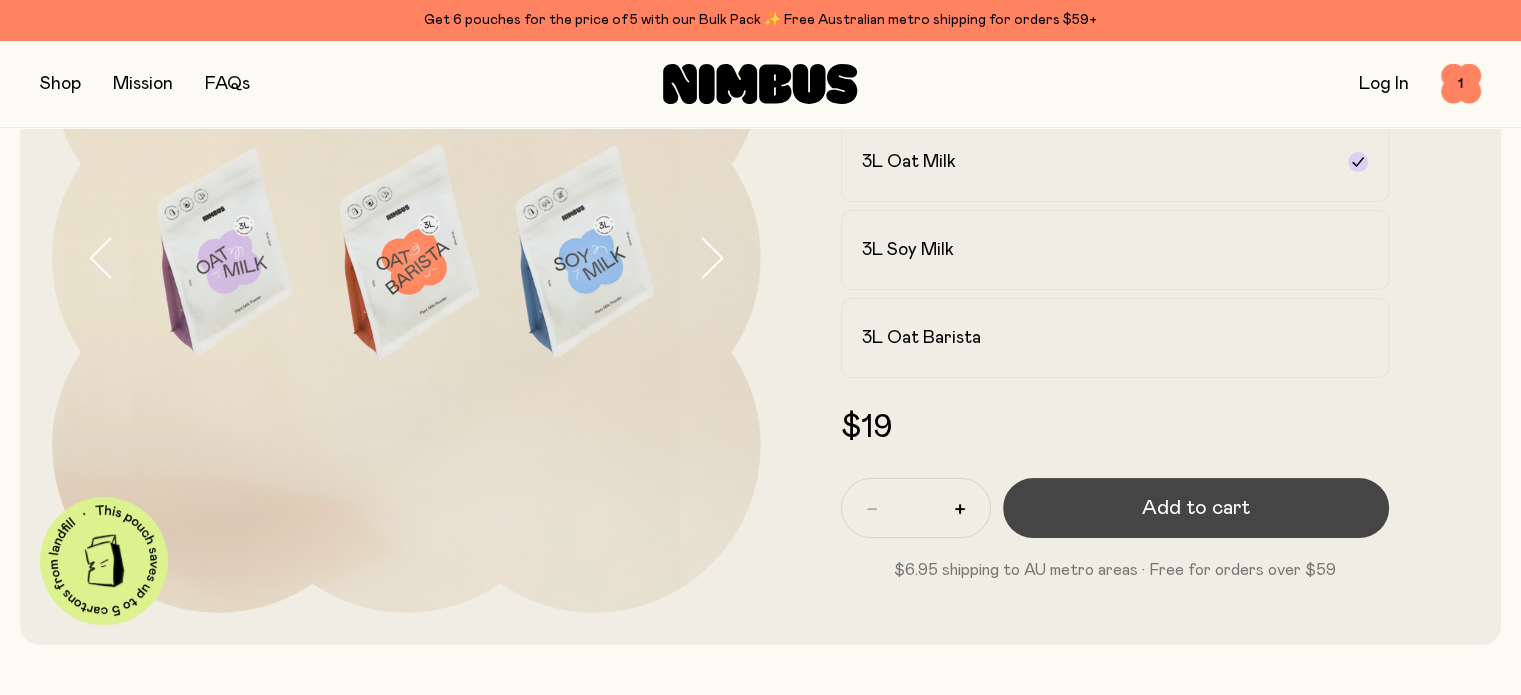 click on "Add to cart" at bounding box center [1196, 508] 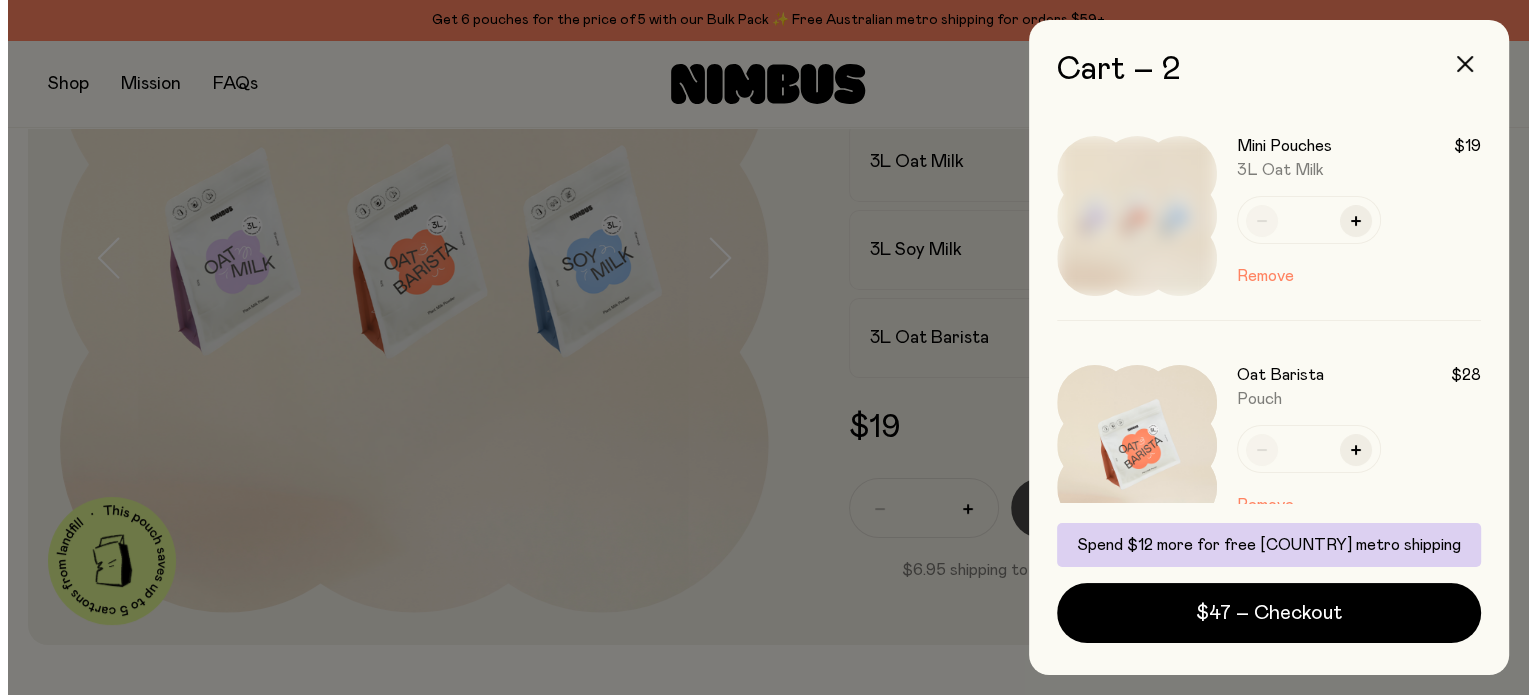 scroll, scrollTop: 0, scrollLeft: 0, axis: both 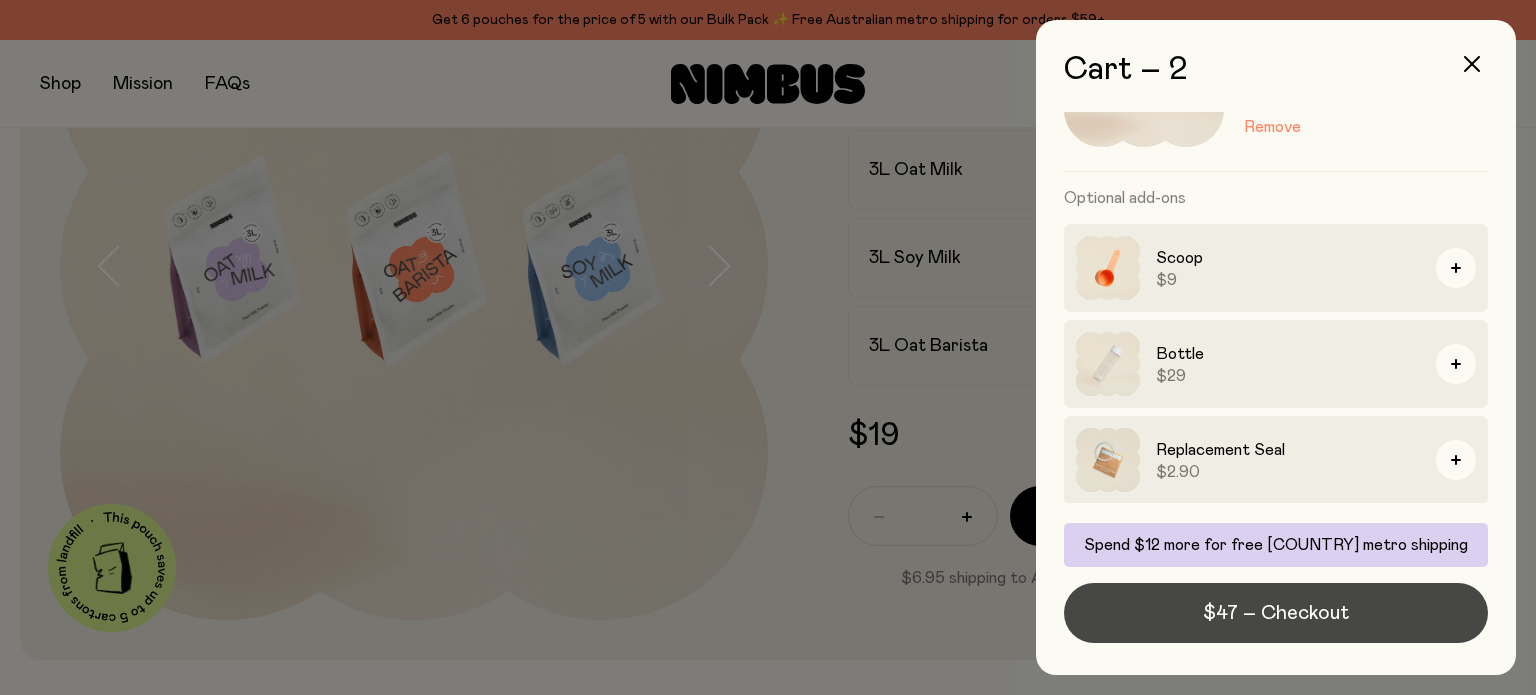 click on "$47 – Checkout" at bounding box center (1276, 613) 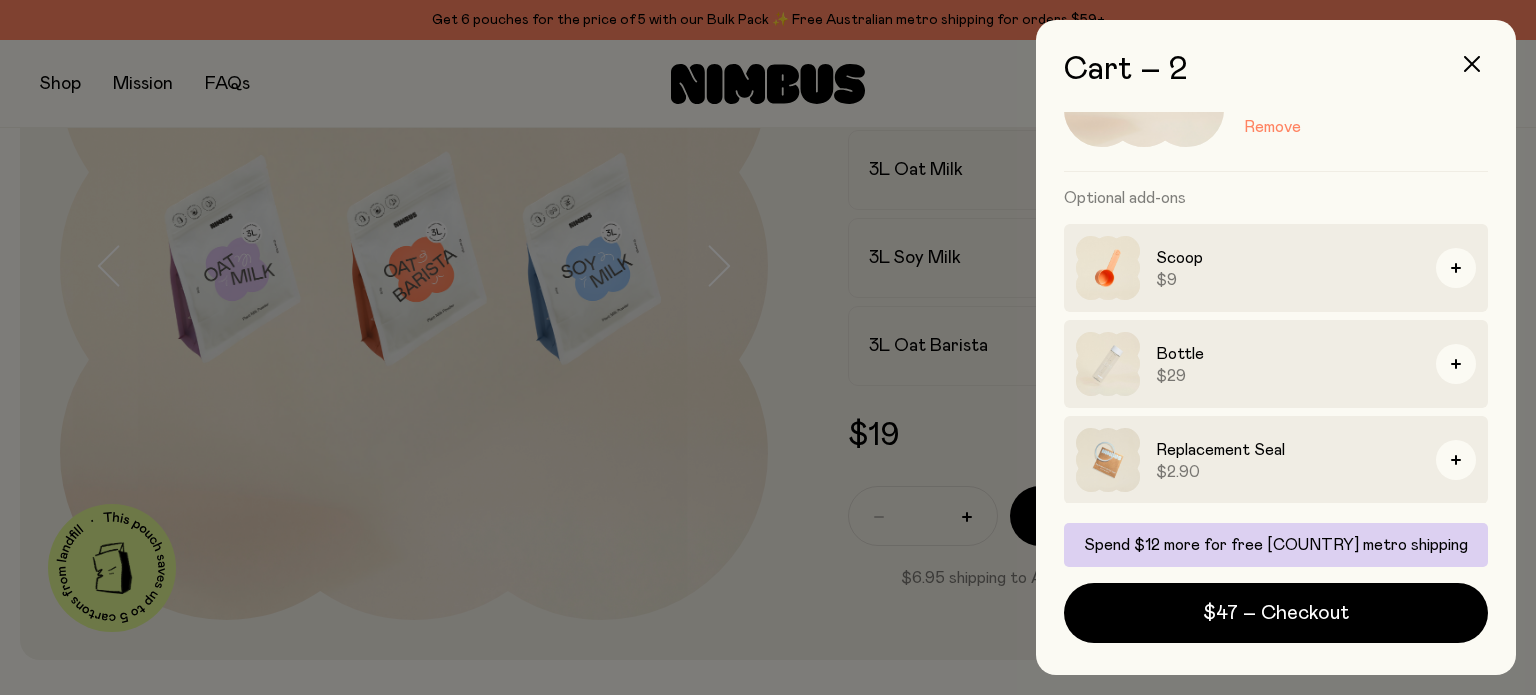 scroll, scrollTop: 0, scrollLeft: 0, axis: both 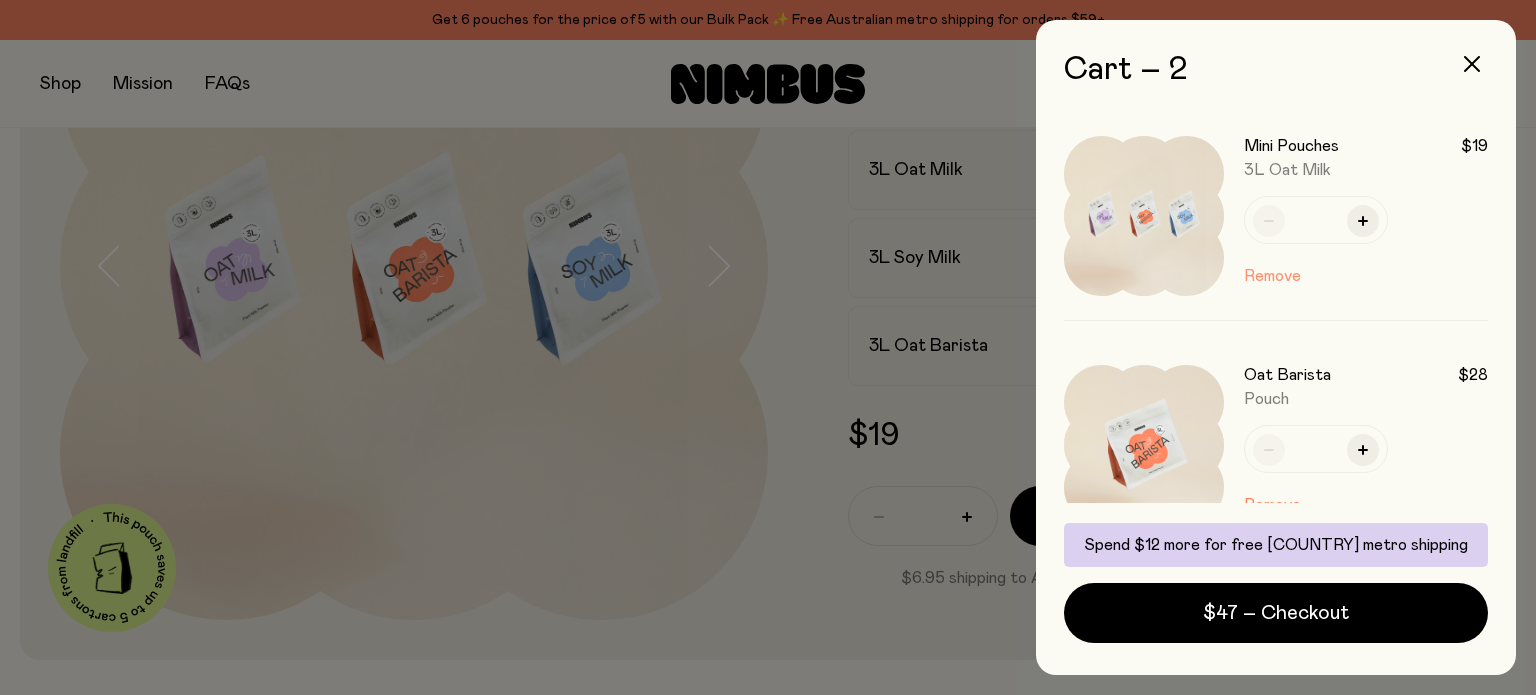 click on "Remove" at bounding box center [1272, 276] 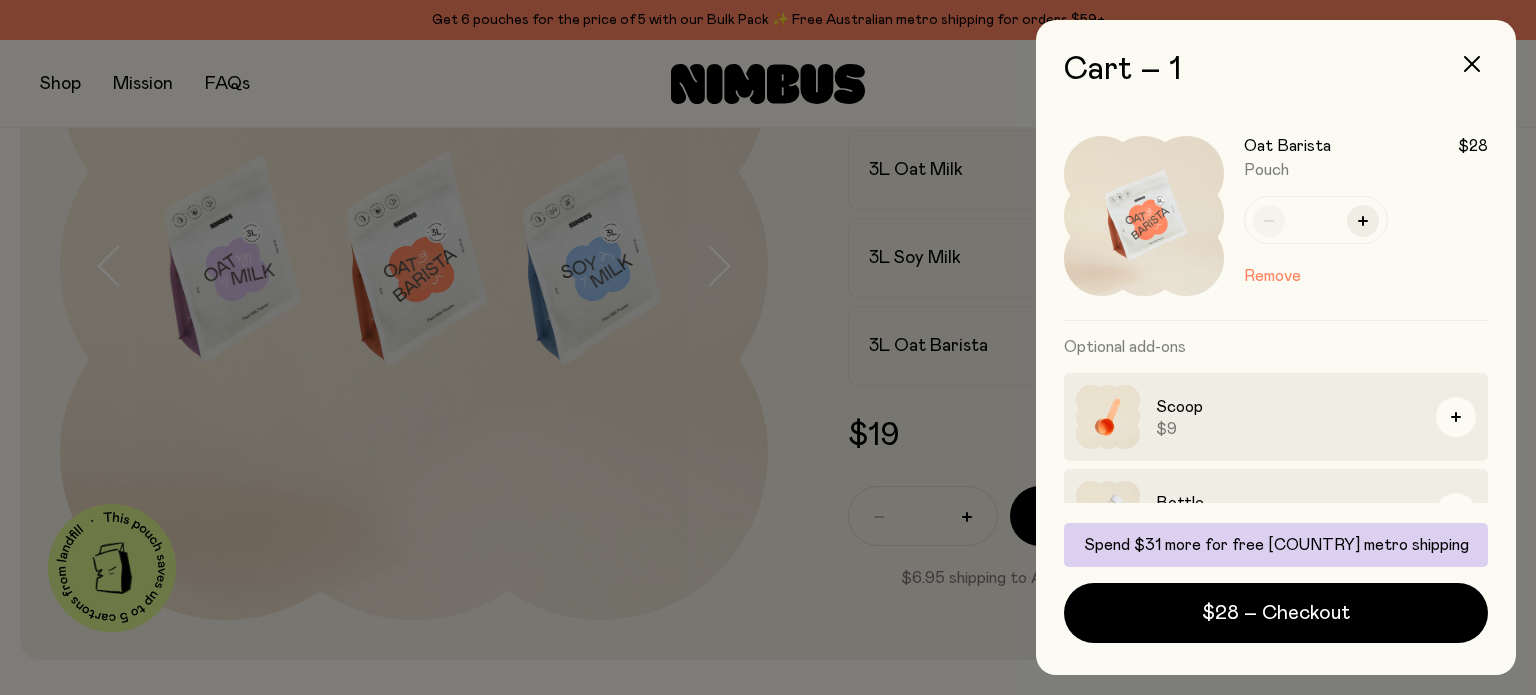 click on "Remove" at bounding box center (1272, 276) 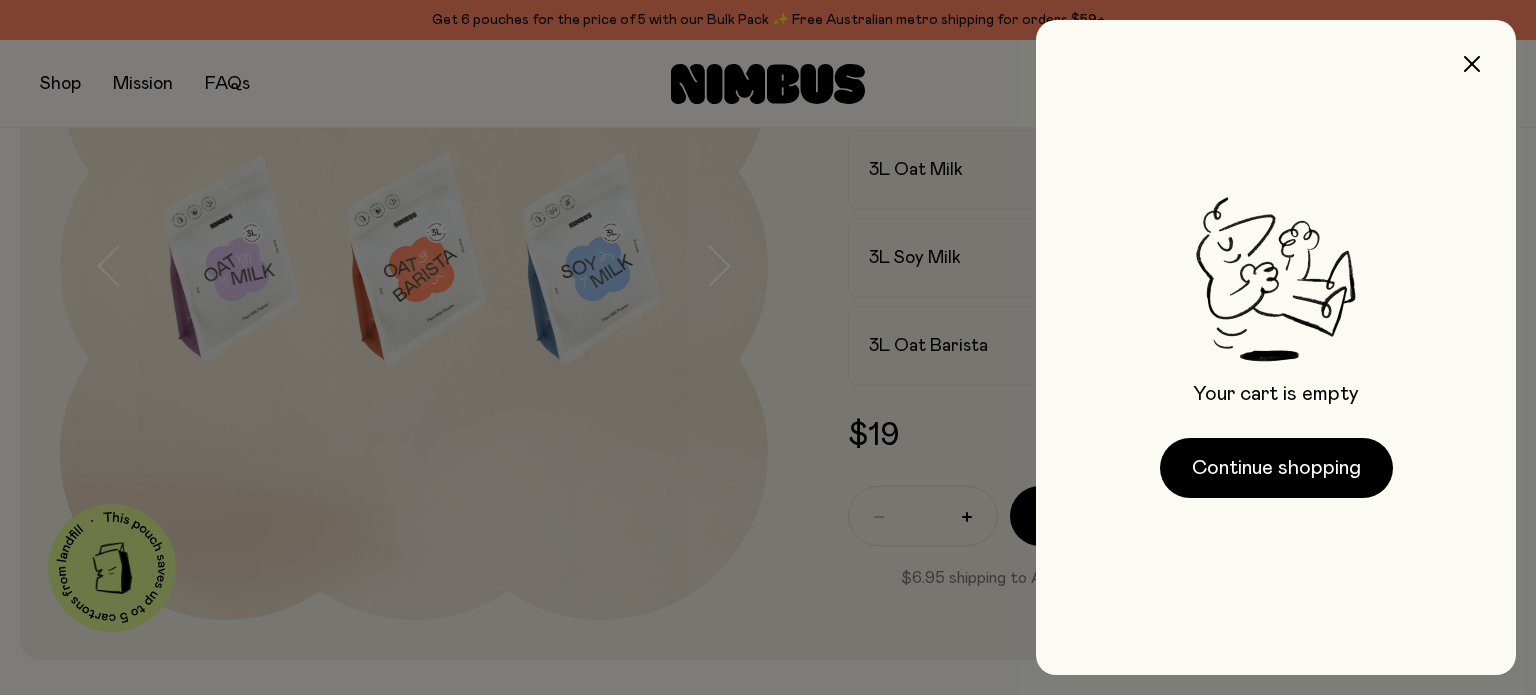 click at bounding box center (768, 347) 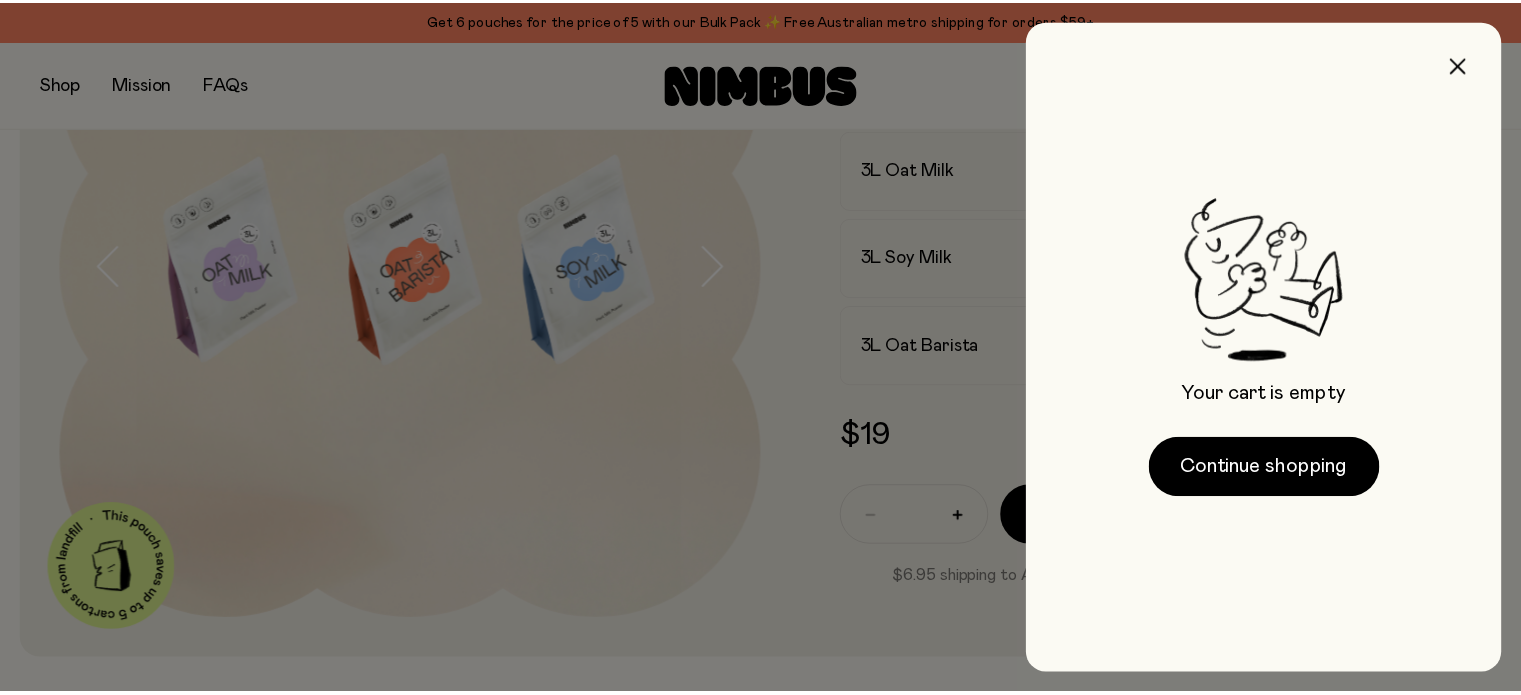 scroll, scrollTop: 280, scrollLeft: 0, axis: vertical 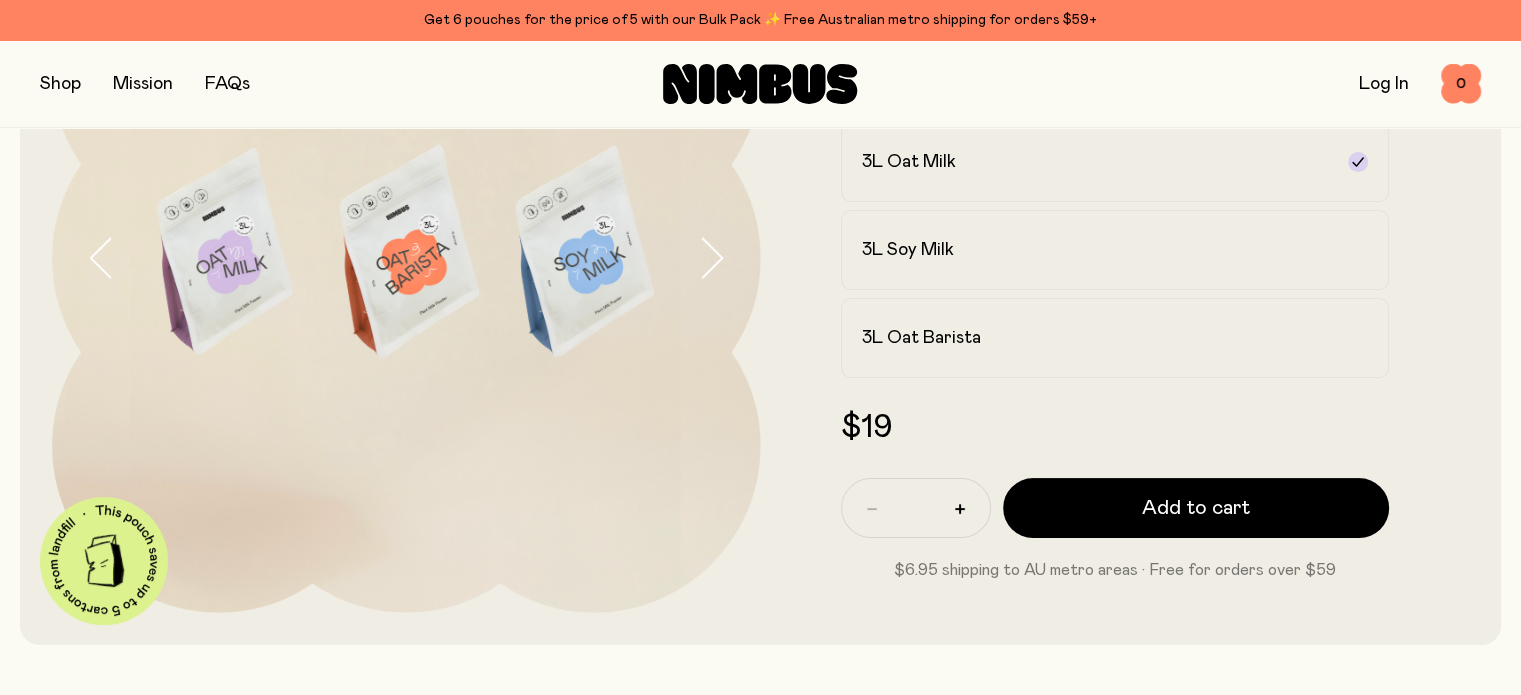 click at bounding box center [60, 84] 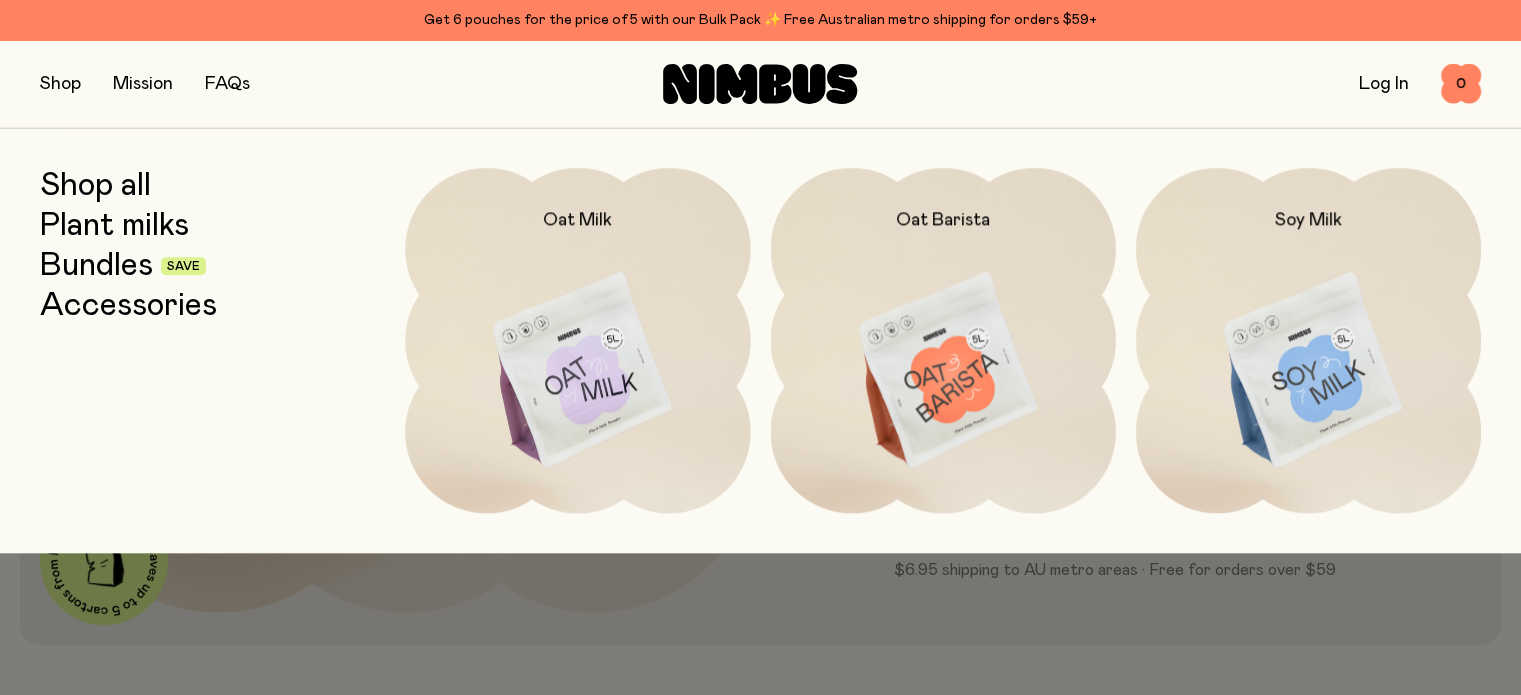 click on "Bundles" at bounding box center (96, 266) 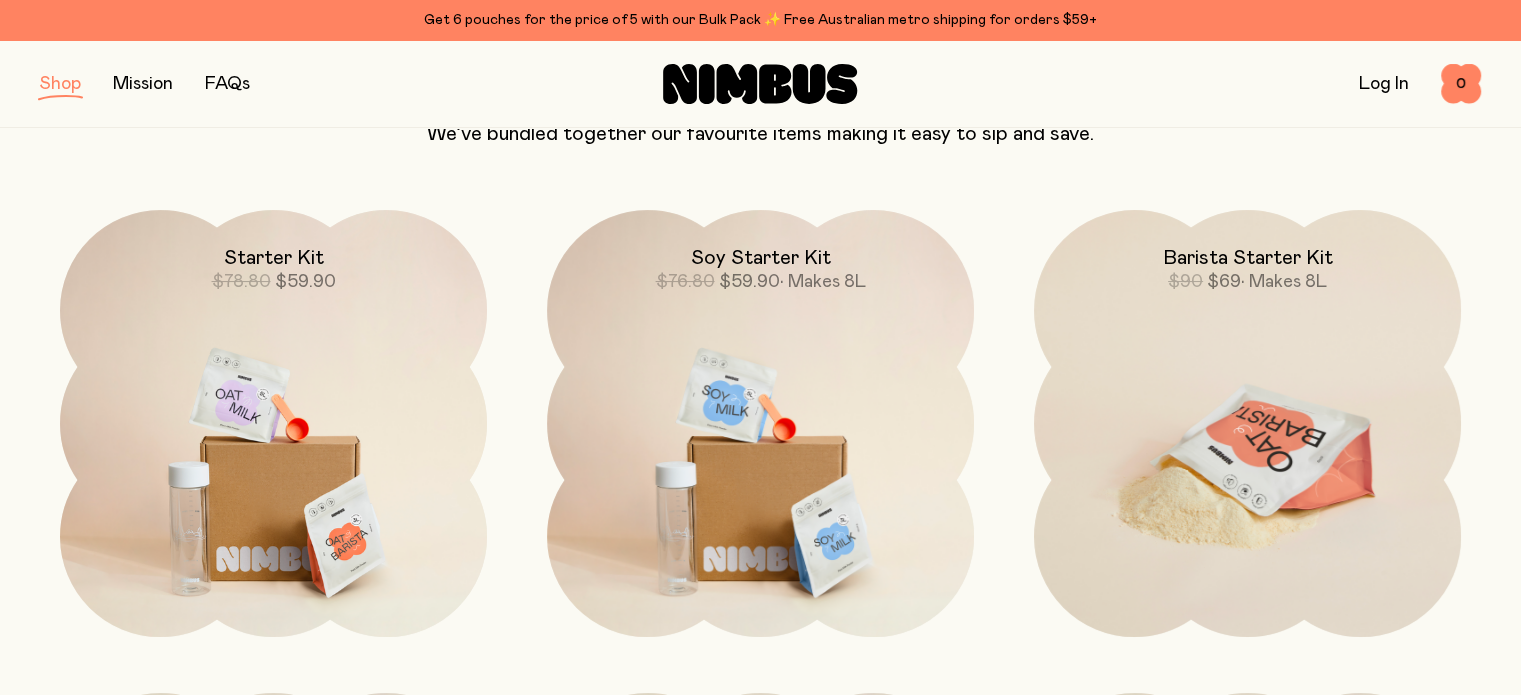scroll, scrollTop: 0, scrollLeft: 0, axis: both 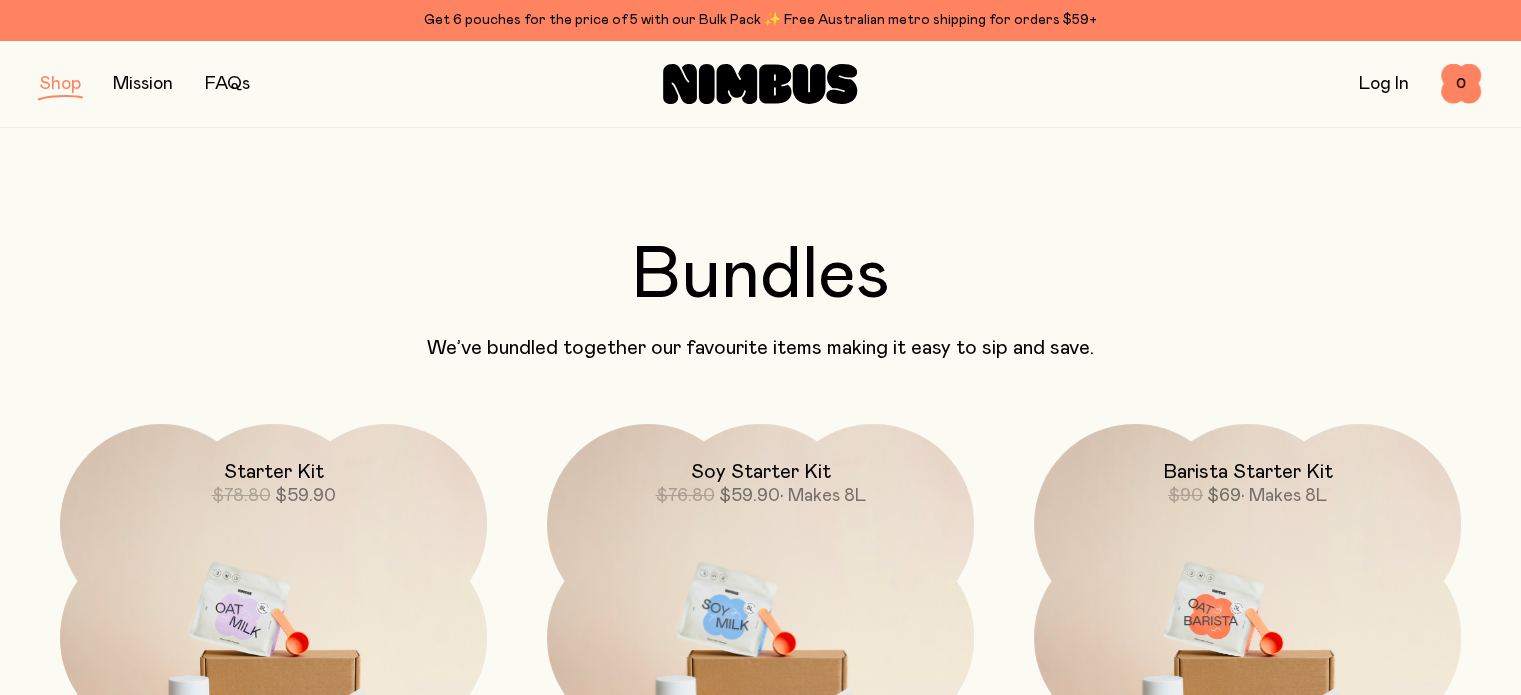click at bounding box center [60, 84] 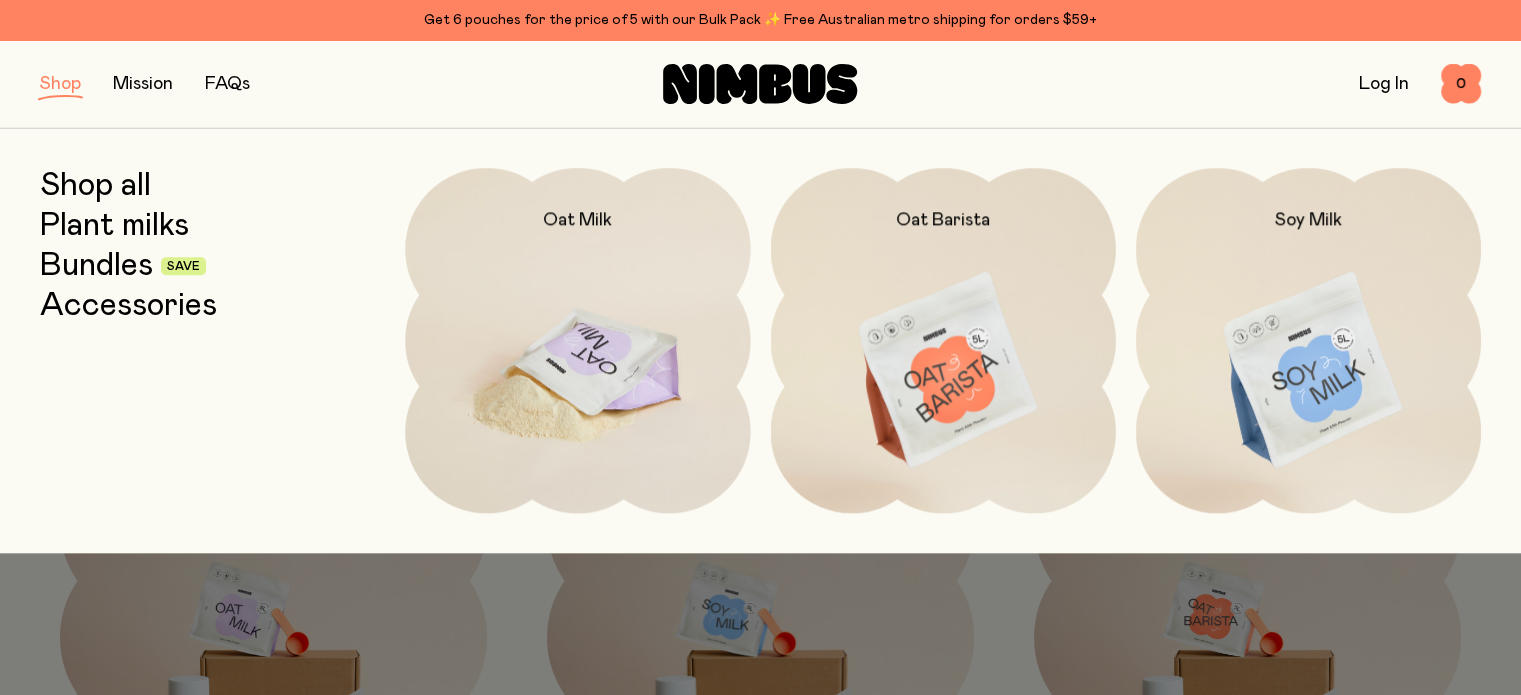 click at bounding box center (577, 371) 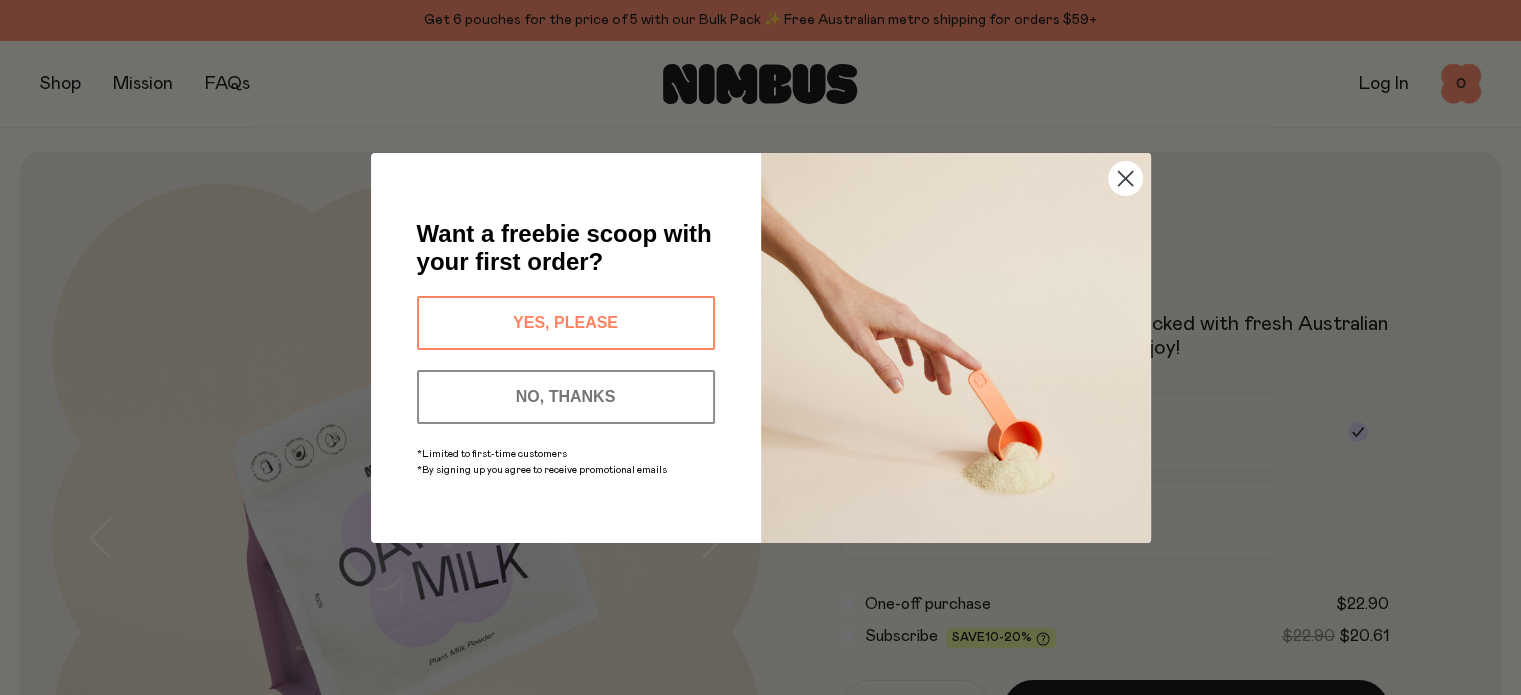 click 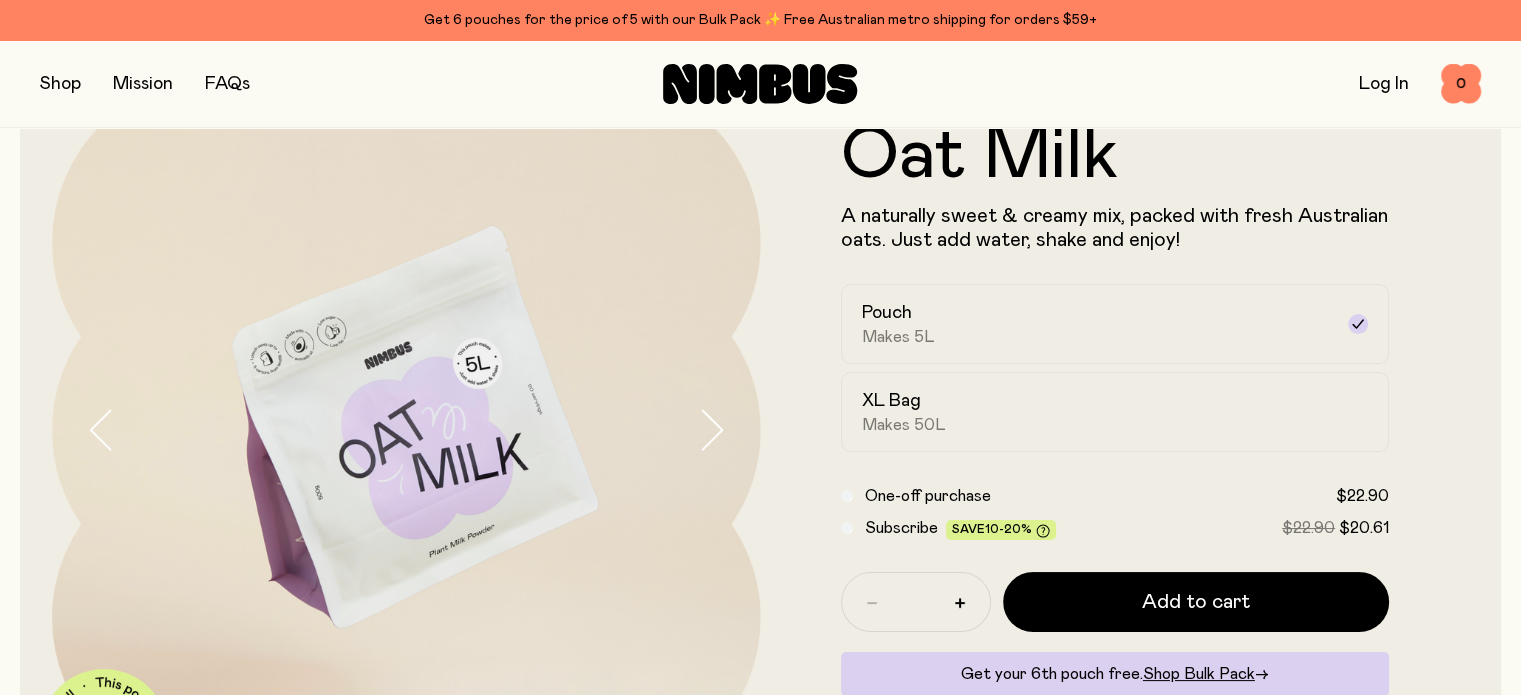 scroll, scrollTop: 111, scrollLeft: 0, axis: vertical 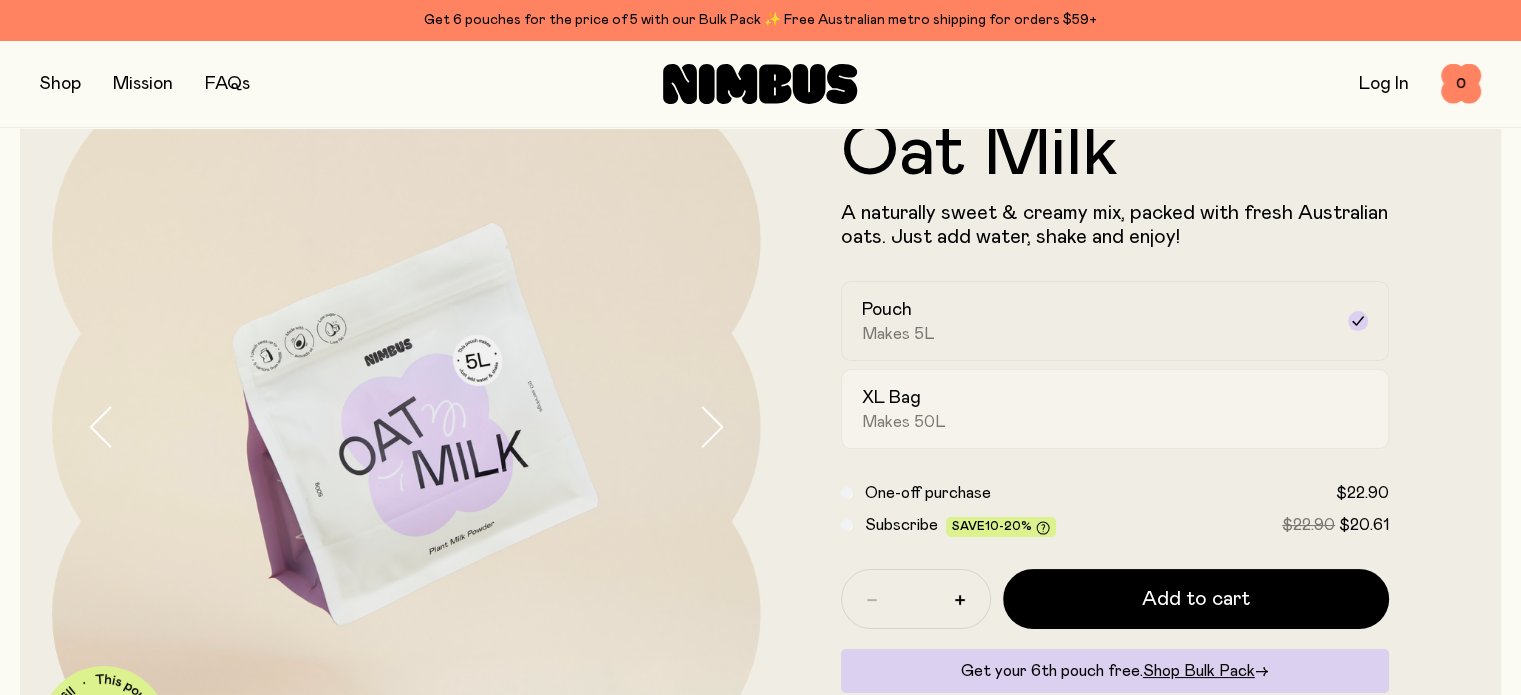click on "XL Bag Makes 50L" at bounding box center [1097, 409] 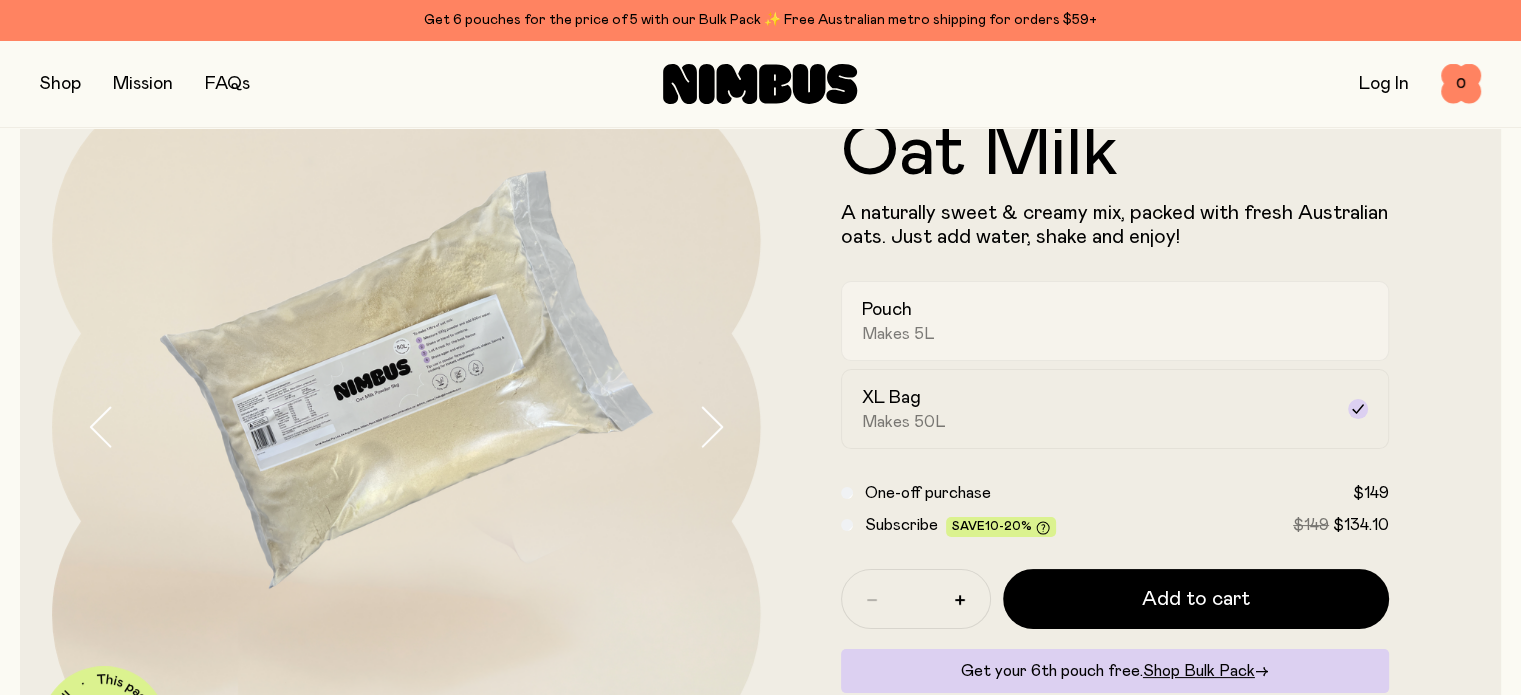 click on "Pouch" at bounding box center (887, 310) 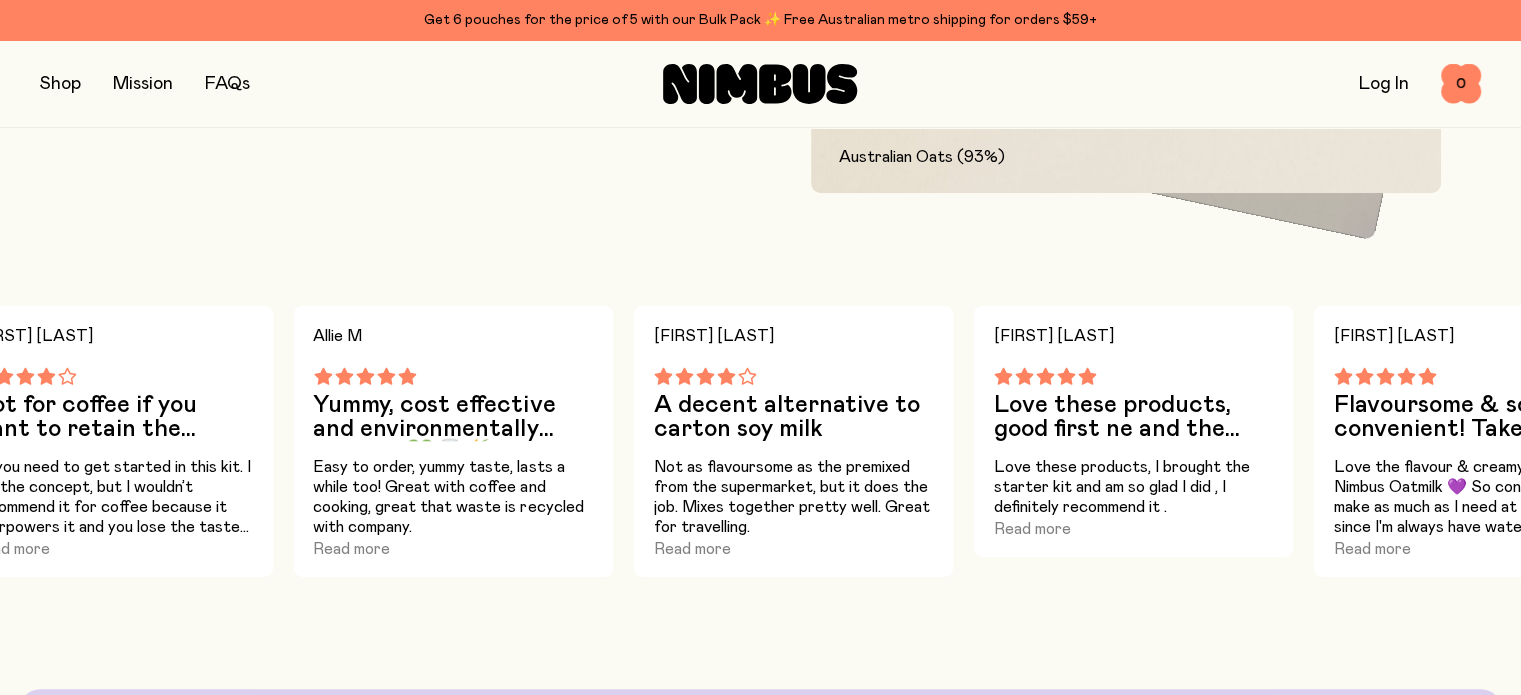 scroll, scrollTop: 1320, scrollLeft: 0, axis: vertical 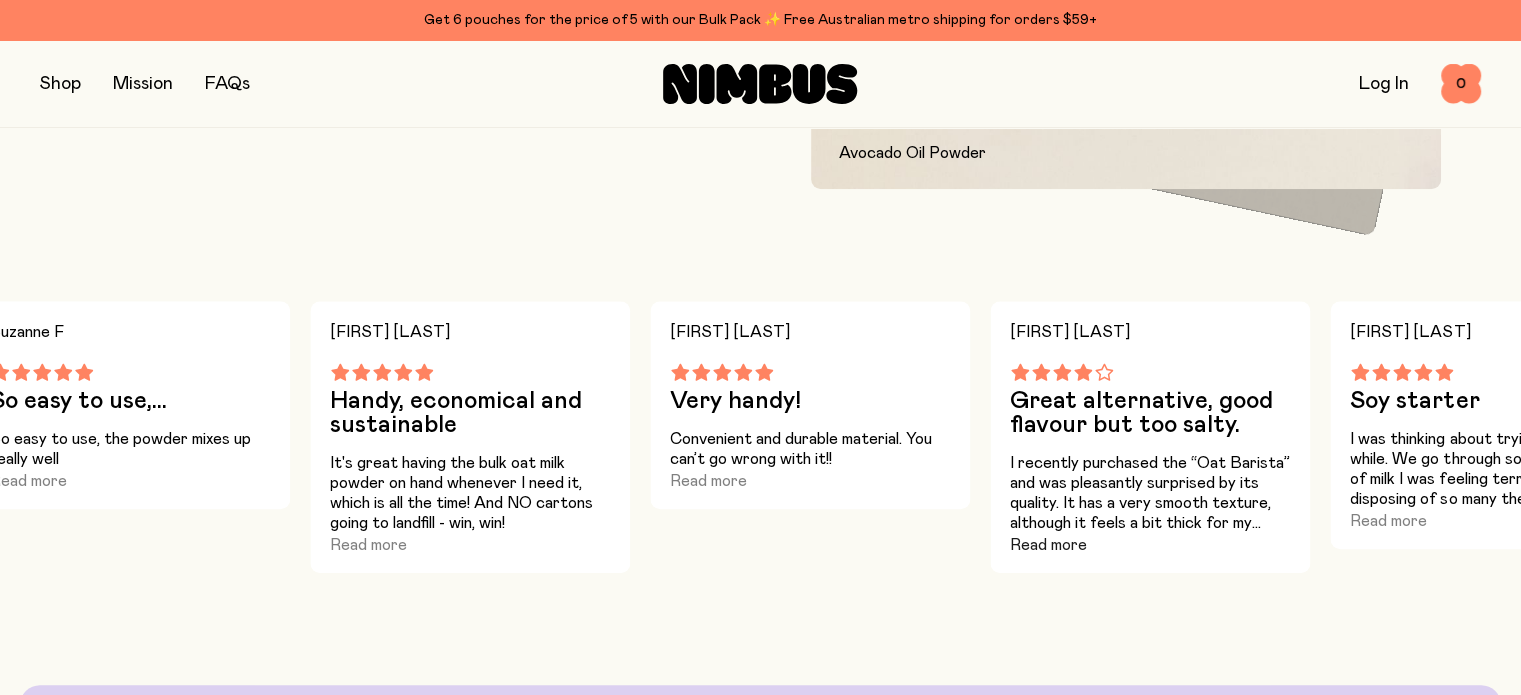 click on "Read more" at bounding box center (1048, 545) 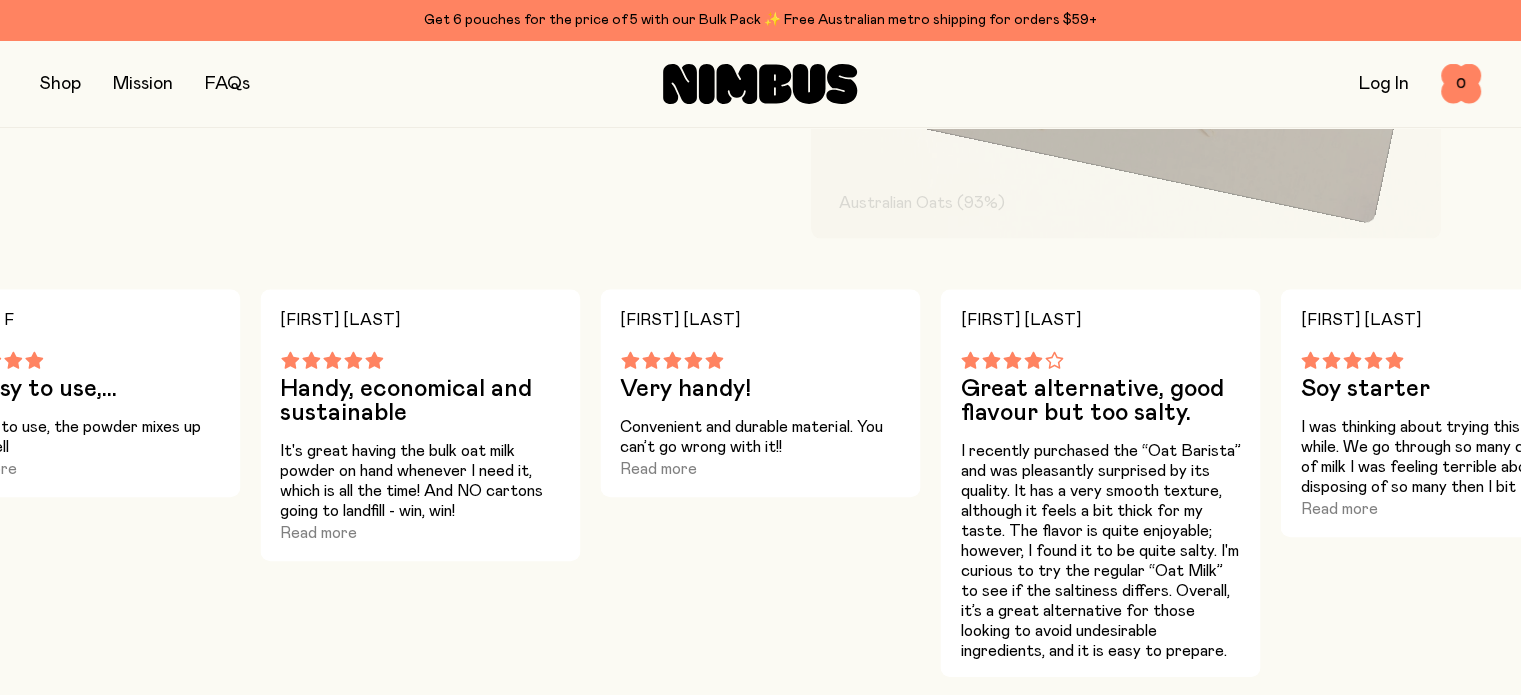 scroll, scrollTop: 1332, scrollLeft: 0, axis: vertical 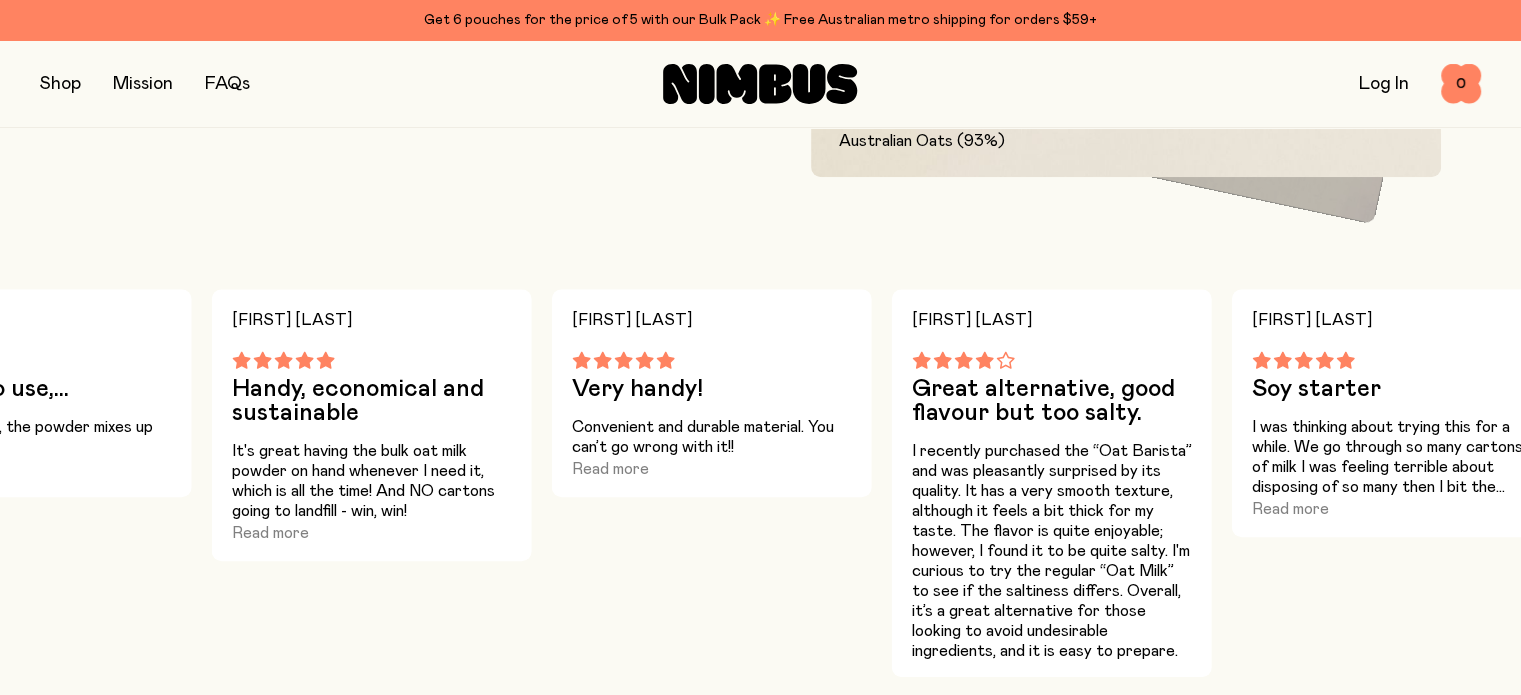 click on "Our signature Oat Milk mix is packed with Australian oats and carefully selected ingredients for maximum nutrition and flavour.
Ingredients  Avocado Oil Powder Australian Oats  (93%) [LAST] So good to begin my waste free soy milk life! Great starter pack with the bottle (which is easy to clean) and scoop. I’m loving the taste and feeling good about much less waste!  Read more  [LAST] Not for coffee if you want to retain the coffee flavour All you need to get started in this kit. I like the concept, but I wouldn’t recommend it for coffee because it overpowers it and you lose the taste of the coffee. I use it on its own or over cereal and that’s perfectly fine.  Read more  [LAST] Yummy, cost effective and environmentally friendly 💚🥛🌾 Easy to order, yummy taste, lasts a while too! Great with coffee and cooking, great that waste is recycled with company.  Read more  [LAST] A decent alternative to carton soy milk  Read more  [LAST] Love these products, good first ne and the planet. [LAST]" at bounding box center (760, 191) 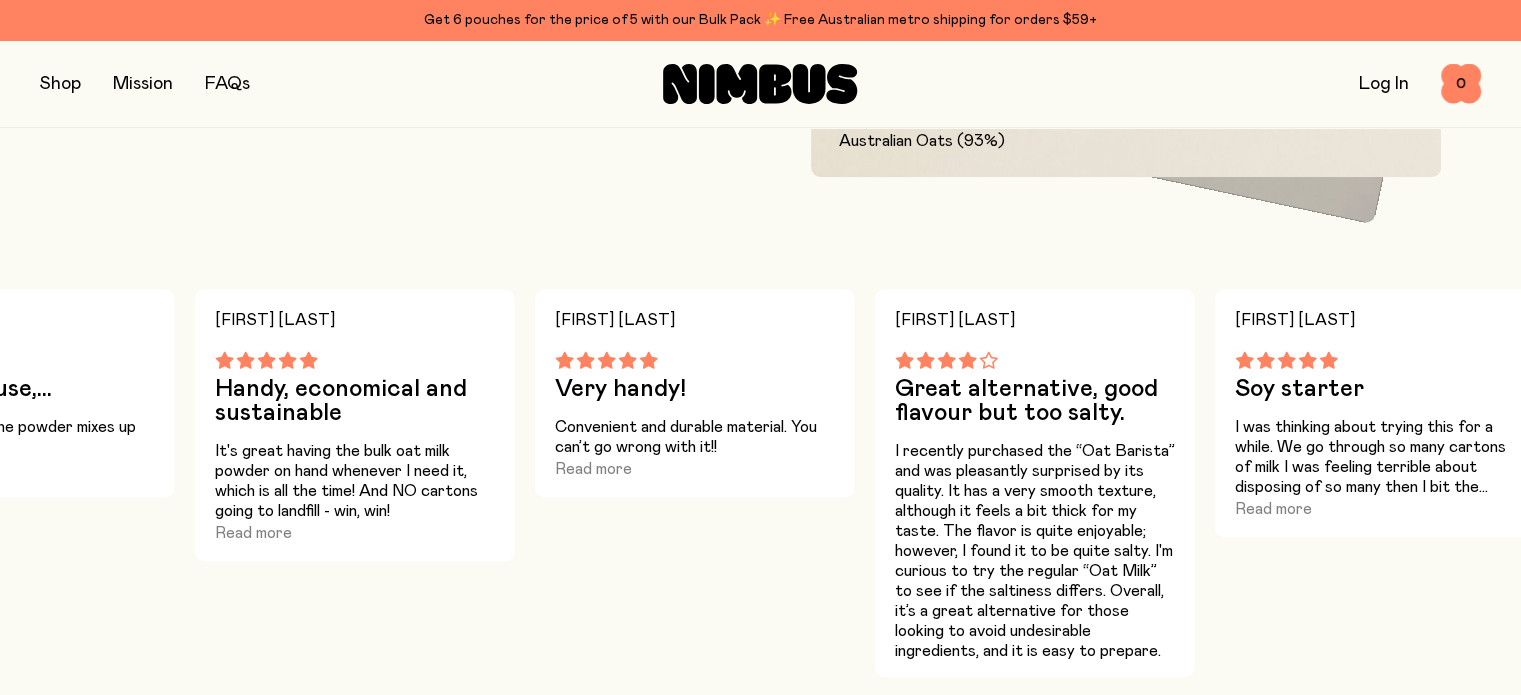 click on "Our signature Oat Milk mix is packed with Australian oats and carefully selected ingredients for maximum nutrition and flavour.
Ingredients  Avocado Oil Powder Australian Oats  (93%) [LAST] So good to begin my waste free soy milk life! Great starter pack with the bottle (which is easy to clean) and scoop. I’m loving the taste and feeling good about much less waste!  Read more  [LAST] Not for coffee if you want to retain the coffee flavour All you need to get started in this kit. I like the concept, but I wouldn’t recommend it for coffee because it overpowers it and you lose the taste of the coffee. I use it on its own or over cereal and that’s perfectly fine.  Read more  [LAST] Yummy, cost effective and environmentally friendly 💚🥛🌾 Easy to order, yummy taste, lasts a while too! Great with coffee and cooking, great that waste is recycled with company.  Read more  [LAST] A decent alternative to carton soy milk  Read more  [LAST] Love these products, good first ne and the planet. [LAST]" at bounding box center [760, 191] 